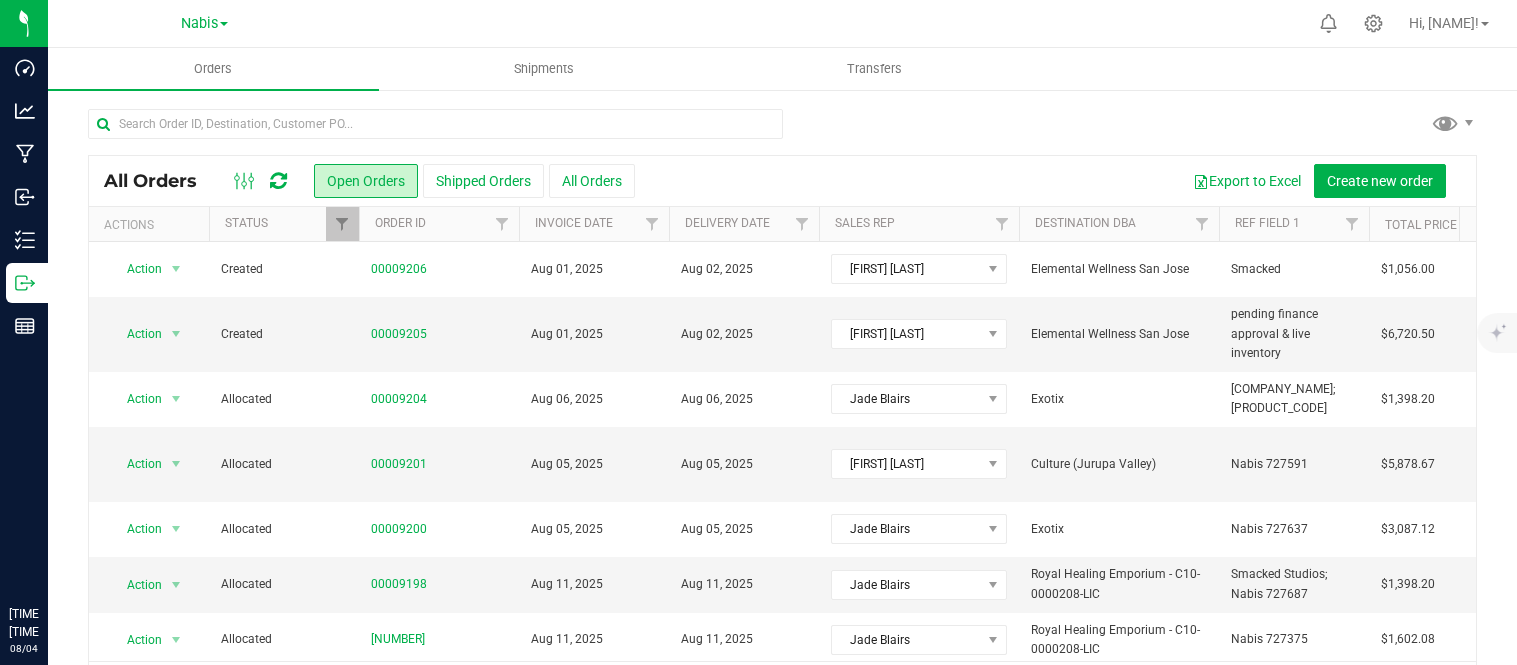 scroll, scrollTop: 0, scrollLeft: 0, axis: both 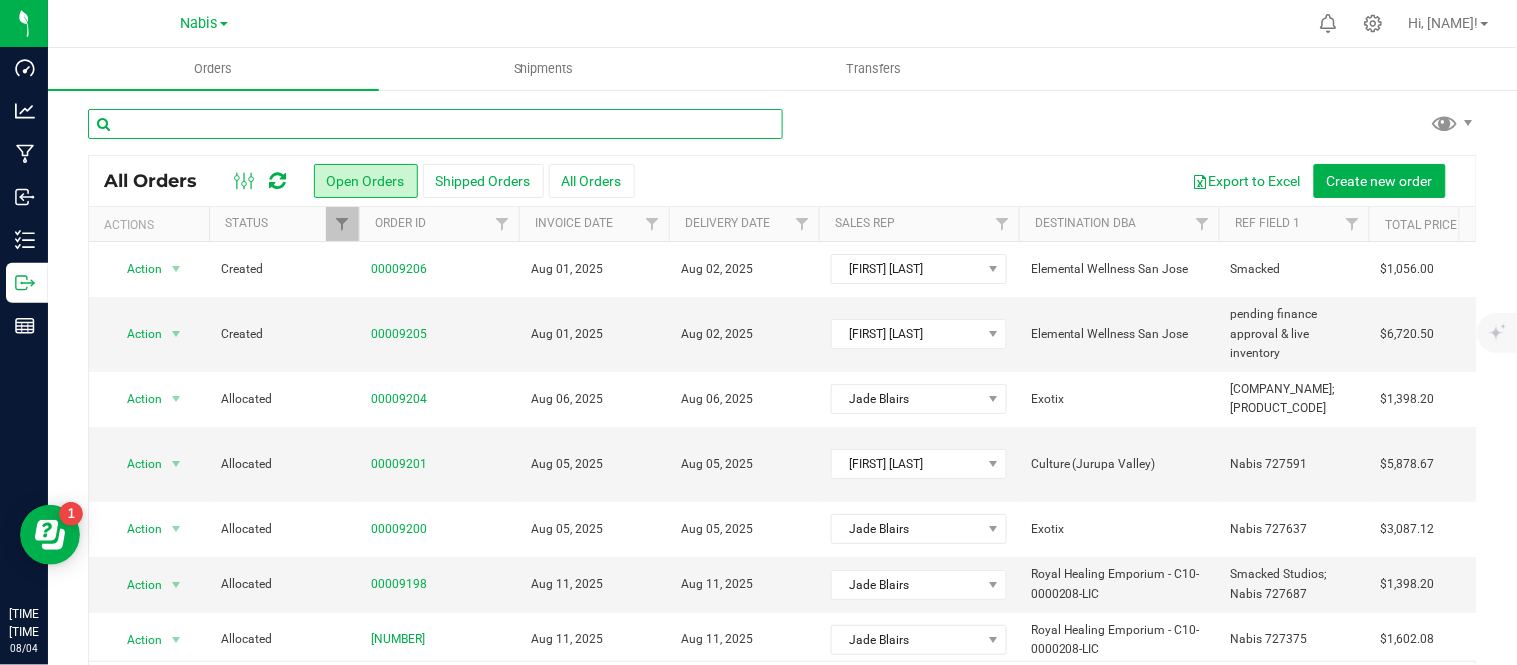 click at bounding box center (435, 124) 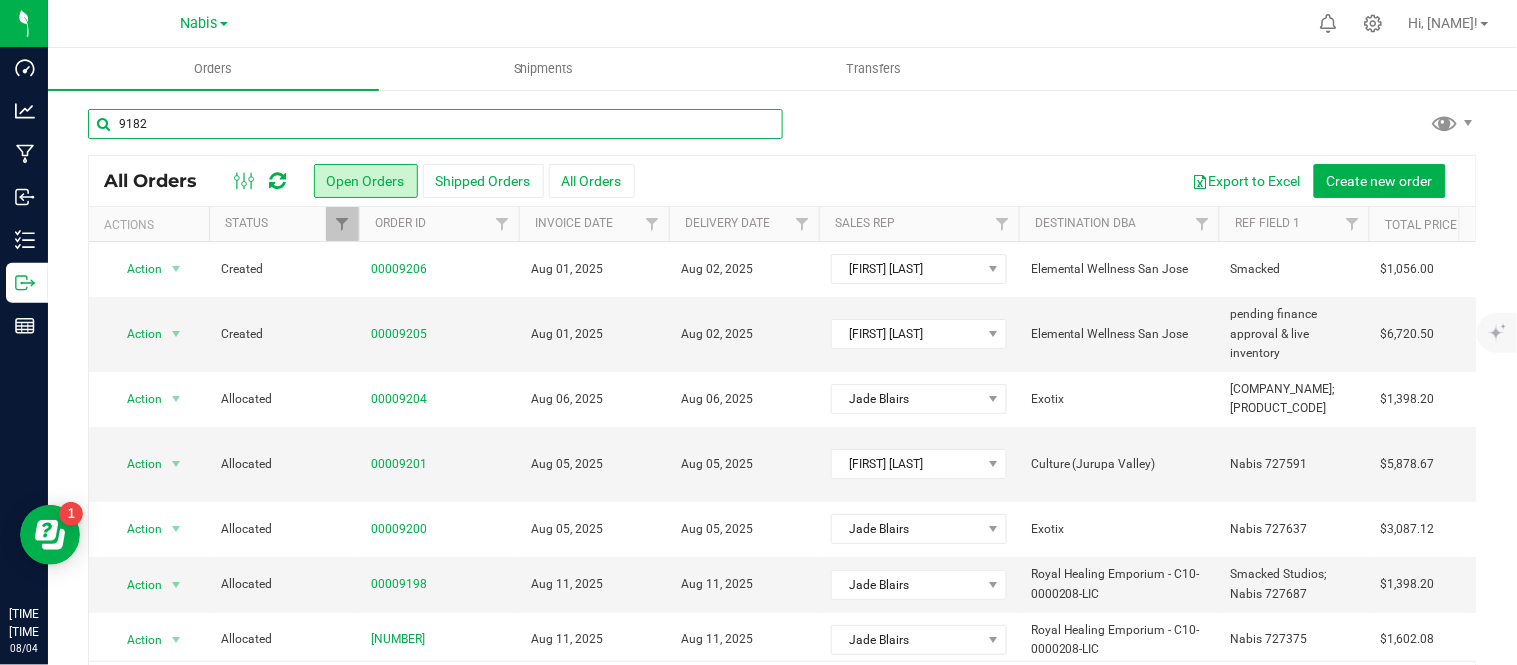 type on "9182" 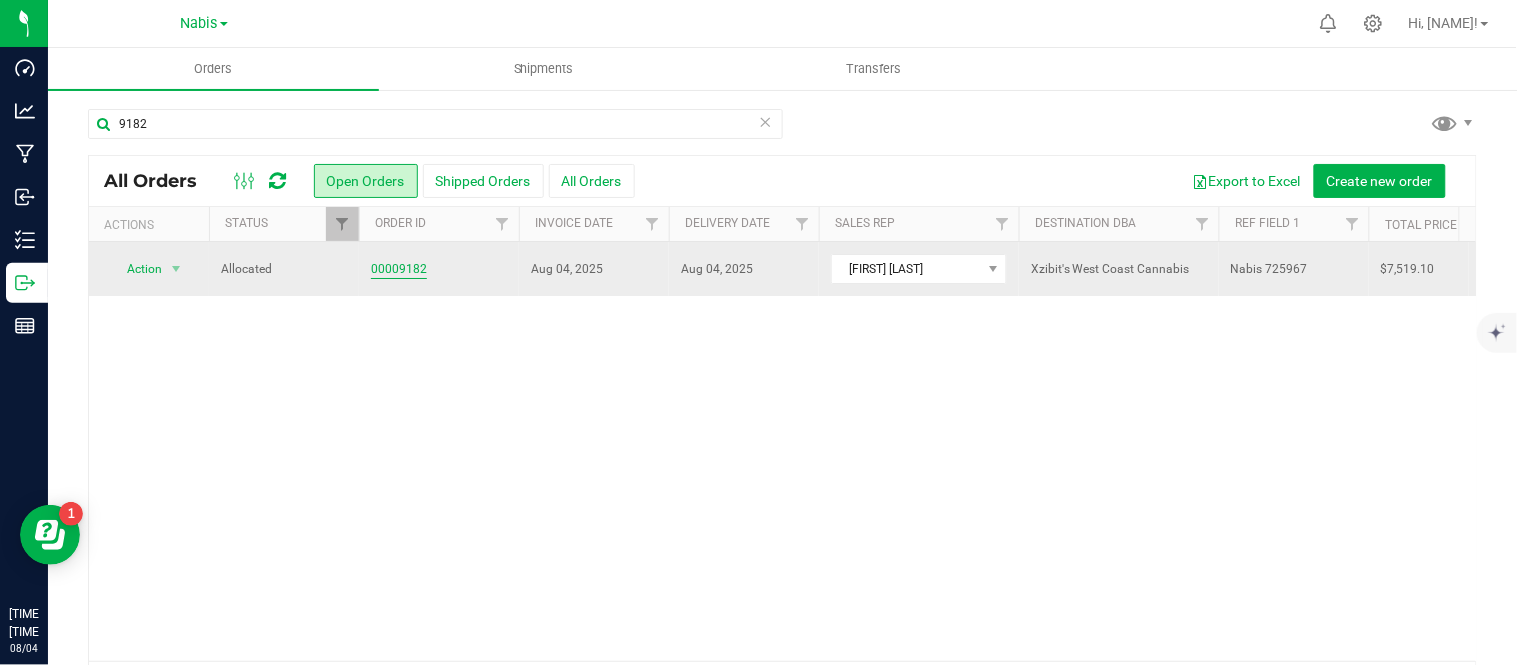 click on "00009182" at bounding box center (399, 269) 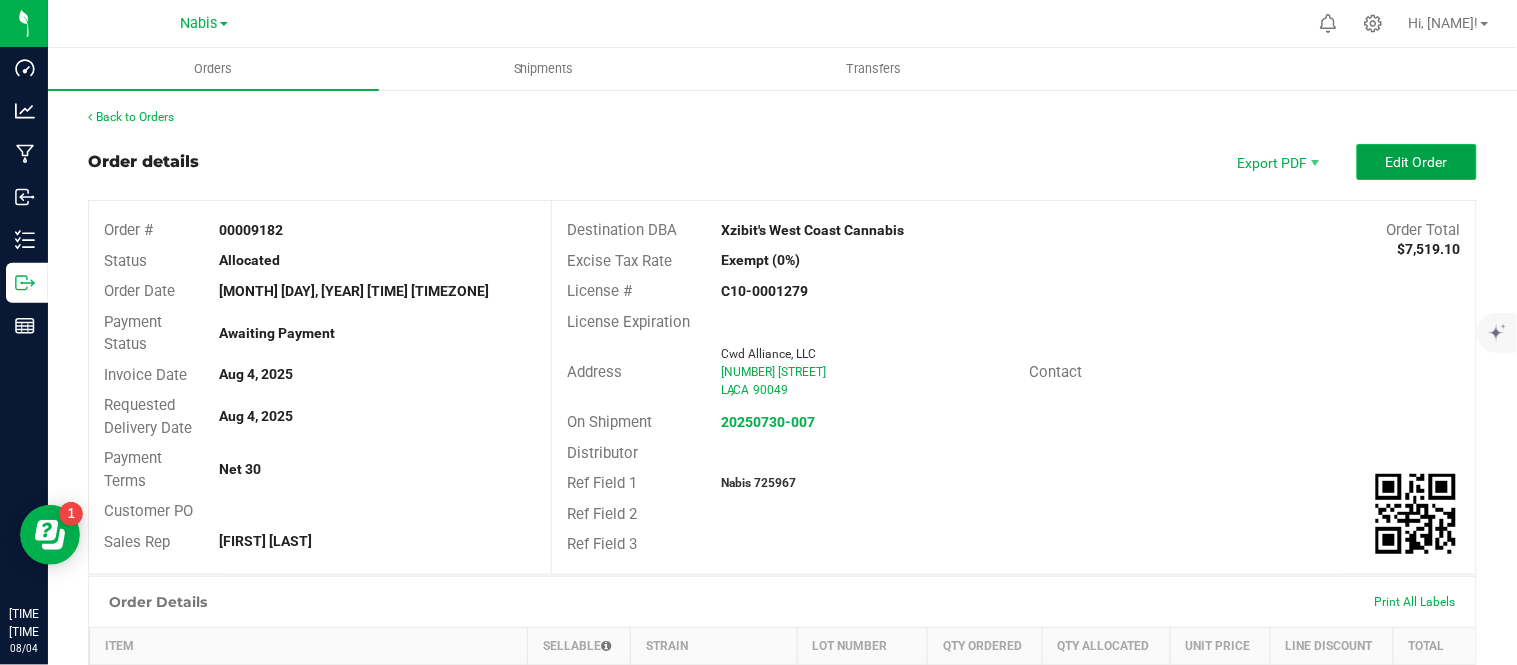 click on "Edit Order" at bounding box center [1417, 162] 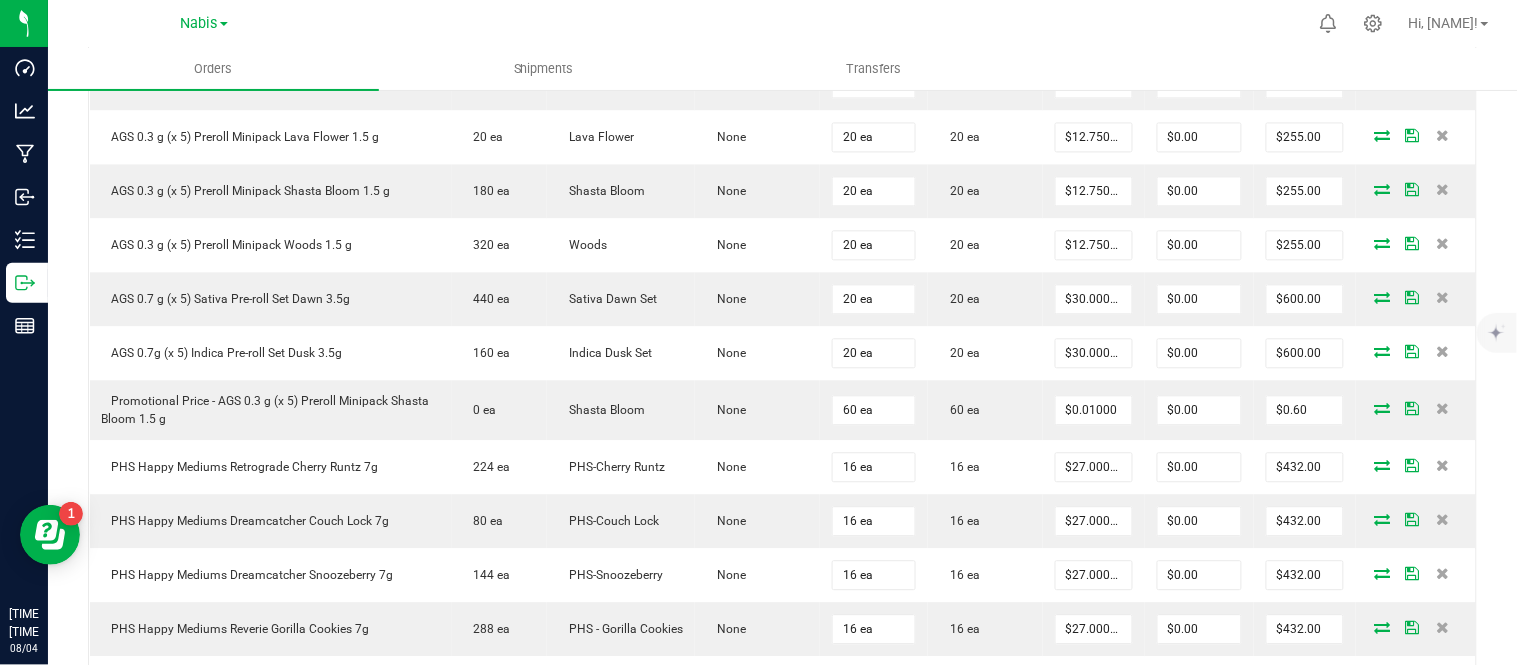 scroll, scrollTop: 1435, scrollLeft: 0, axis: vertical 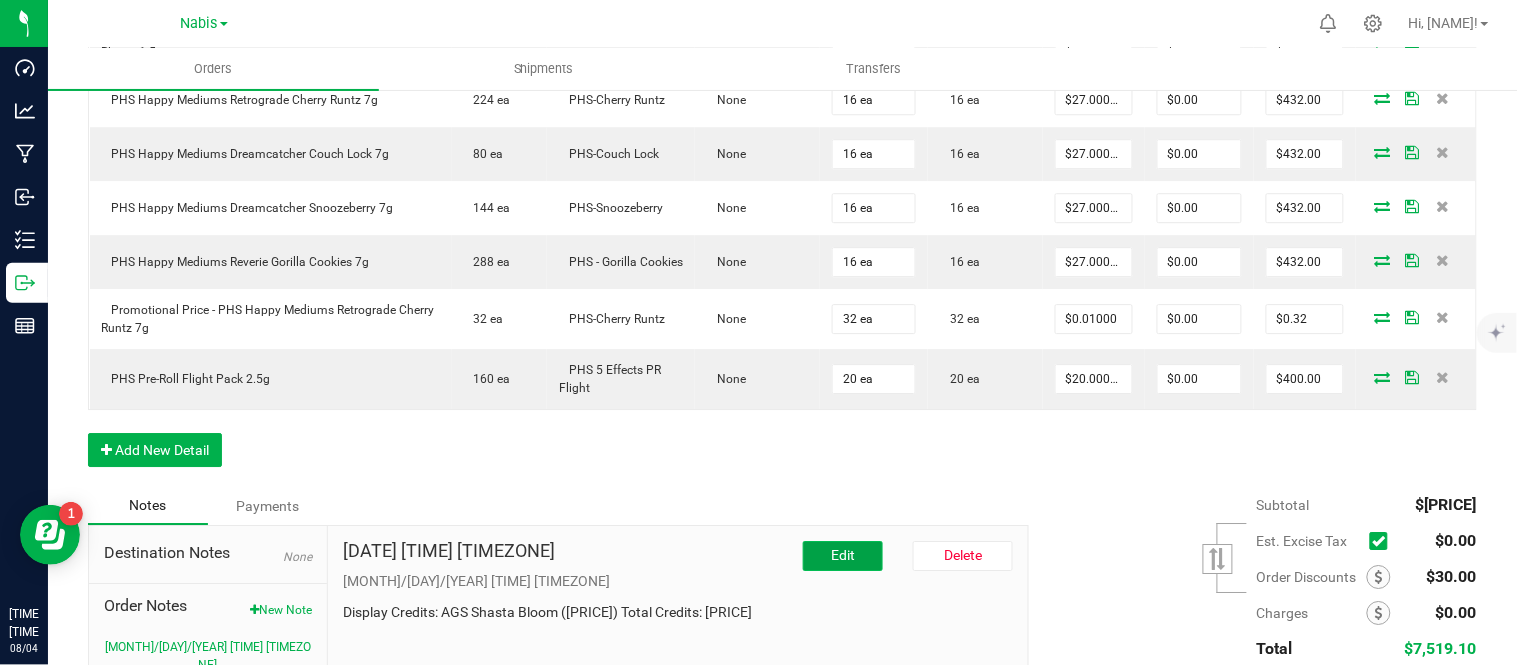 click on "Edit" at bounding box center (843, 556) 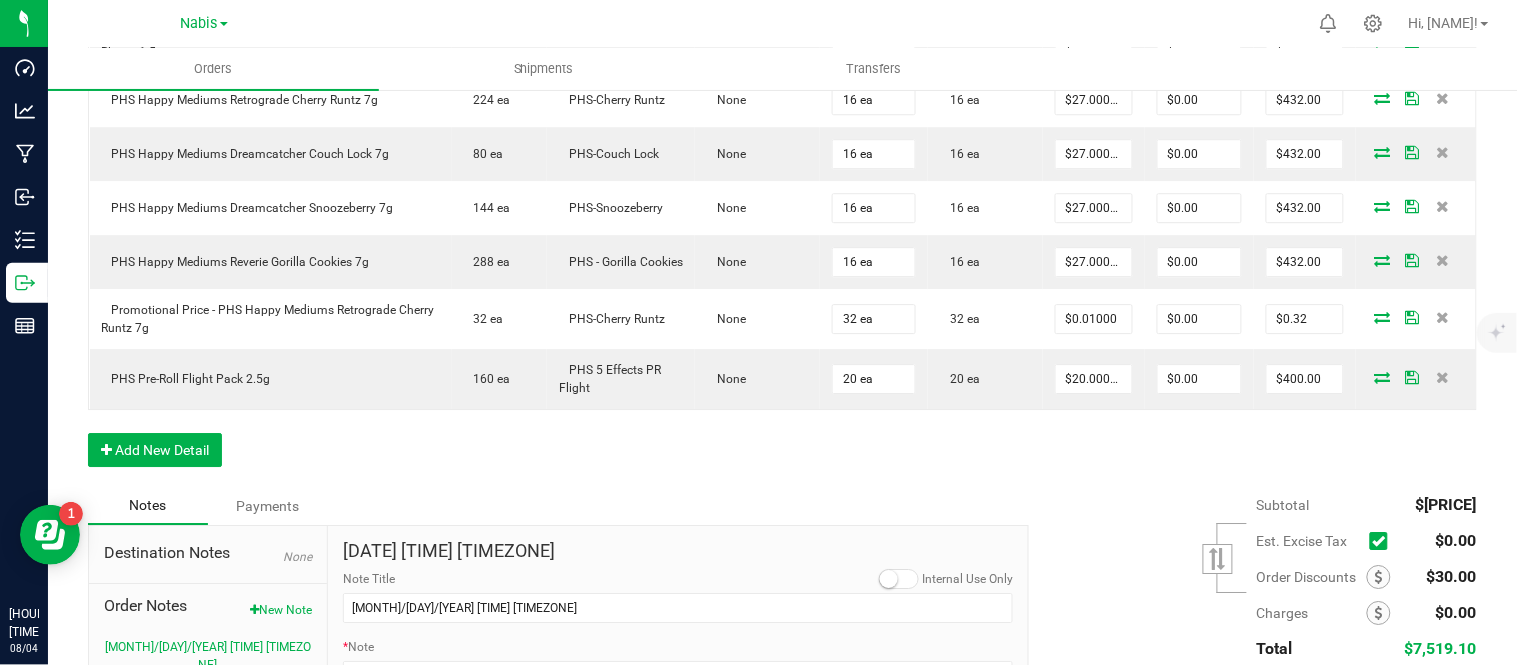 scroll, scrollTop: 1604, scrollLeft: 0, axis: vertical 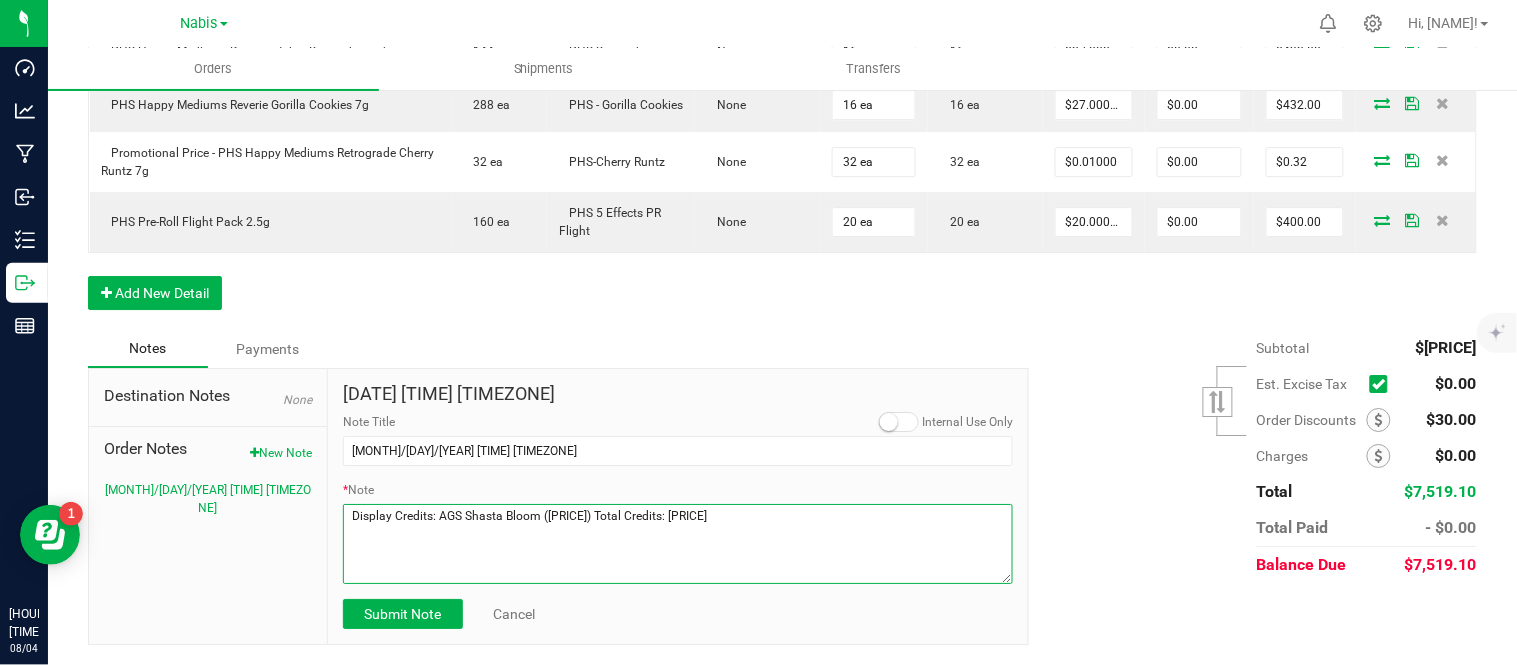 click on "*
Note" at bounding box center [678, 544] 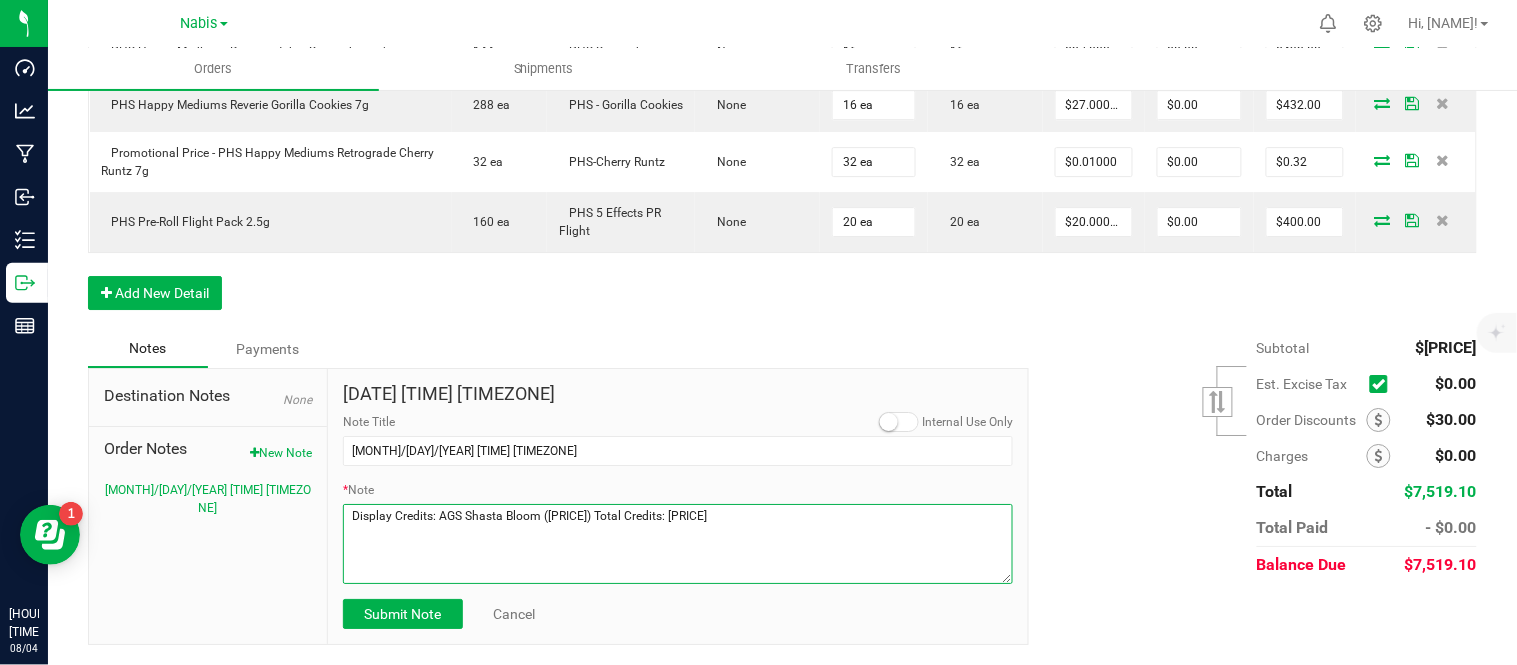 paste on "aged product credit of $[PRICE]" 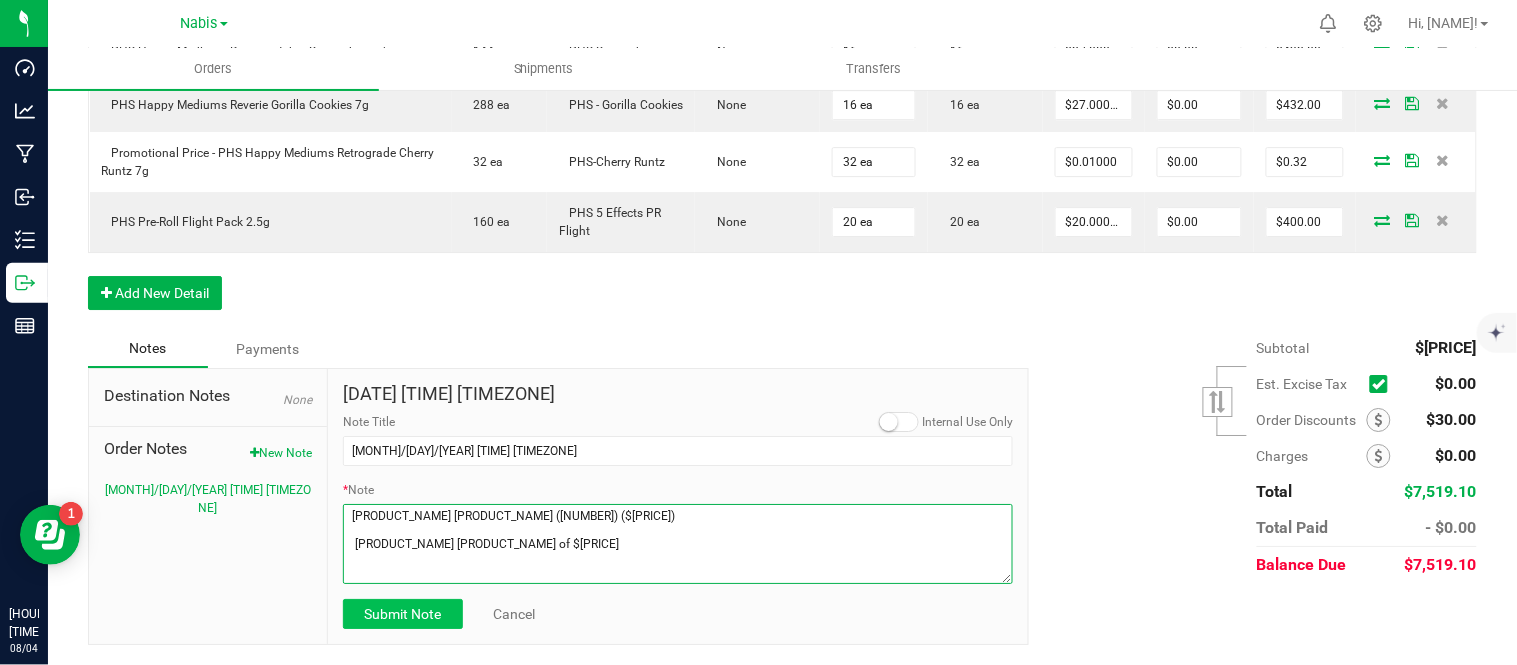 type on "[PRODUCT_NAME] [PRODUCT_NAME] ([NUMBER]) ($[PRICE])
[PRODUCT_NAME] [PRODUCT_NAME] of $[PRICE]" 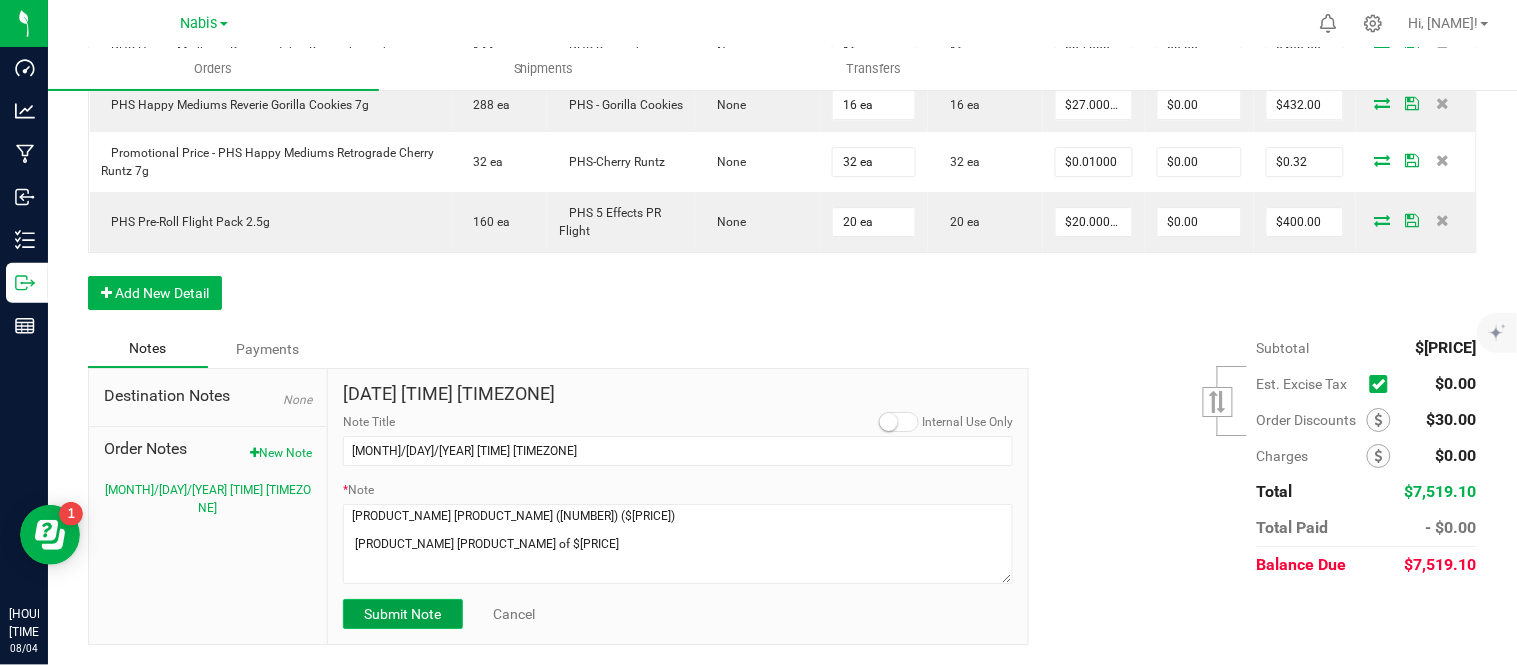 click on "Submit Note" at bounding box center (402, 614) 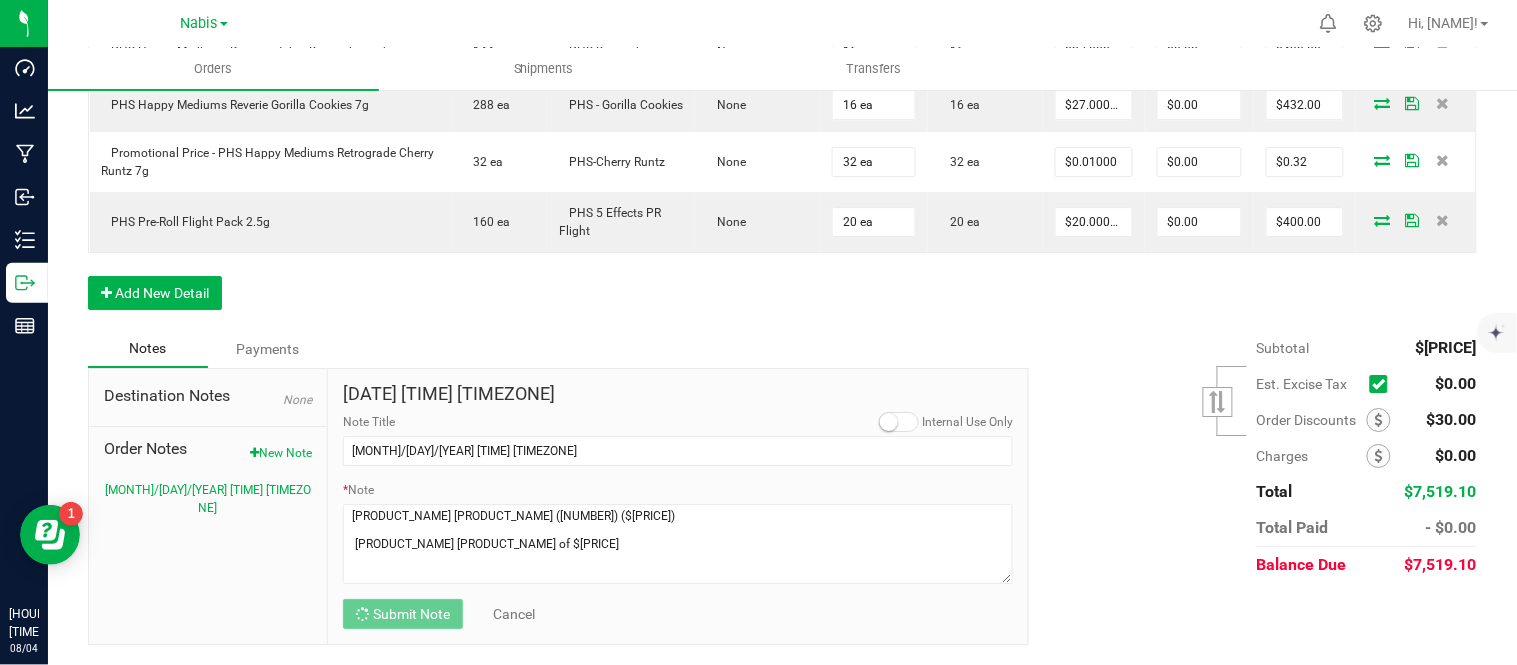 scroll, scrollTop: 1593, scrollLeft: 0, axis: vertical 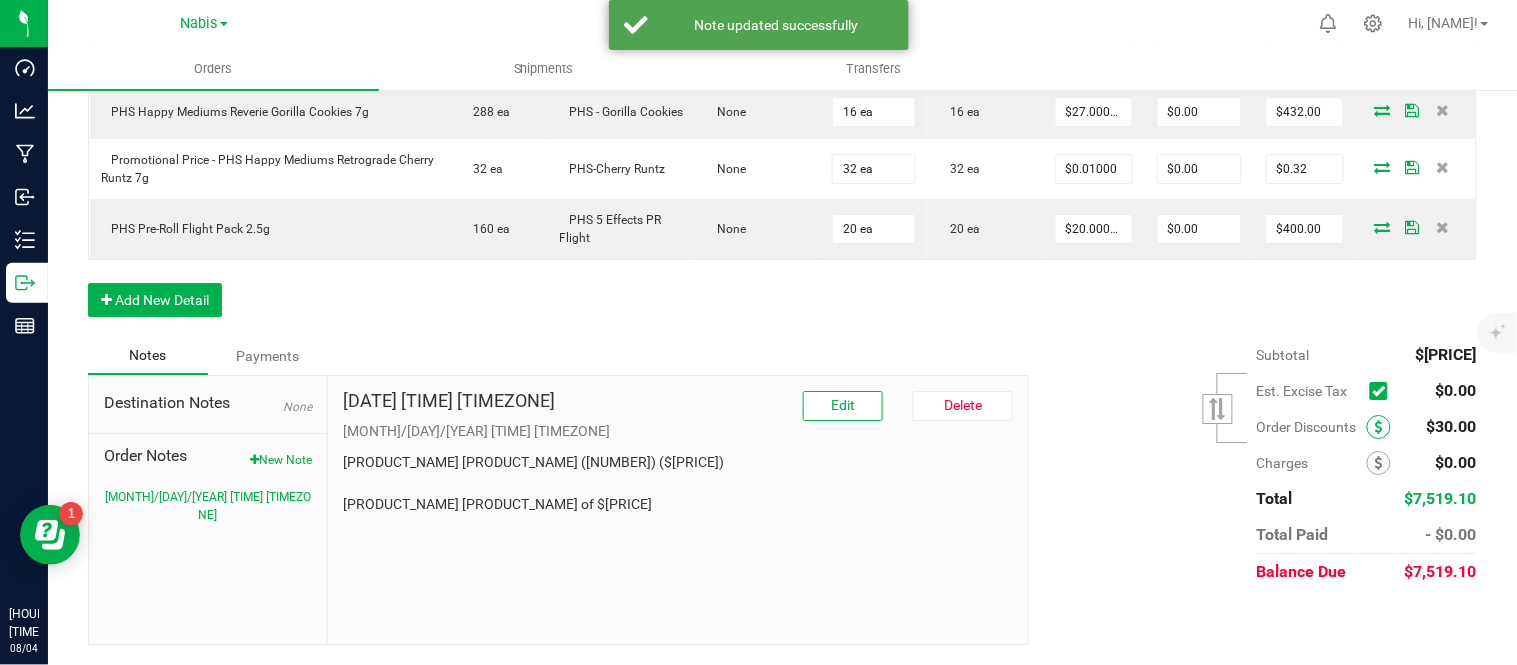 click at bounding box center [1379, 427] 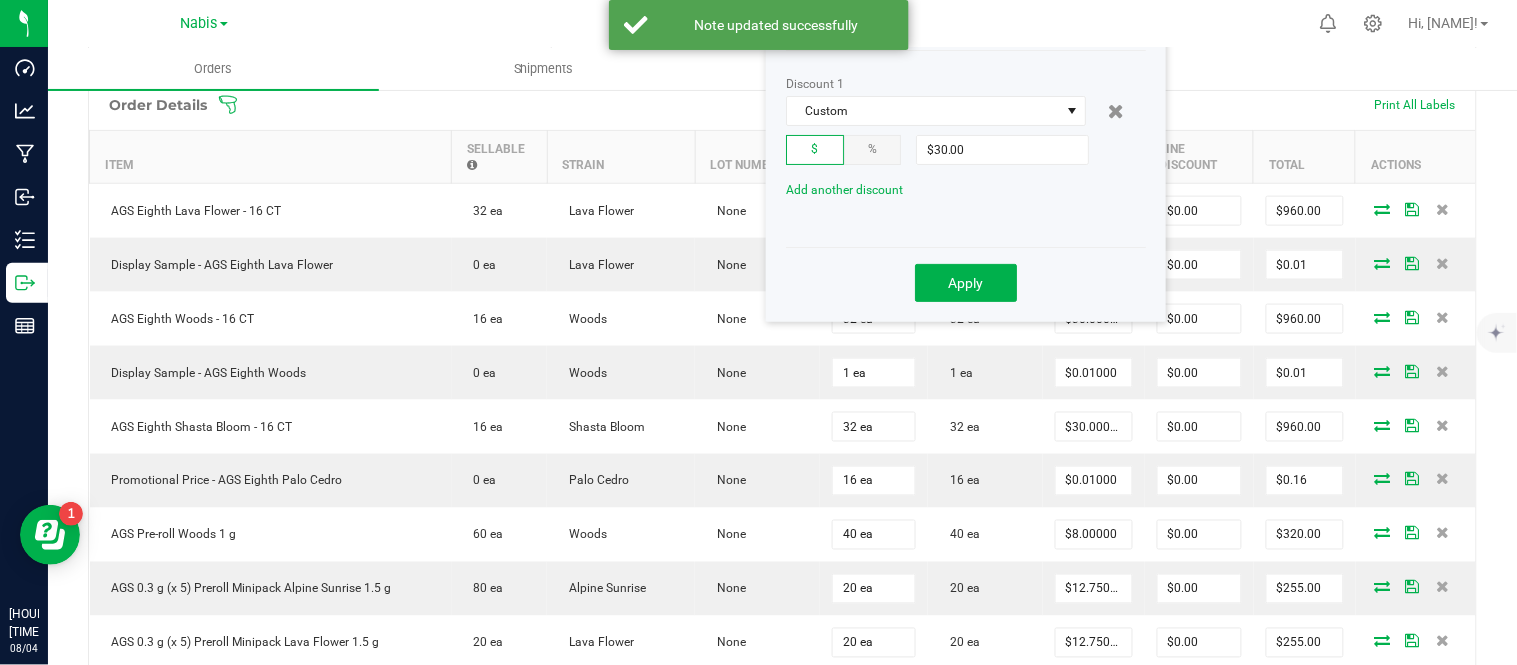 scroll, scrollTop: 561, scrollLeft: 0, axis: vertical 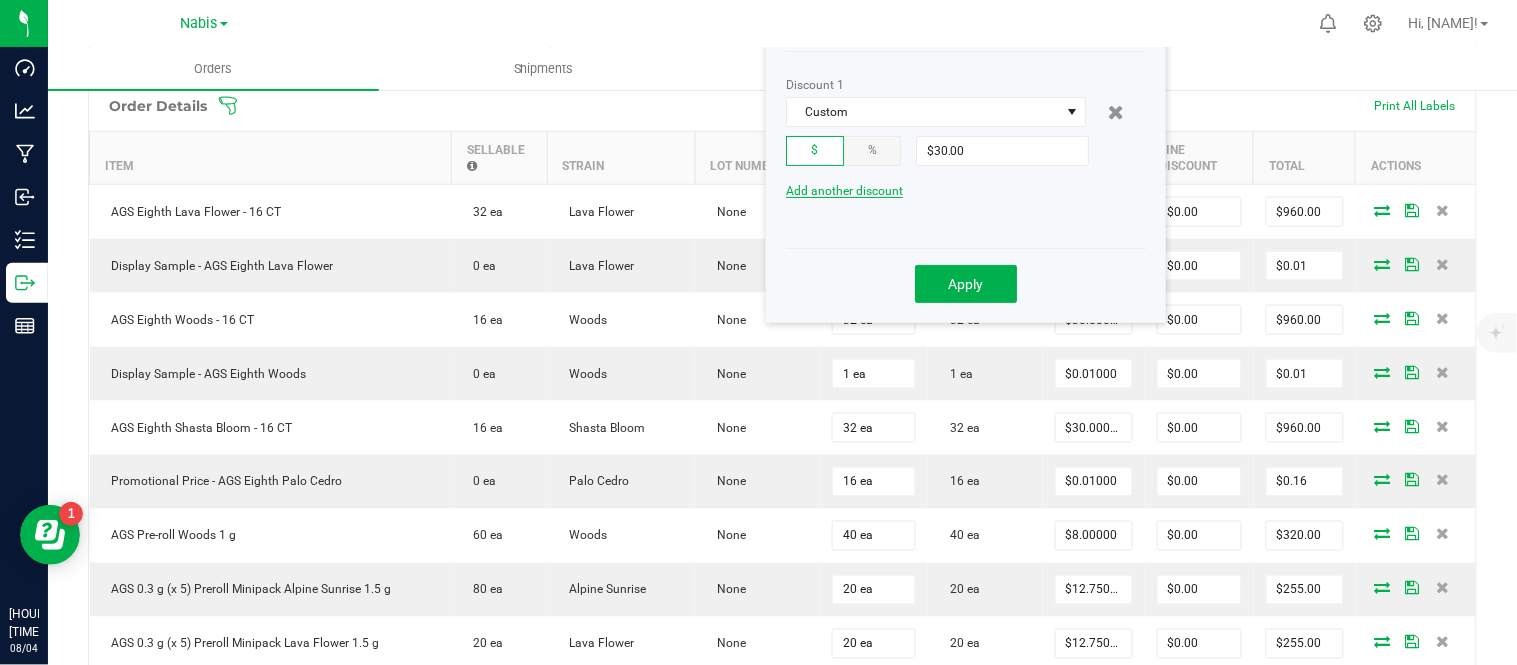 click on "Add another discount" at bounding box center [844, 191] 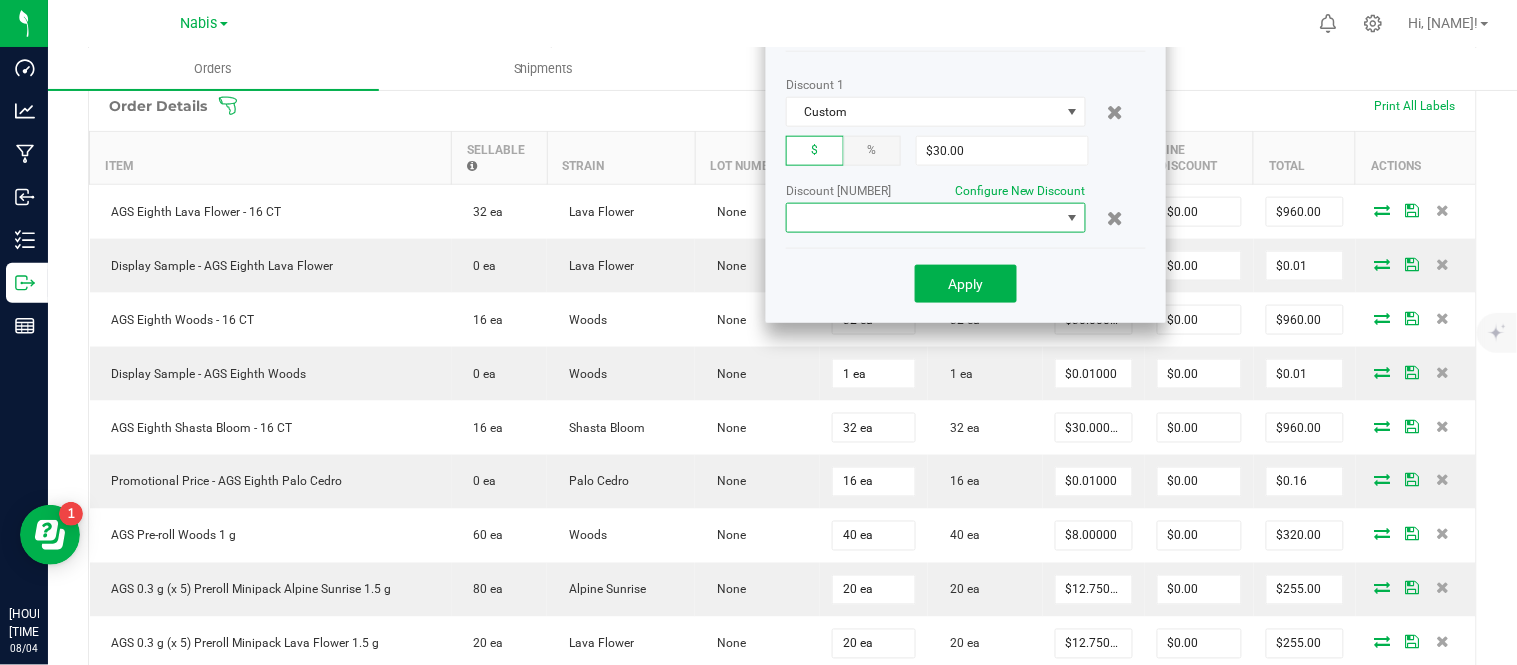 click at bounding box center [923, 218] 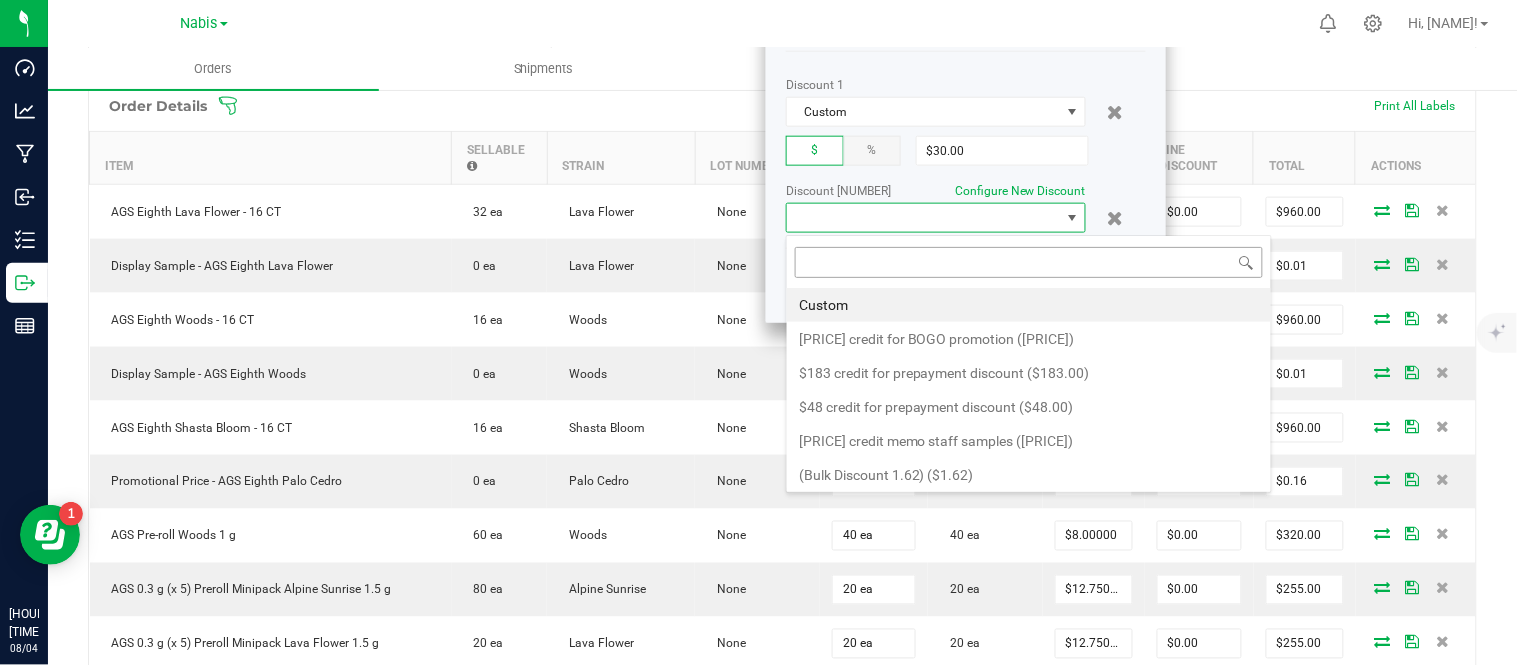scroll, scrollTop: 99970, scrollLeft: 99700, axis: both 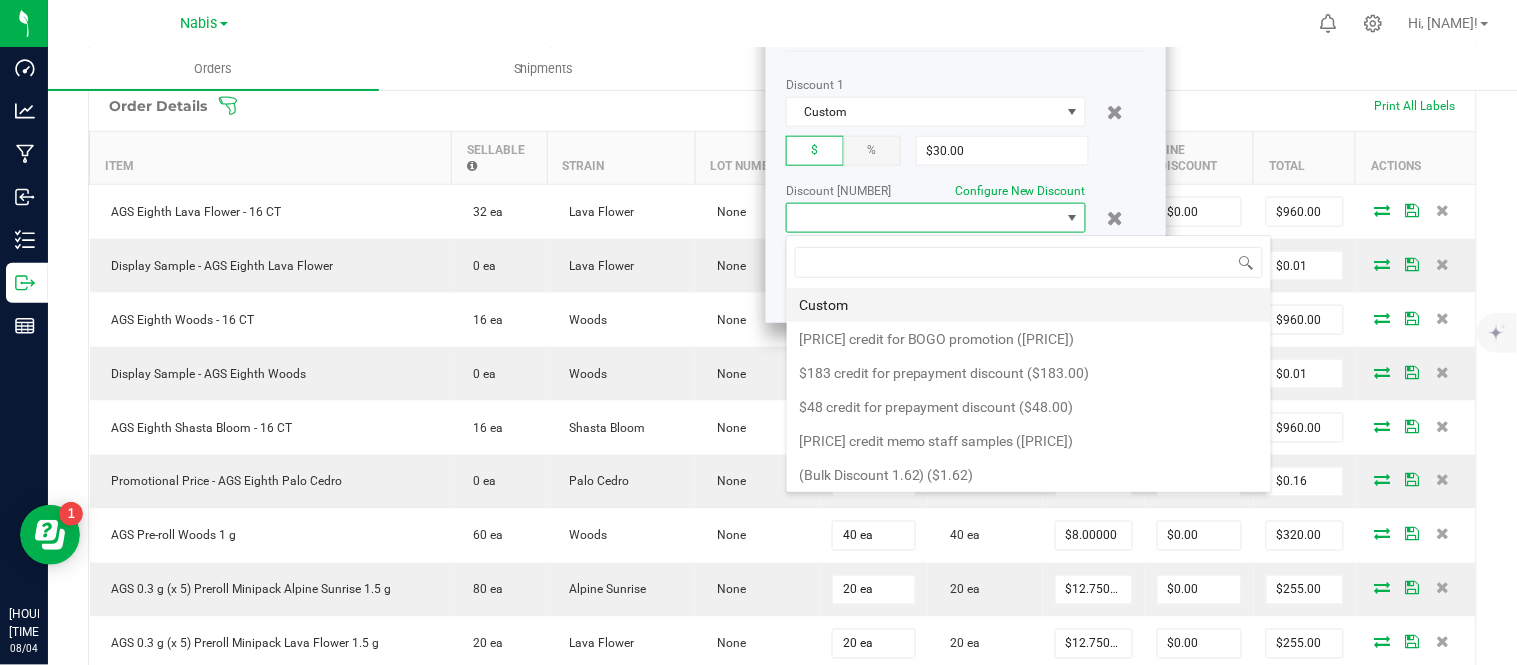click on "Custom" at bounding box center [1029, 305] 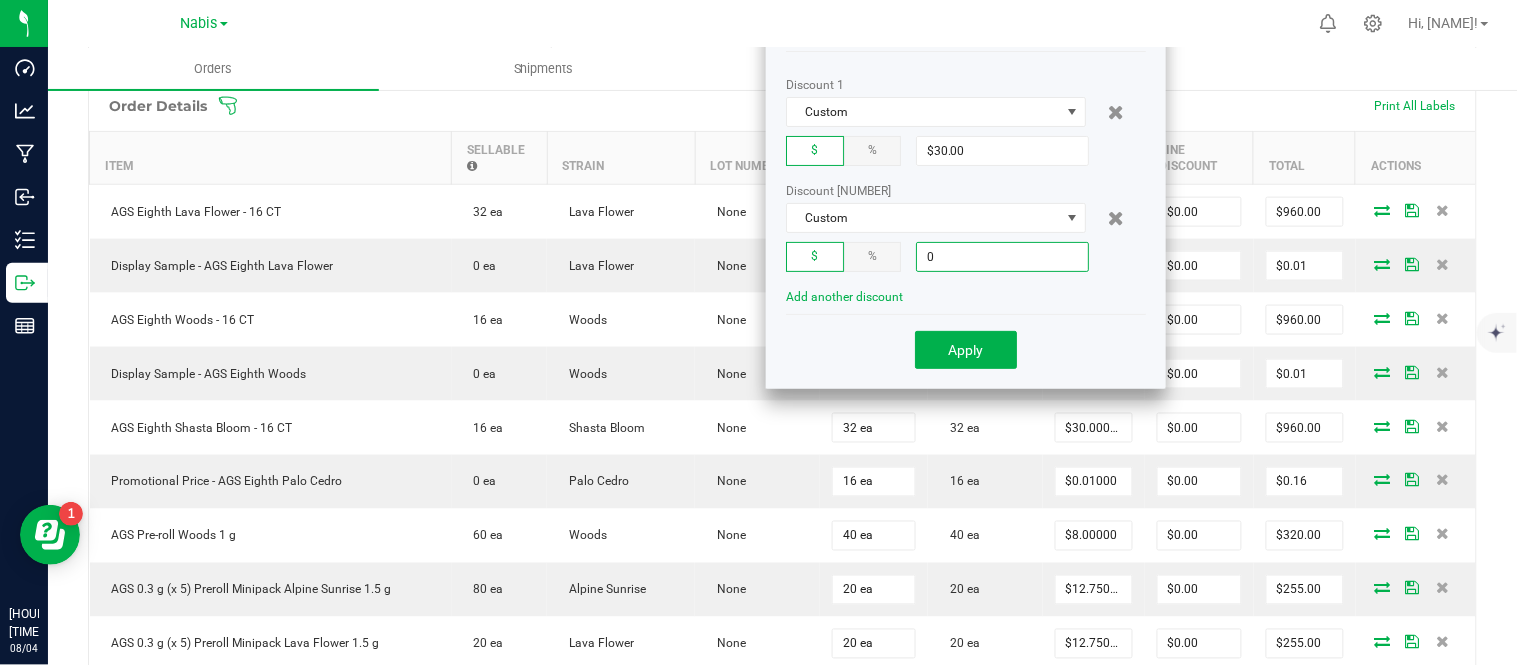 click on "0" at bounding box center (1002, 257) 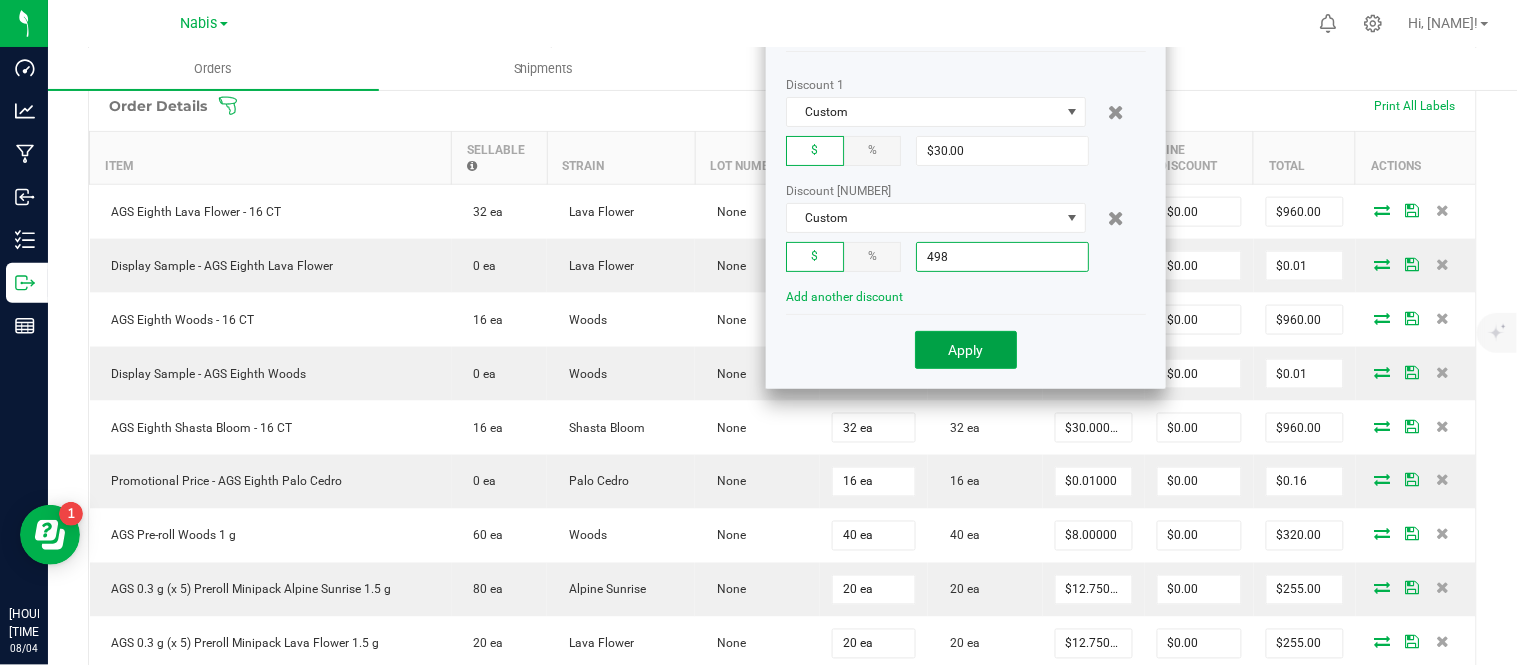 type on "$498.00" 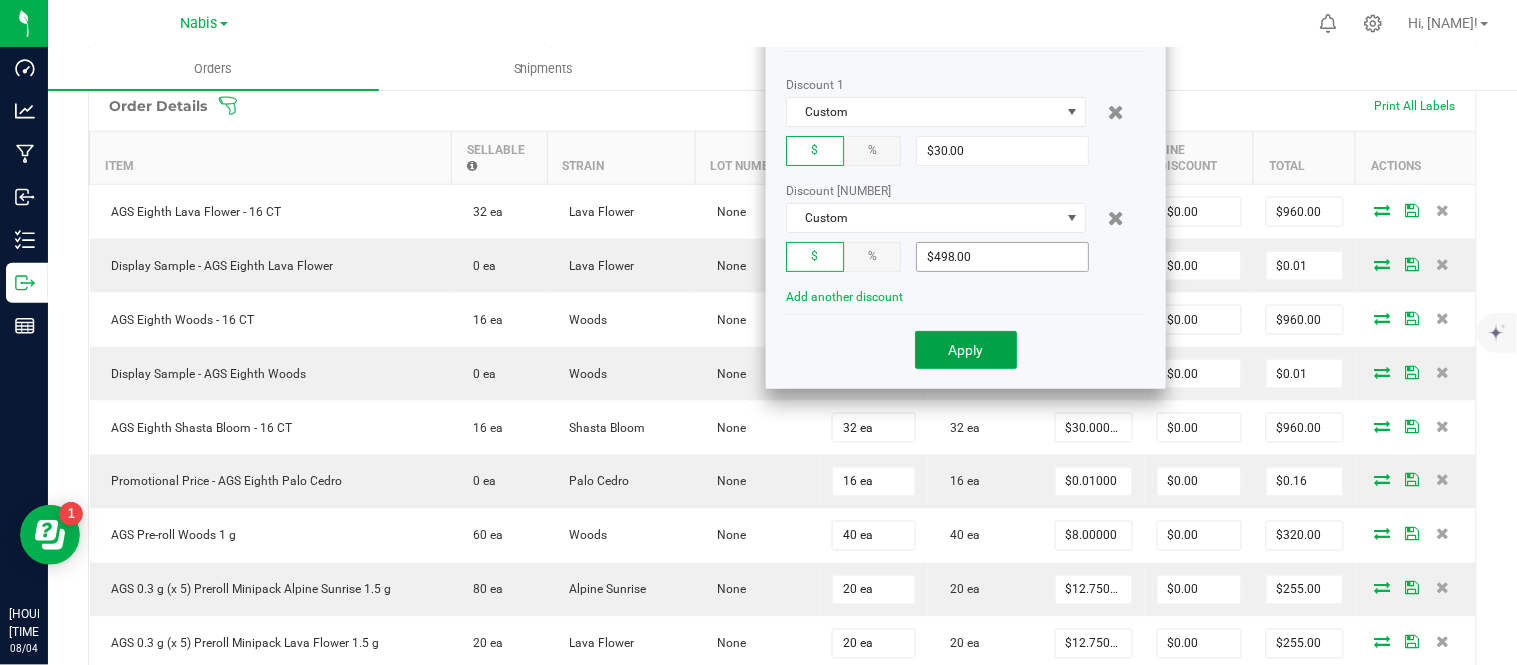 type 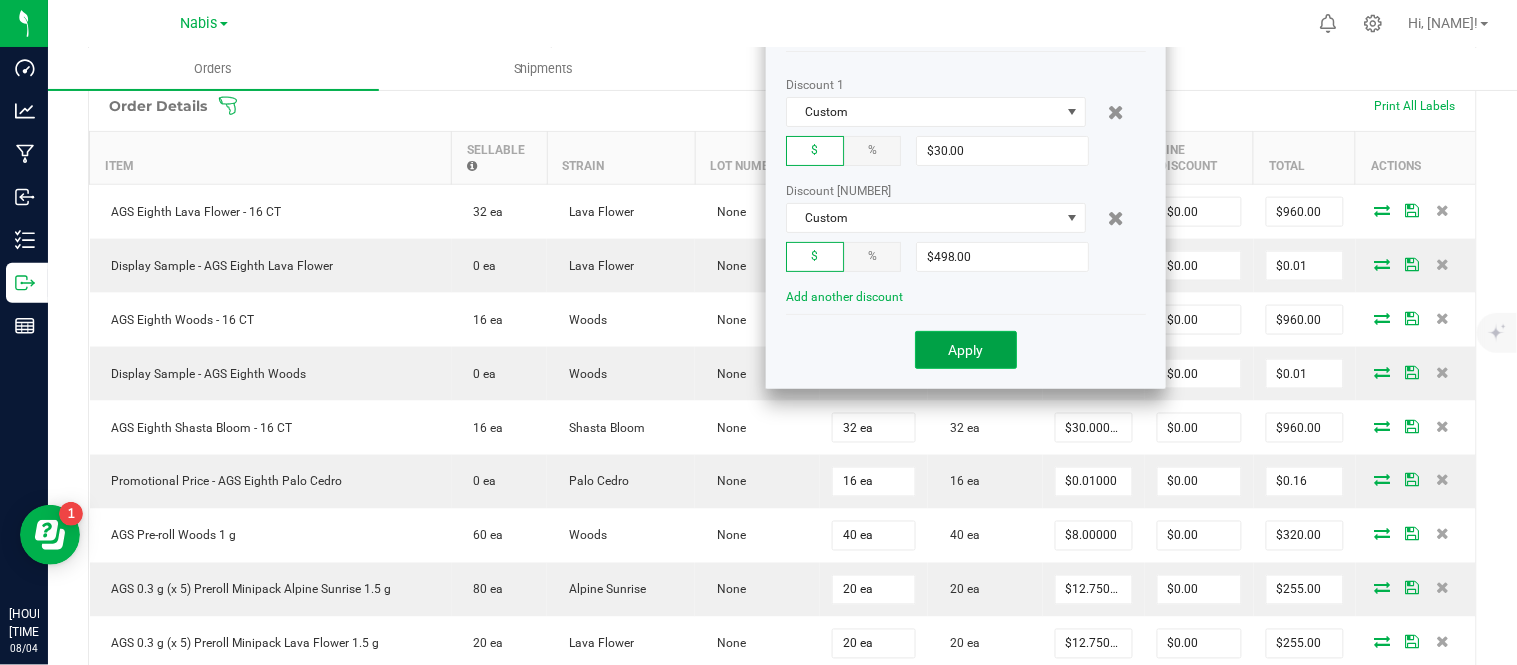 click on "Apply" at bounding box center (966, 350) 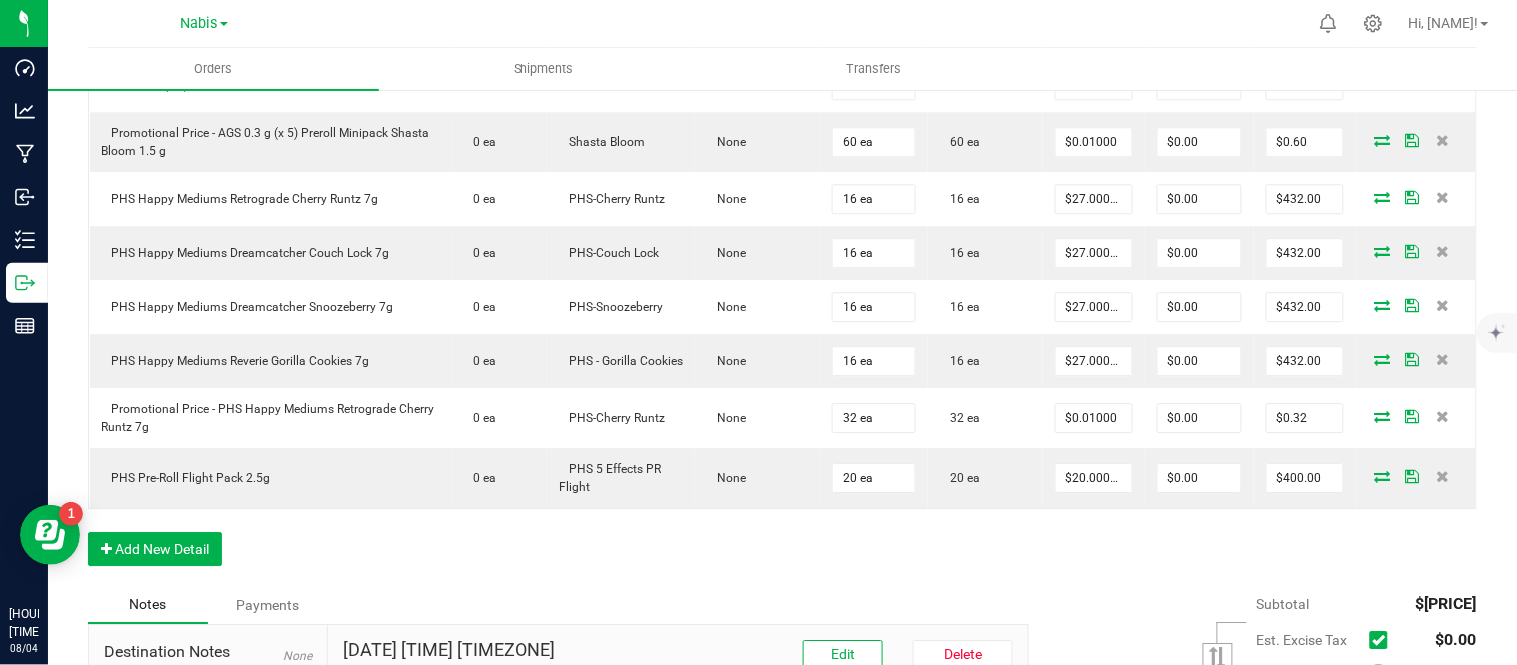 scroll, scrollTop: 1593, scrollLeft: 0, axis: vertical 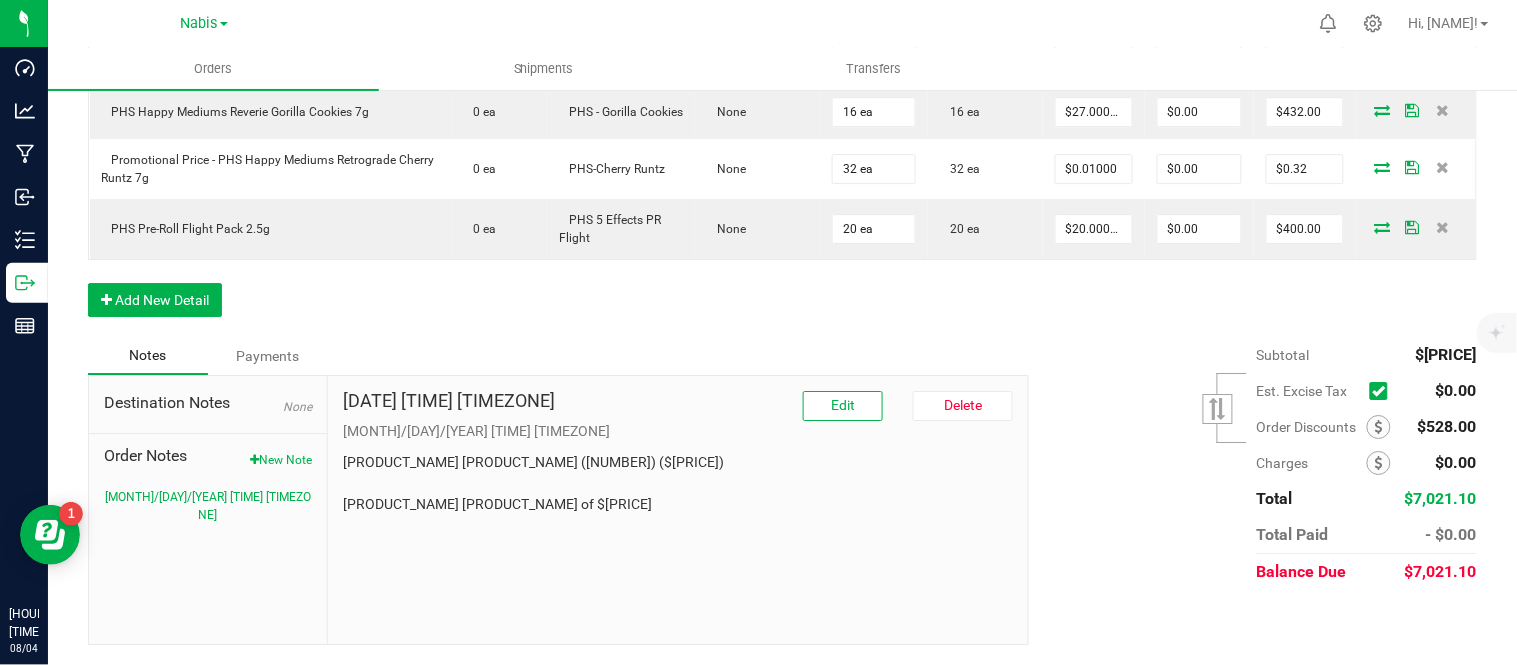click on "[PRODUCT_NAME] [PRODUCT_NAME] ([NUMBER]) ($[PRICE])
[PRODUCT_NAME] [PRODUCT_NAME] of $[PRICE]" at bounding box center (678, 483) 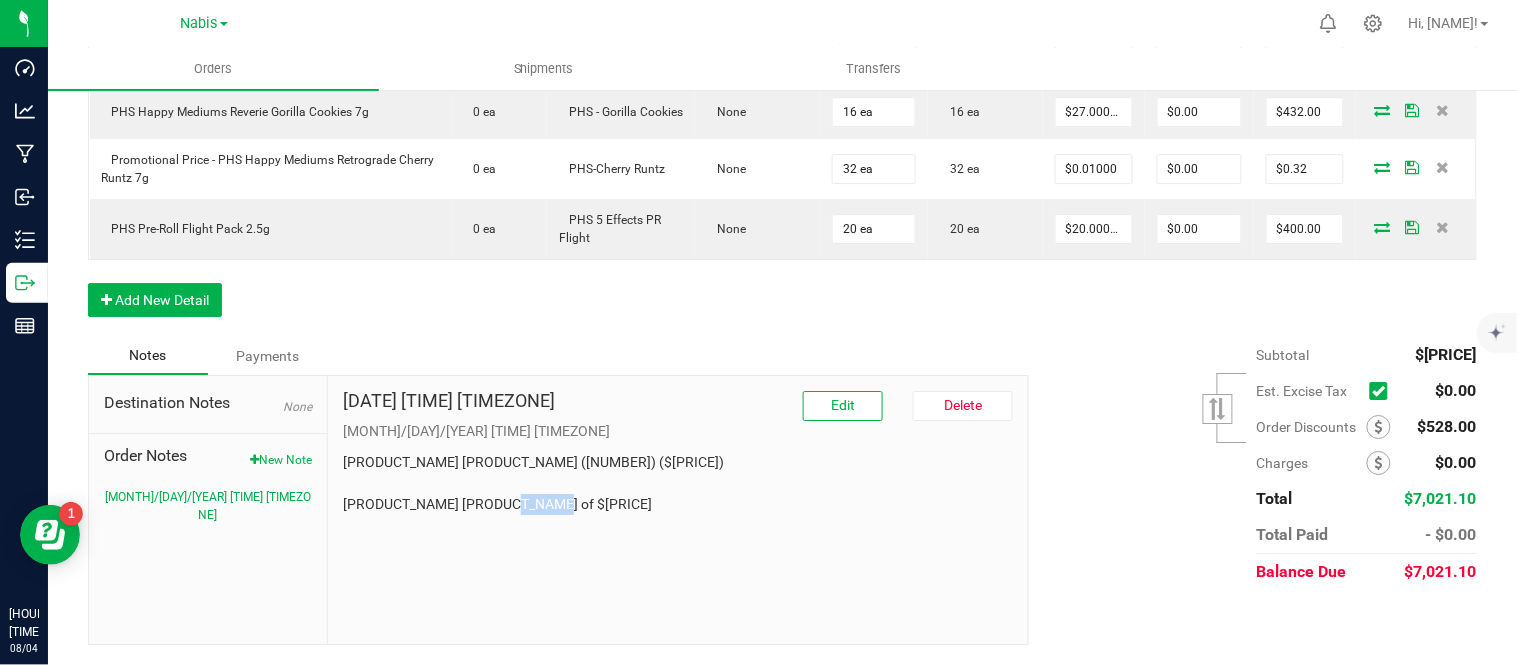 click on "[PRODUCT_NAME] [PRODUCT_NAME] ([NUMBER]) ($[PRICE])
[PRODUCT_NAME] [PRODUCT_NAME] of $[PRICE]" at bounding box center [678, 483] 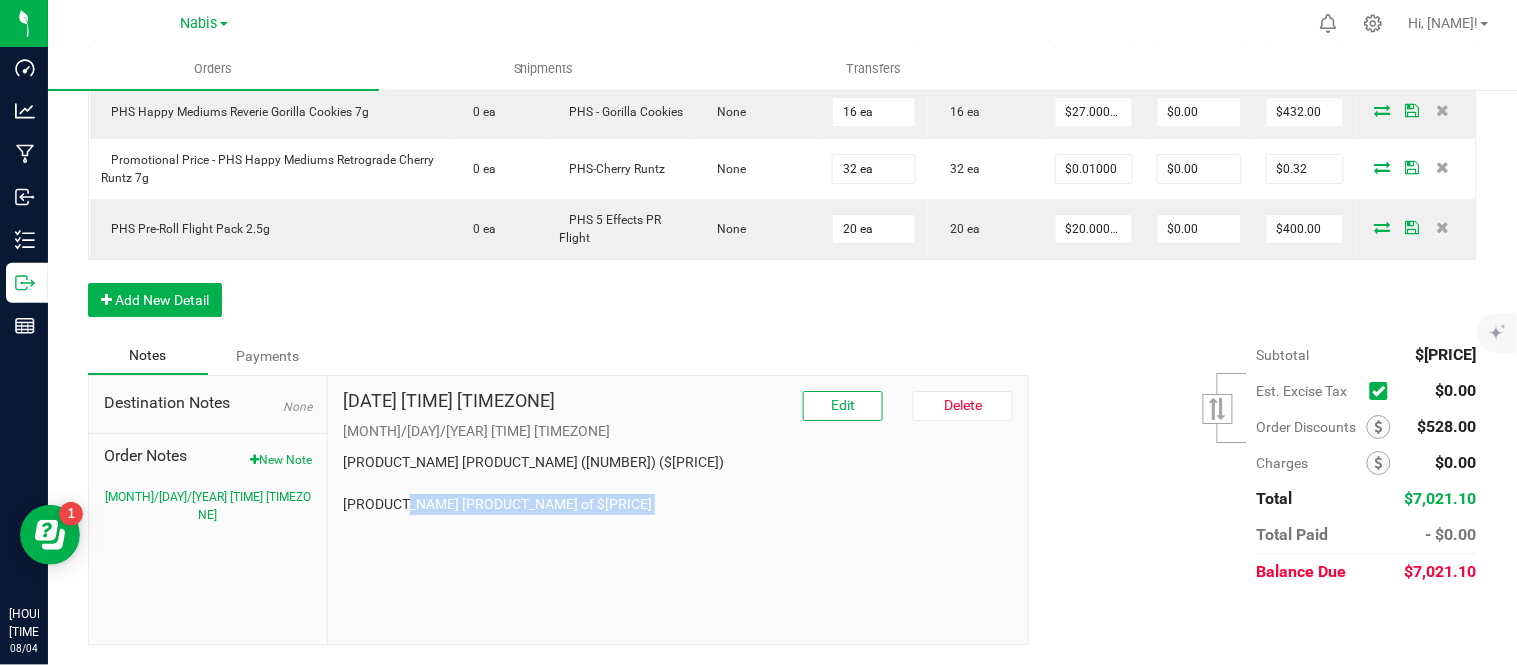 click on "[PRODUCT_NAME] [PRODUCT_NAME] ([NUMBER]) ($[PRICE])
[PRODUCT_NAME] [PRODUCT_NAME] of $[PRICE]" at bounding box center [678, 483] 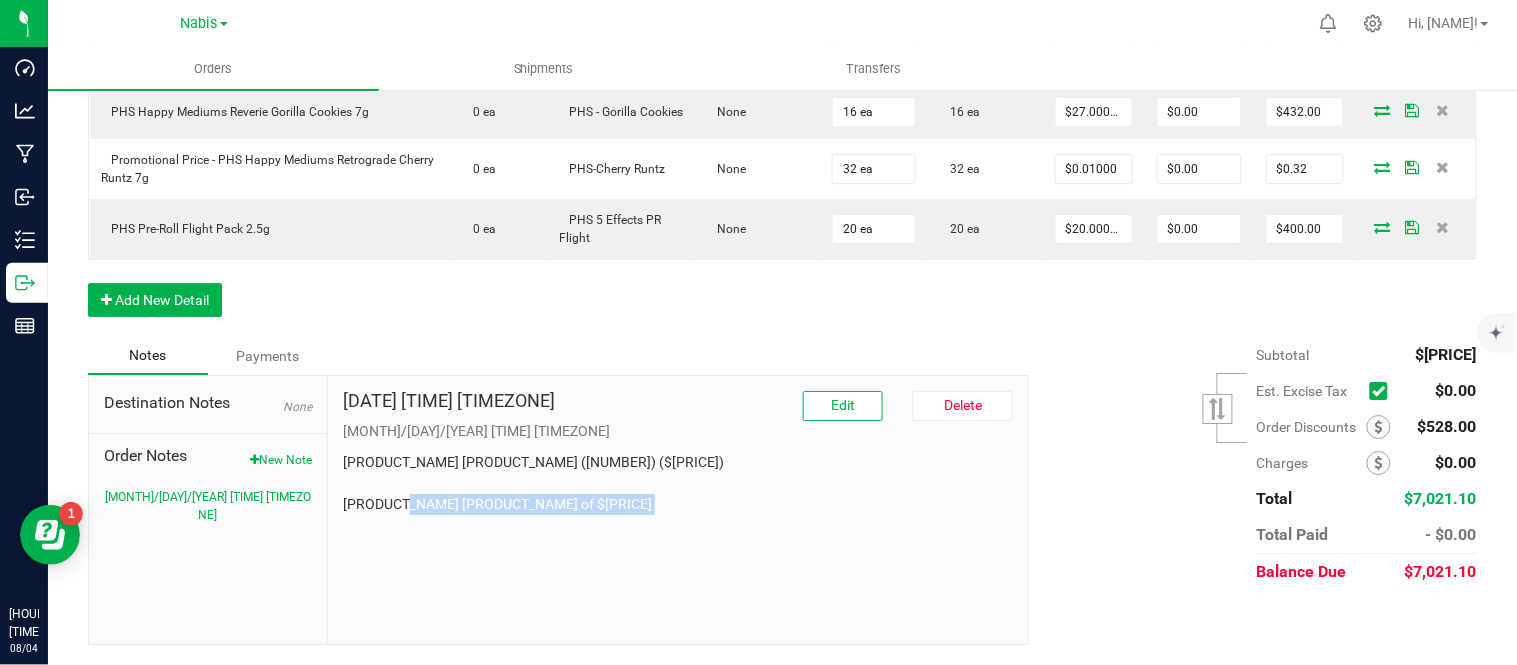 copy on "aged product credit of $[PRICE]" 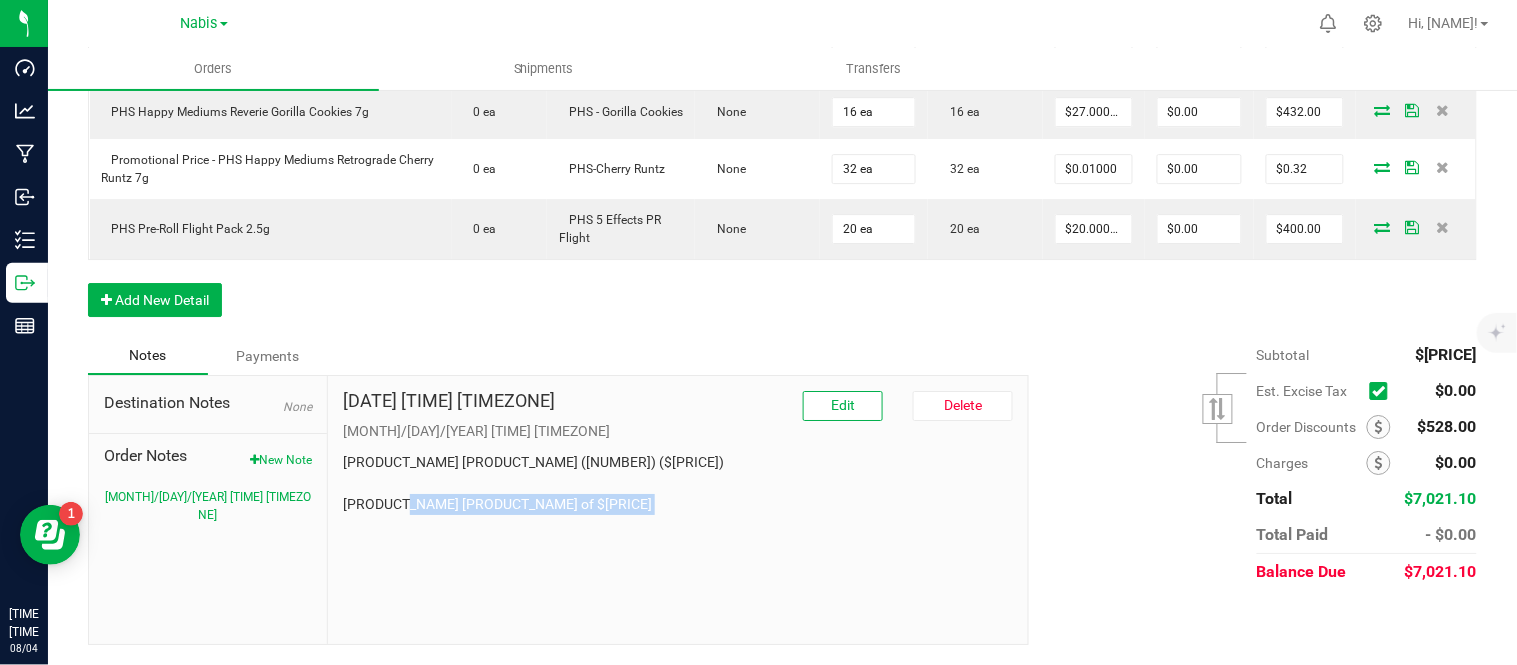 click on "Display Credits: AGS Shasta Bloom (30) Total Credits: $[AMOUNT].00
aged product credit of $[AMOUNT]" at bounding box center [678, 510] 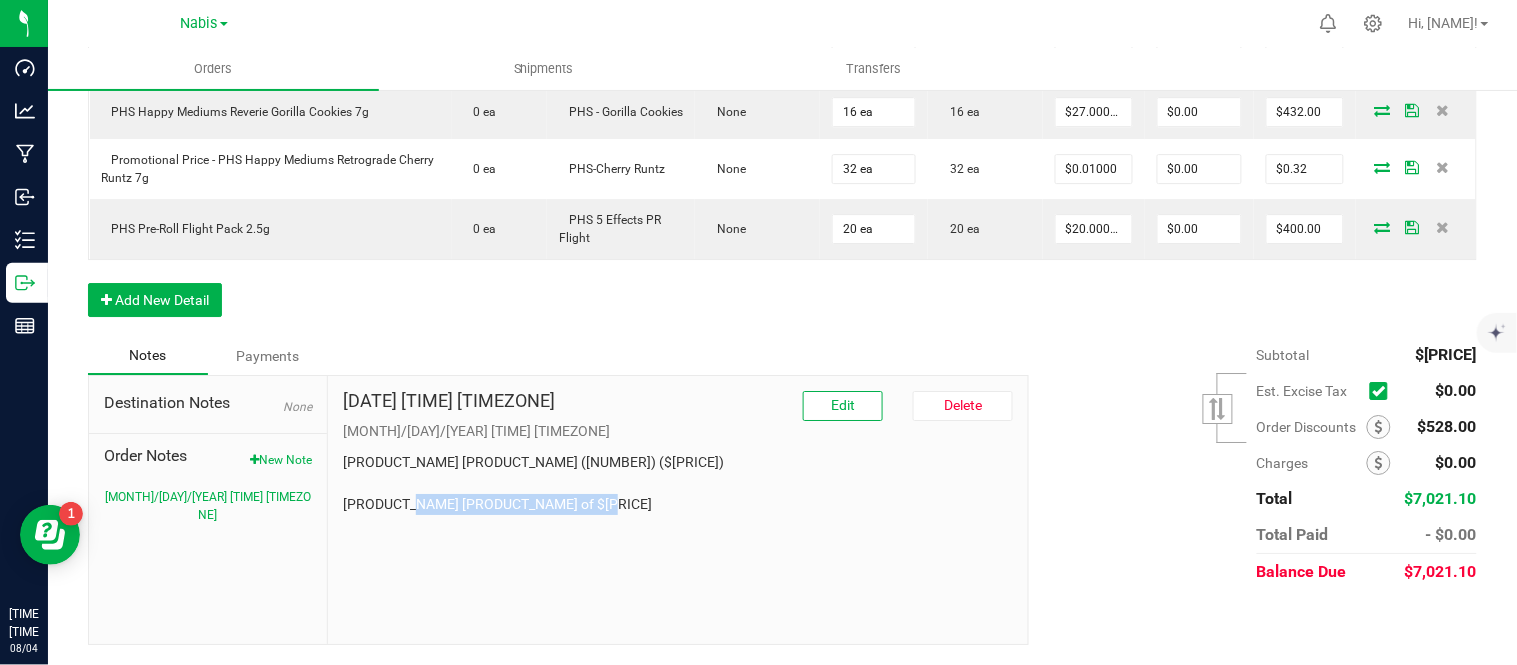 drag, startPoint x: 513, startPoint y: 505, endPoint x: 345, endPoint y: 500, distance: 168.07439 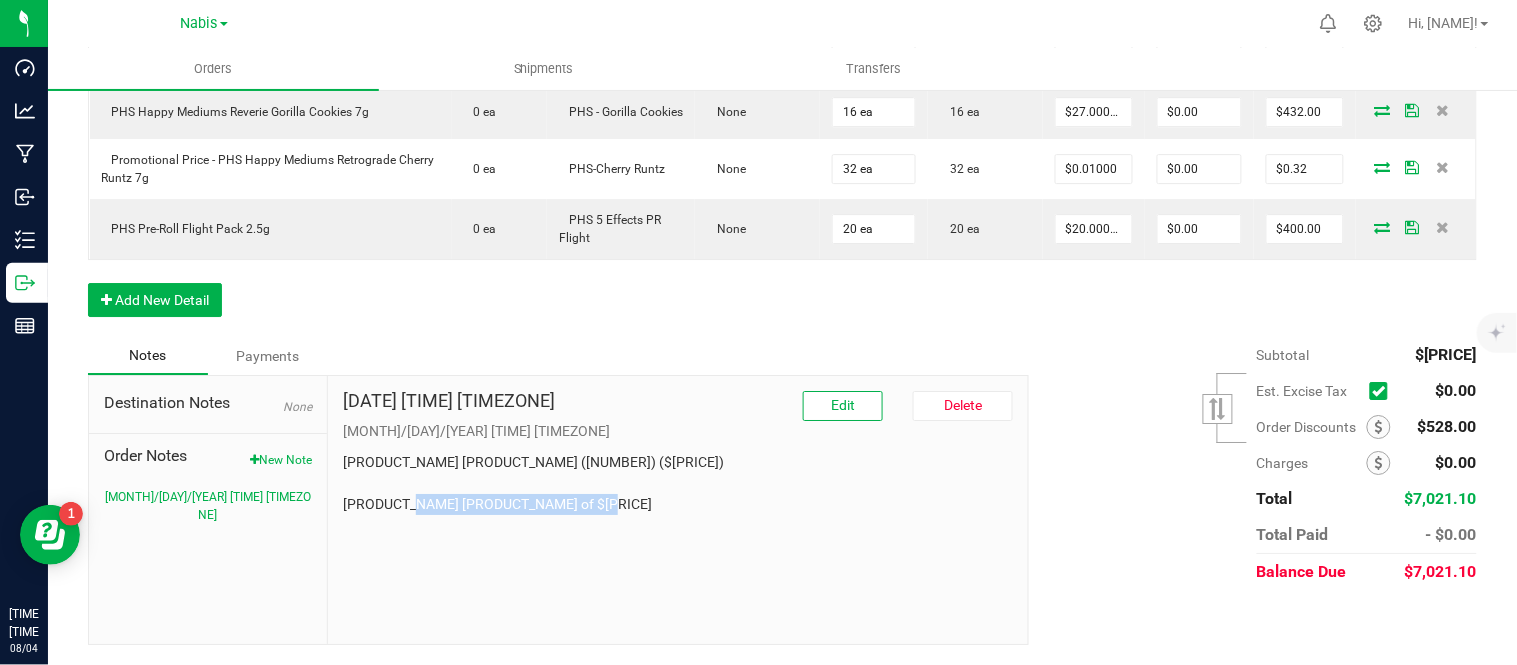 click on "[PRODUCT_NAME] [PRODUCT_NAME] ([NUMBER]) ($[PRICE])
[PRODUCT_NAME] [PRODUCT_NAME] of $[PRICE]" at bounding box center (678, 483) 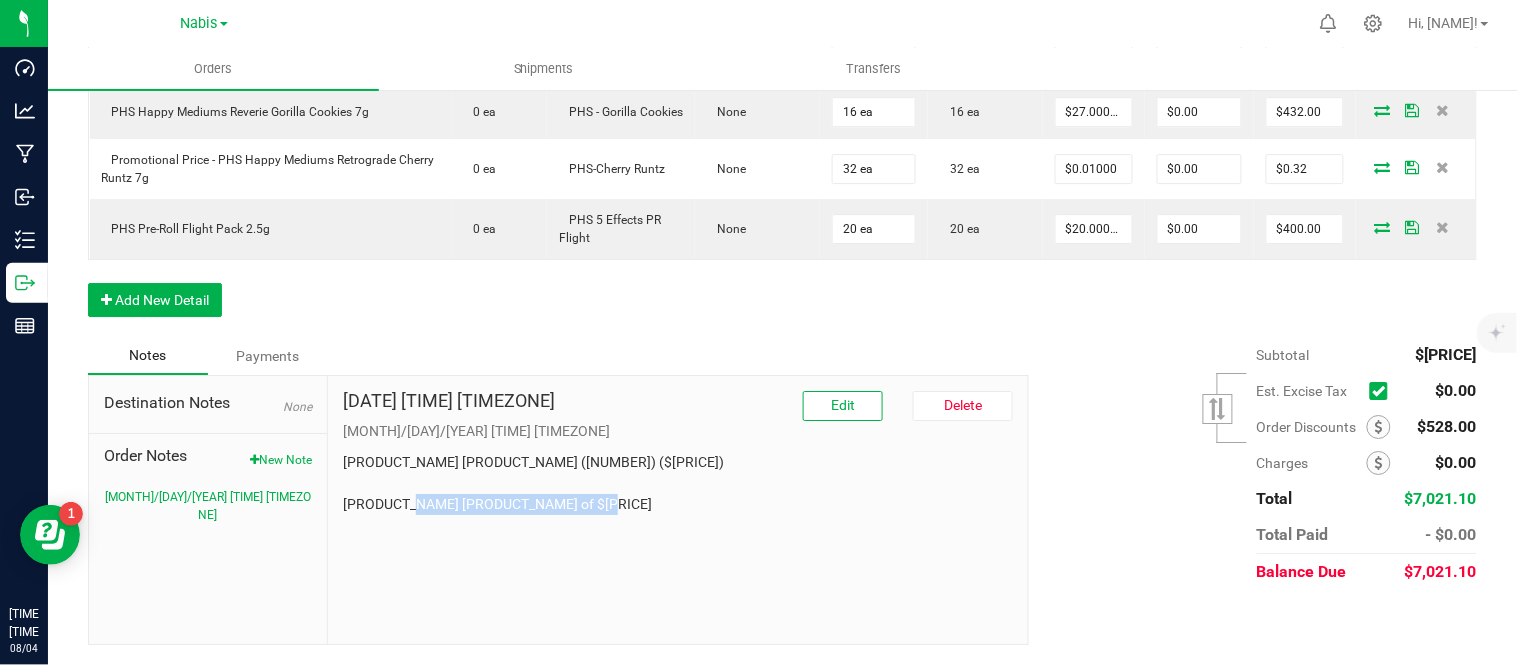 copy on "aged product credit of $[PRICE]" 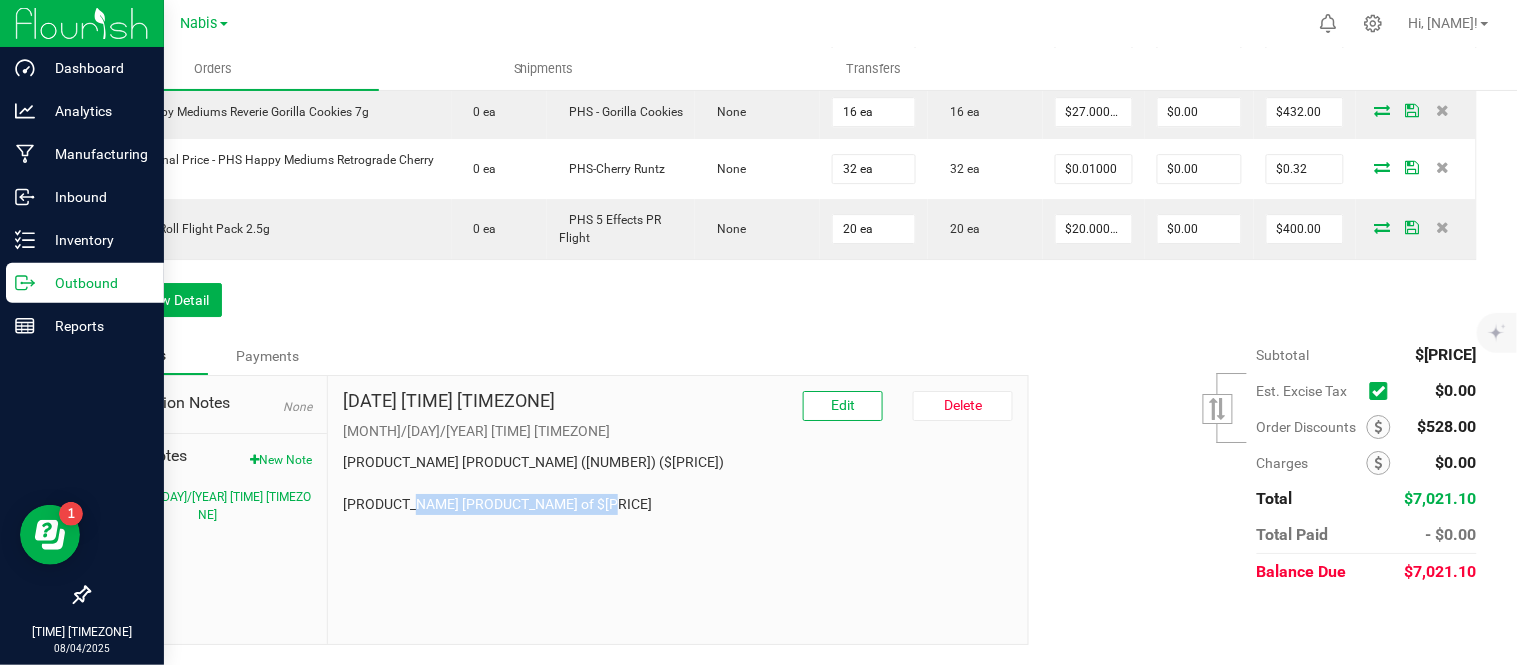 click on "Outbound" at bounding box center [95, 283] 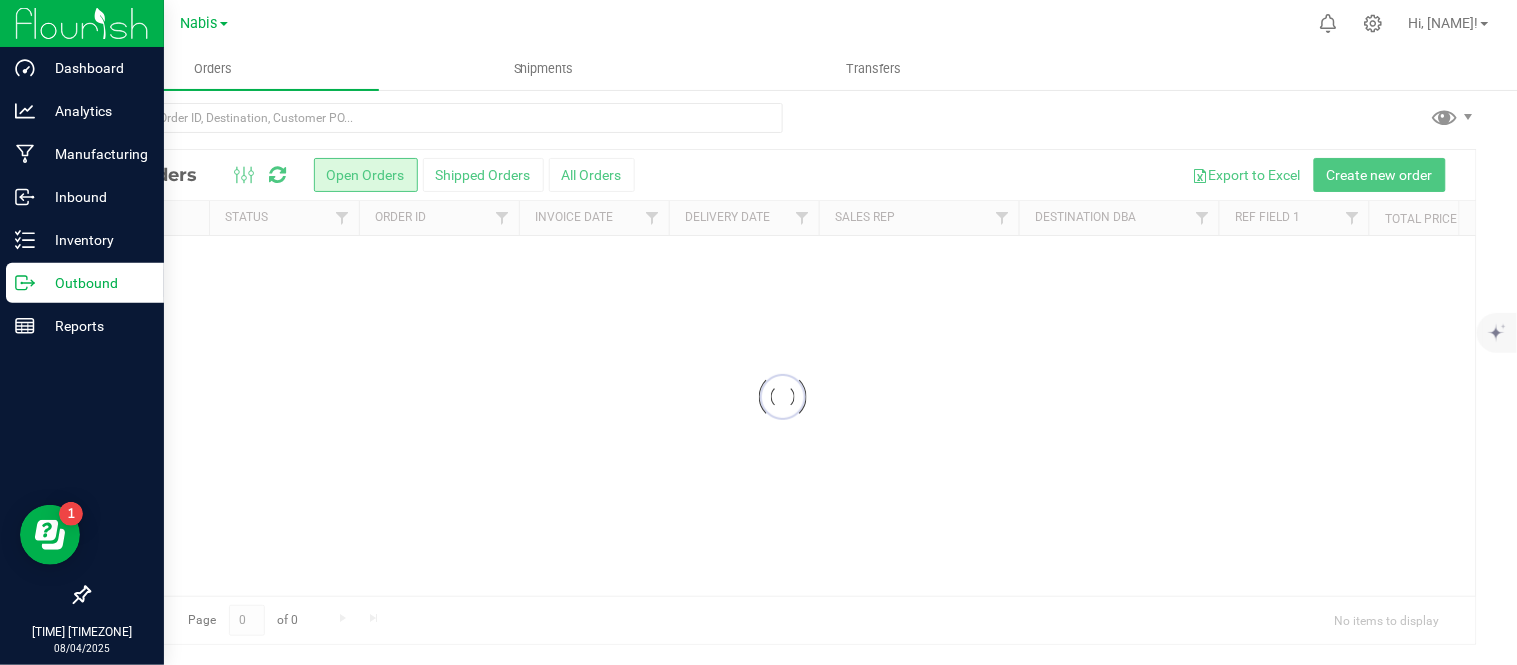 scroll, scrollTop: 0, scrollLeft: 0, axis: both 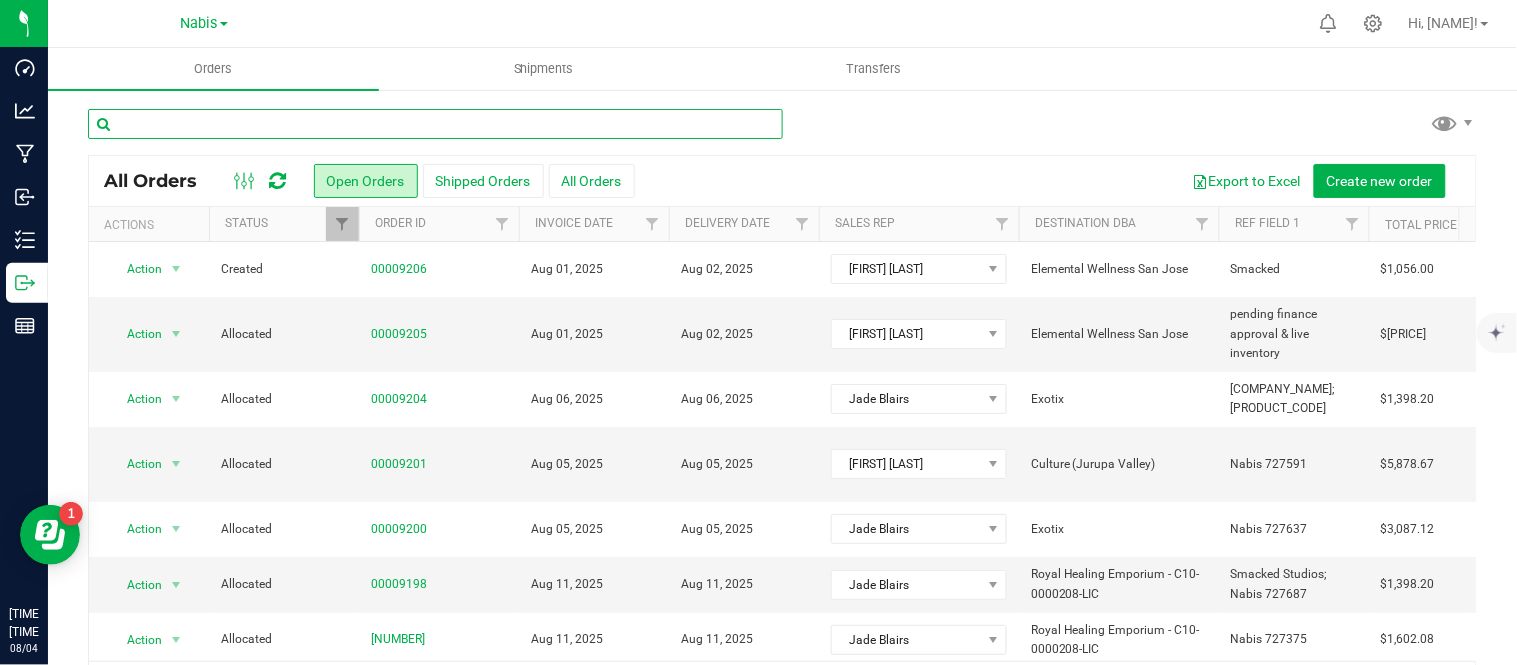 click at bounding box center [435, 124] 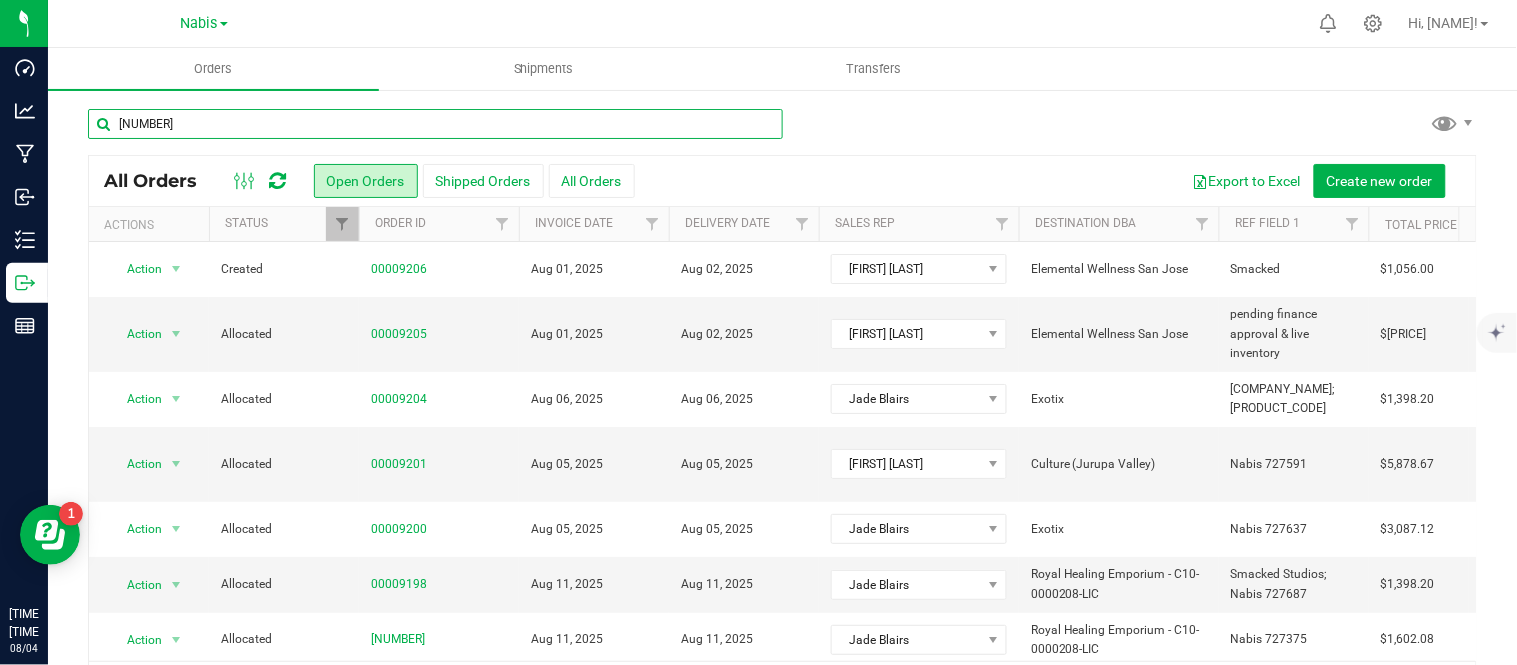 type on "[NUMBER]" 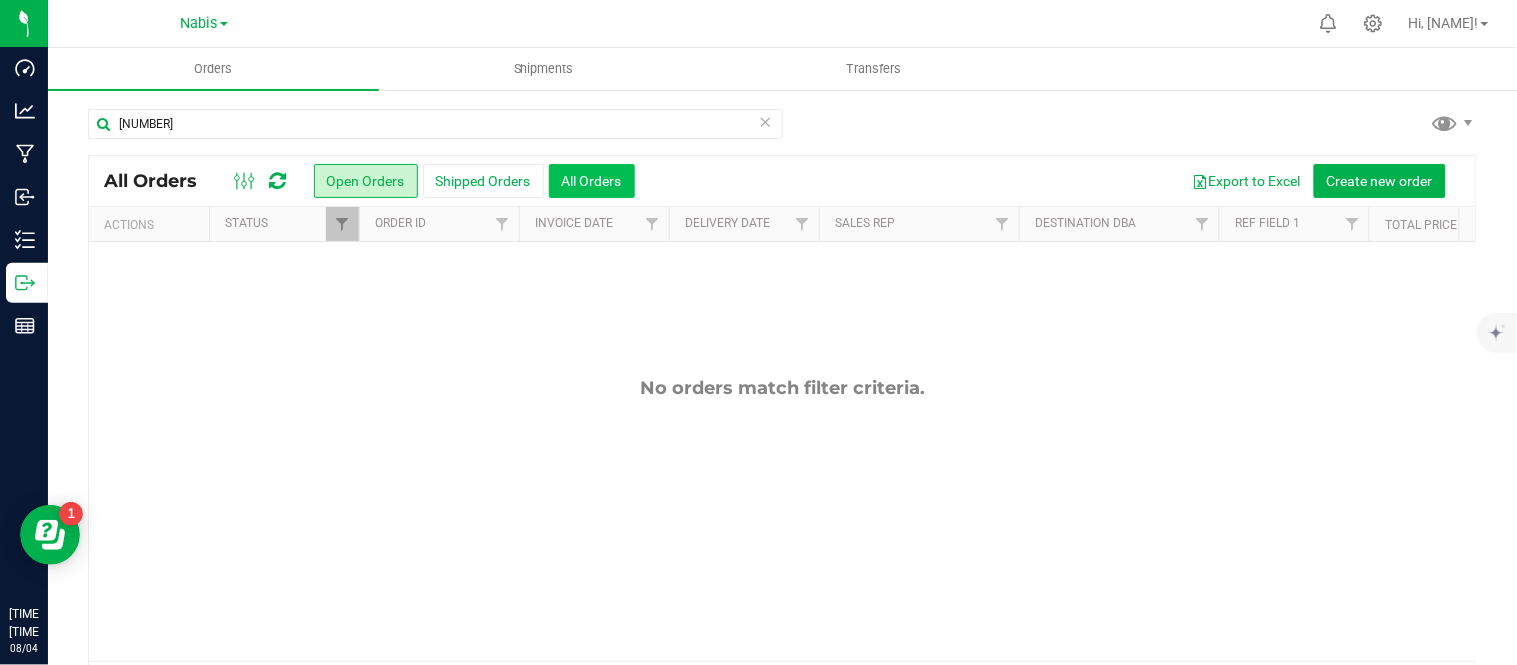 click on "All Orders" at bounding box center (592, 181) 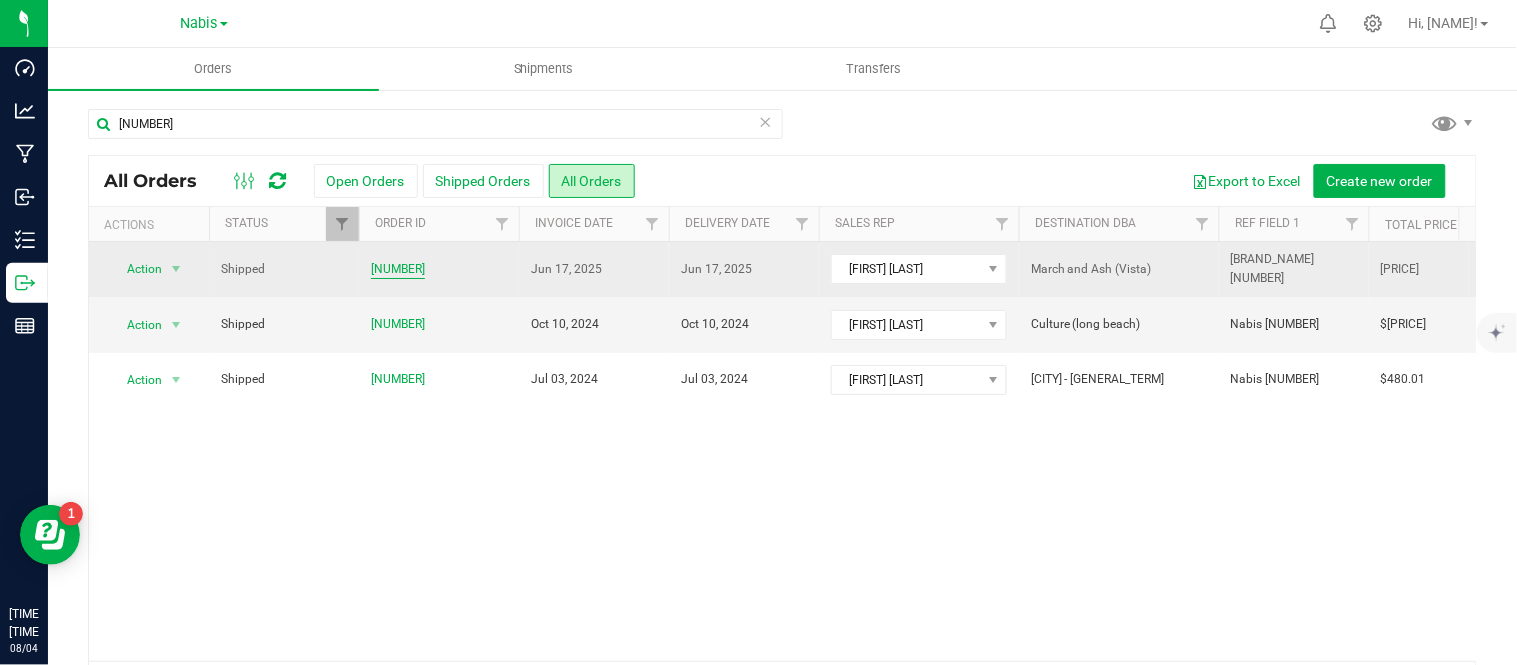 click on "[NUMBER]" at bounding box center (398, 269) 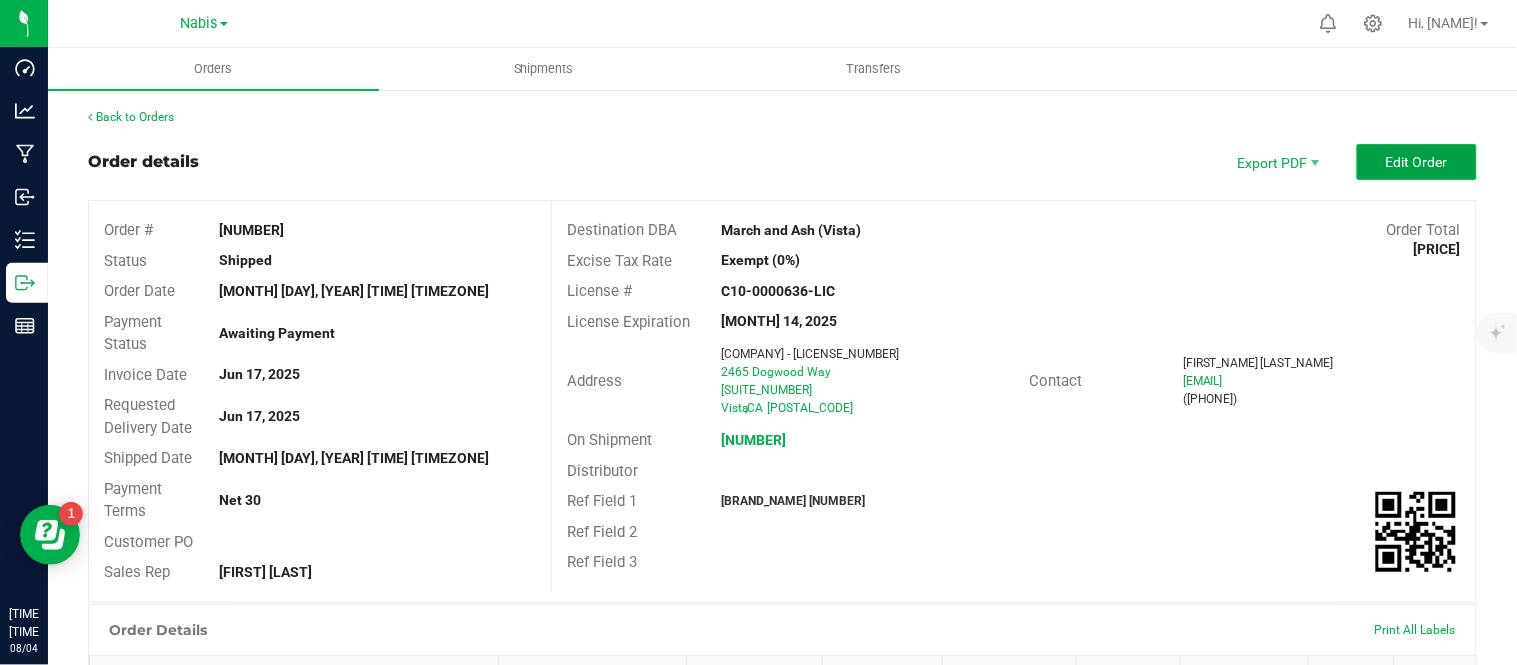 click on "Edit Order" at bounding box center (1417, 162) 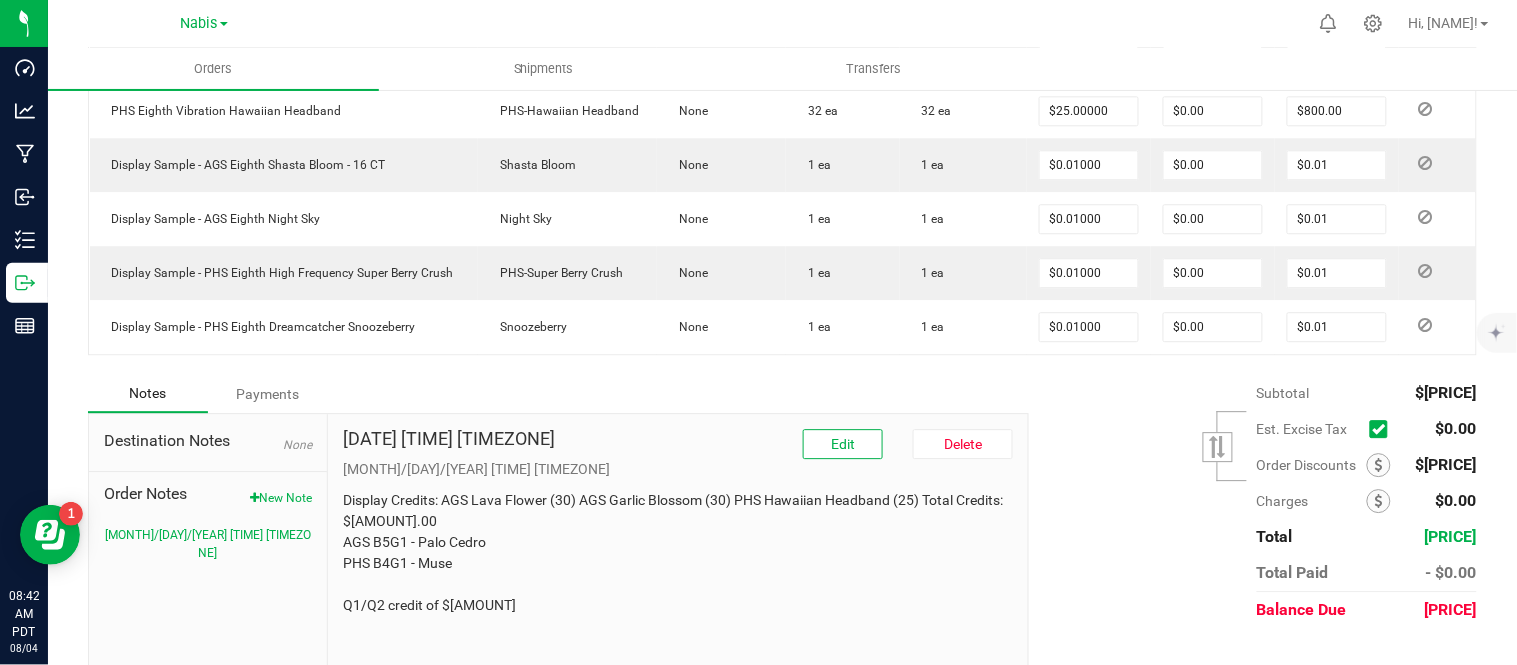 scroll, scrollTop: 1324, scrollLeft: 0, axis: vertical 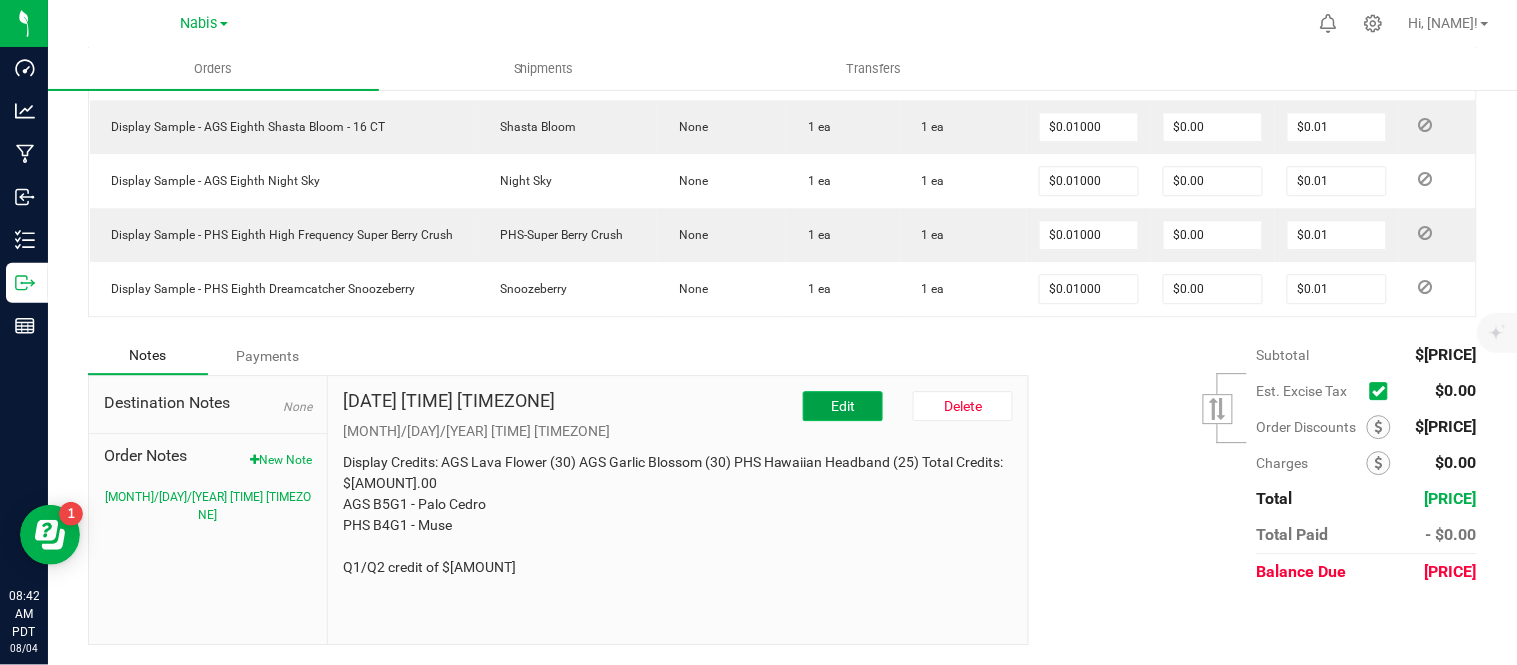click on "Edit" at bounding box center [843, 406] 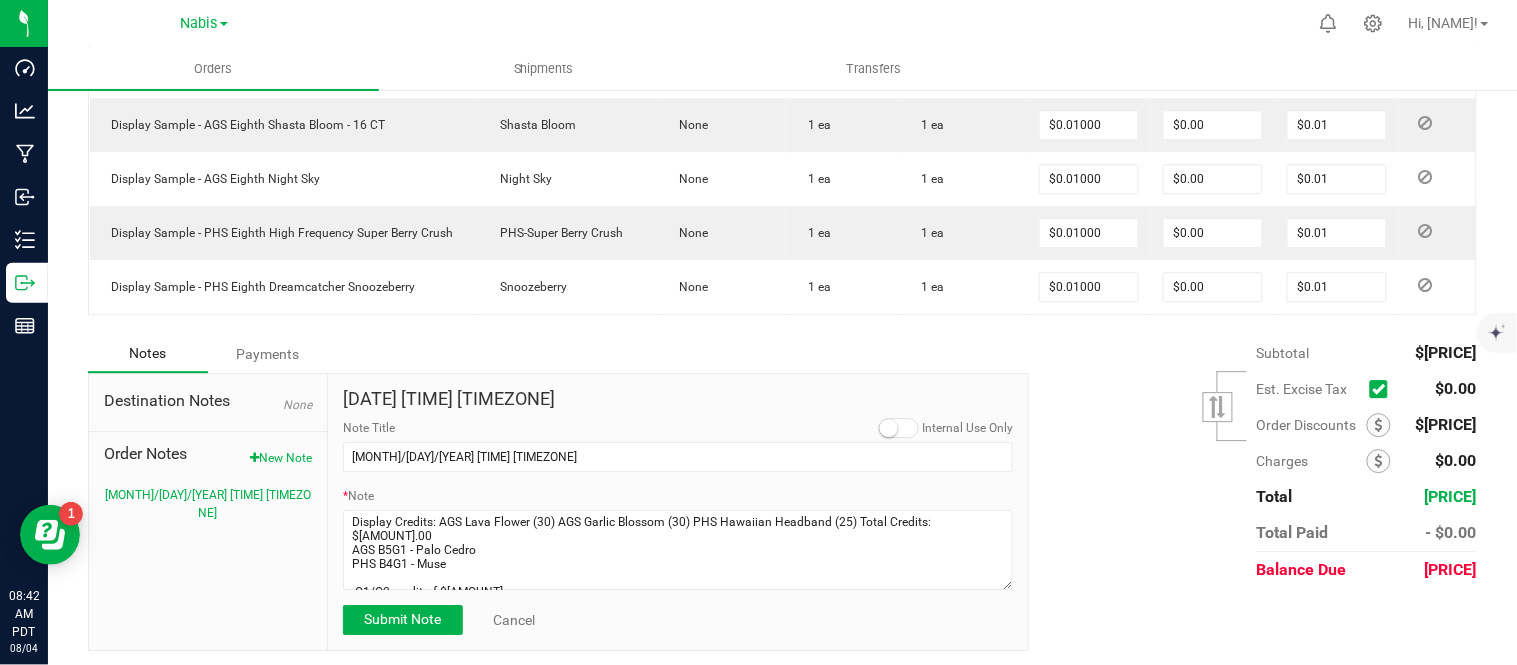 click on "[MONTH] [DAY], [YEAR] [TIME] [TIMEZONE]
[INTERNAL_USE_ONLY]
[NOTE_TITLE]
[MONTH]/[DAY]/[YEAR] [TIME] [TIMEZONE]
*
[NOTE]
[SUBMIT_NOTE]
[CANCEL]" at bounding box center [678, 512] 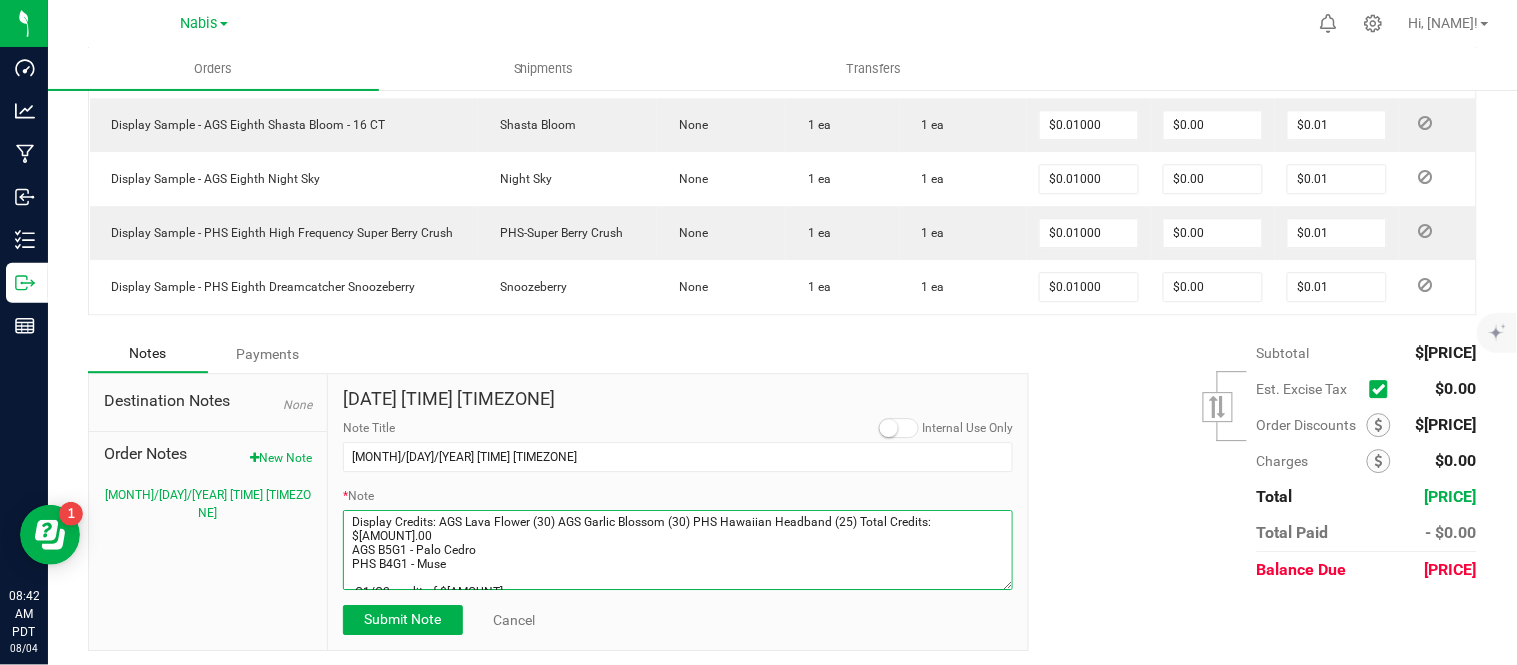 click on "*
Note" at bounding box center (678, 550) 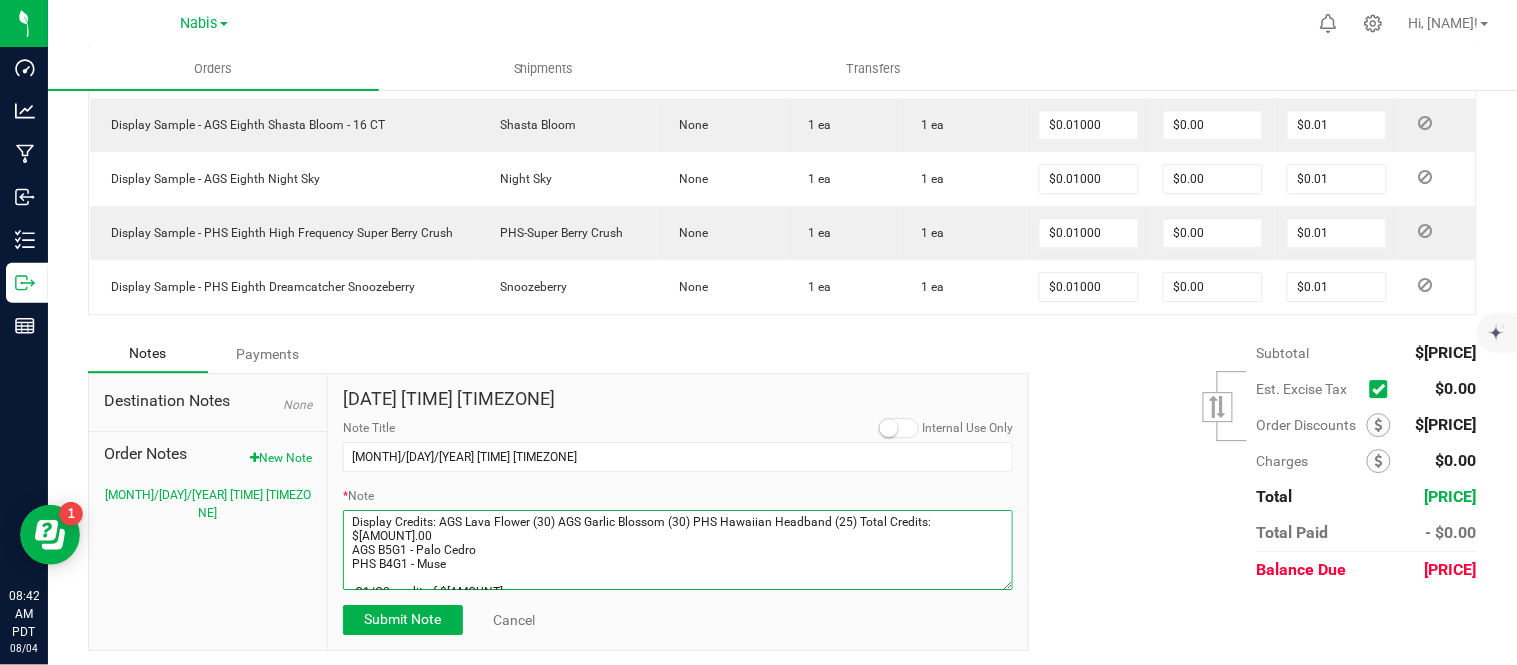 scroll, scrollTop: 11, scrollLeft: 0, axis: vertical 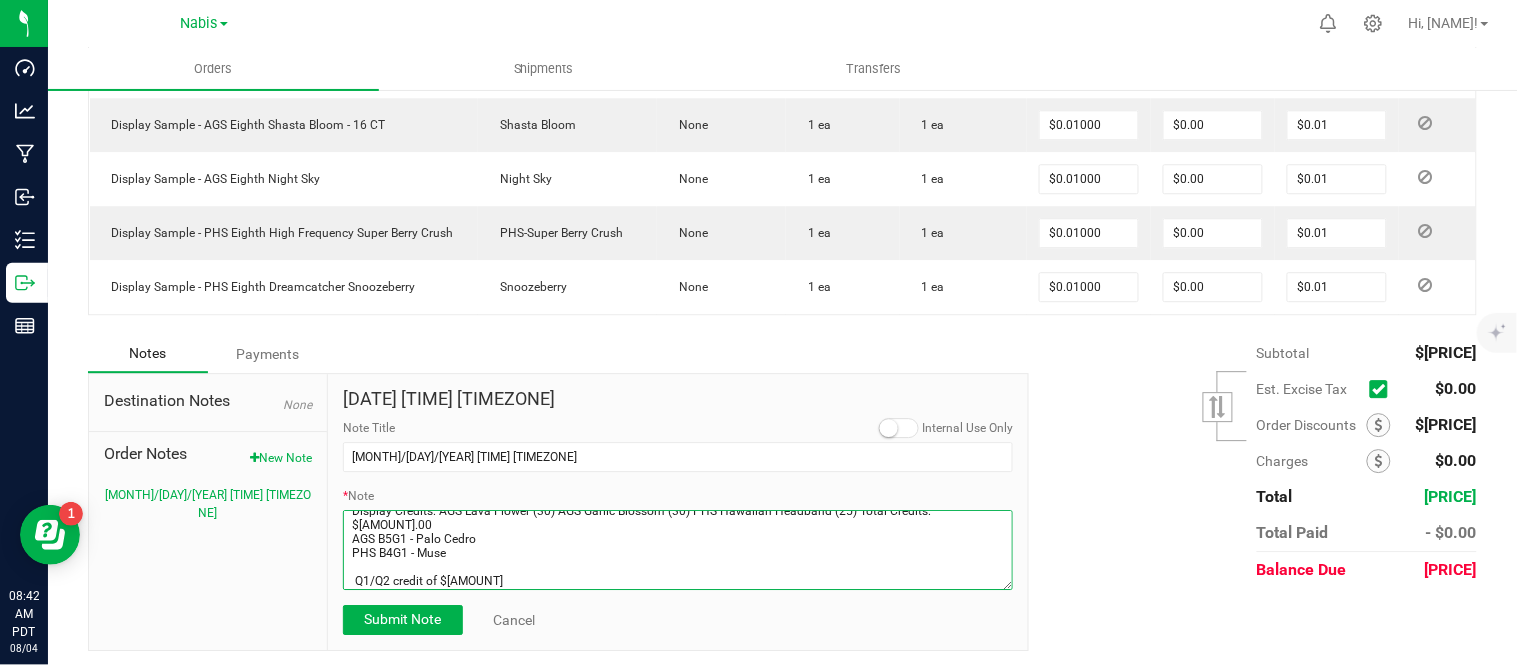 paste on "approved swap credit of $767.48" 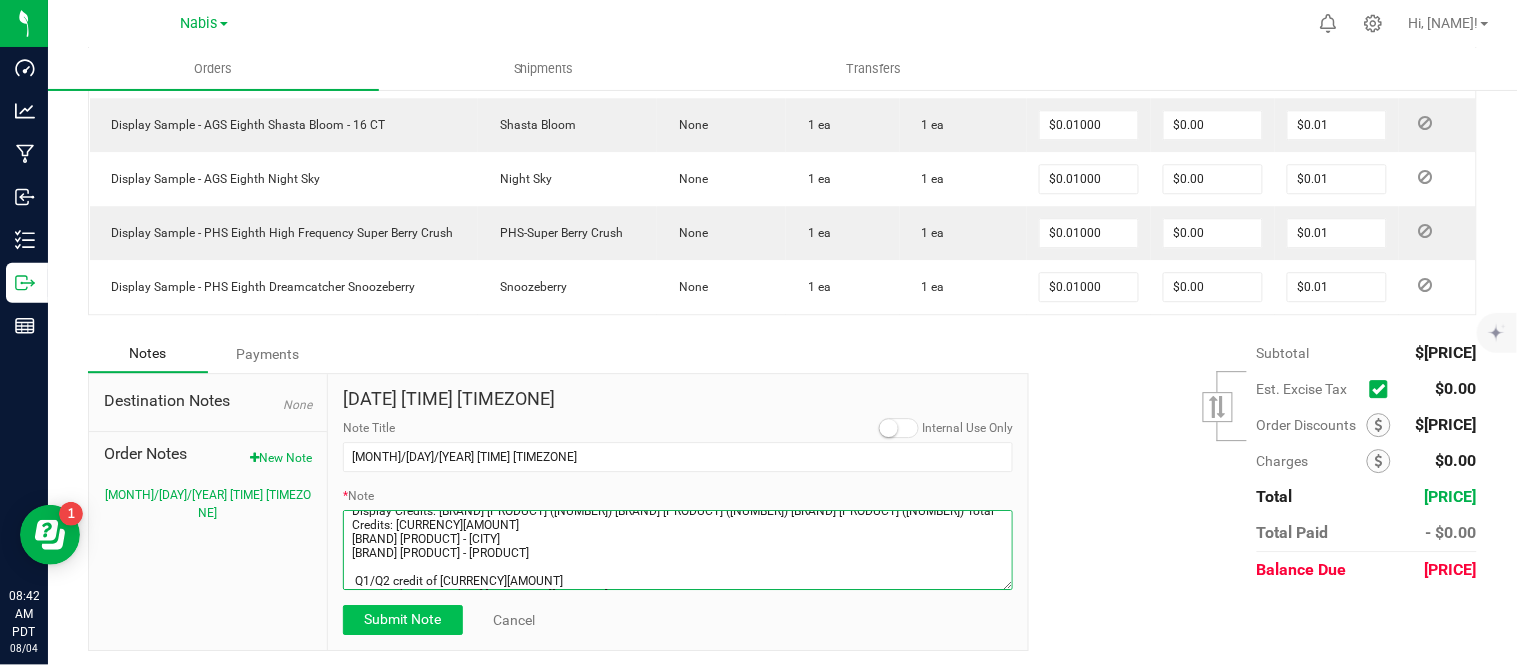 type on "Display Credits: [BRAND] [PRODUCT] ([NUMBER]) [BRAND] [PRODUCT] ([NUMBER]) [BRAND] [PRODUCT] ([NUMBER]) Total Credits: [CURRENCY][AMOUNT]
[BRAND] [PRODUCT] - [CITY]
[BRAND] [PRODUCT] - [PRODUCT]
Q1/Q2 credit of [CURRENCY][AMOUNT]
approved swap credit of [CURRENCY][AMOUNT]" 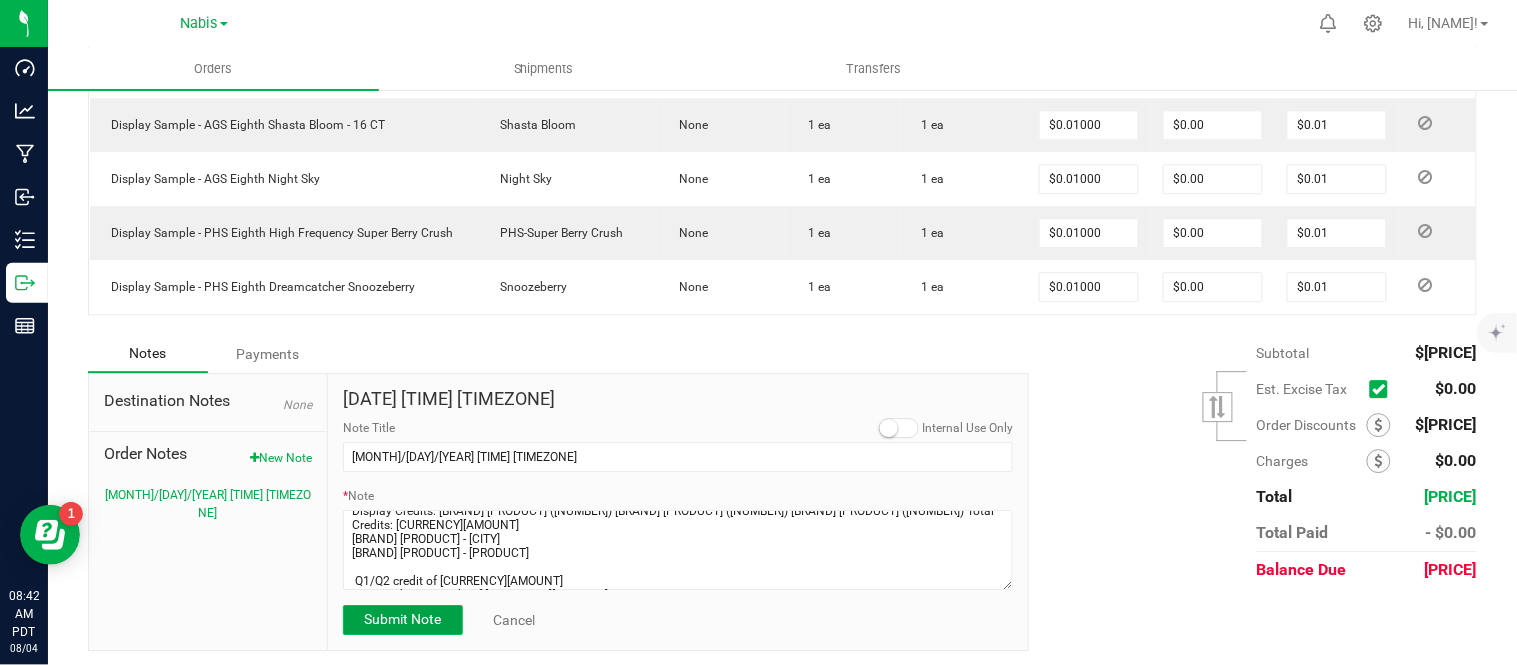 click on "Submit Note" at bounding box center (403, 620) 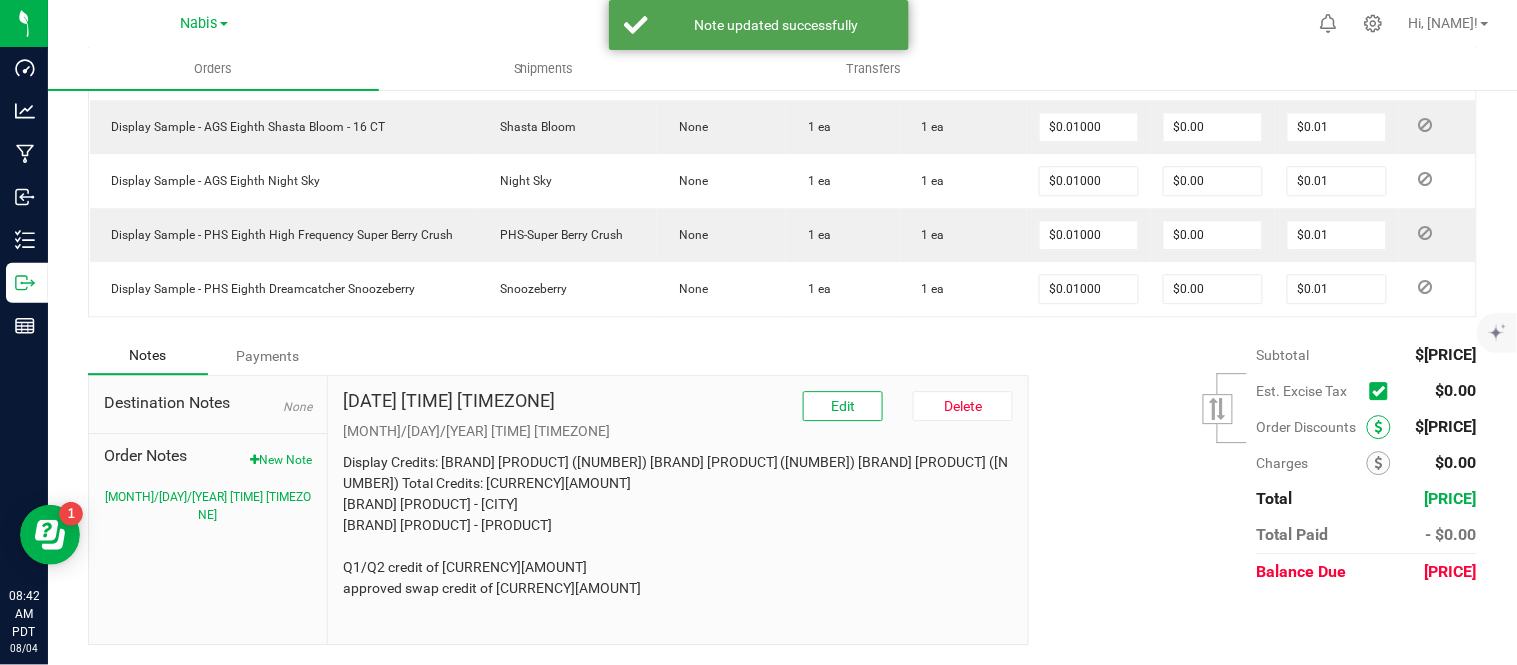 click at bounding box center [1379, 427] 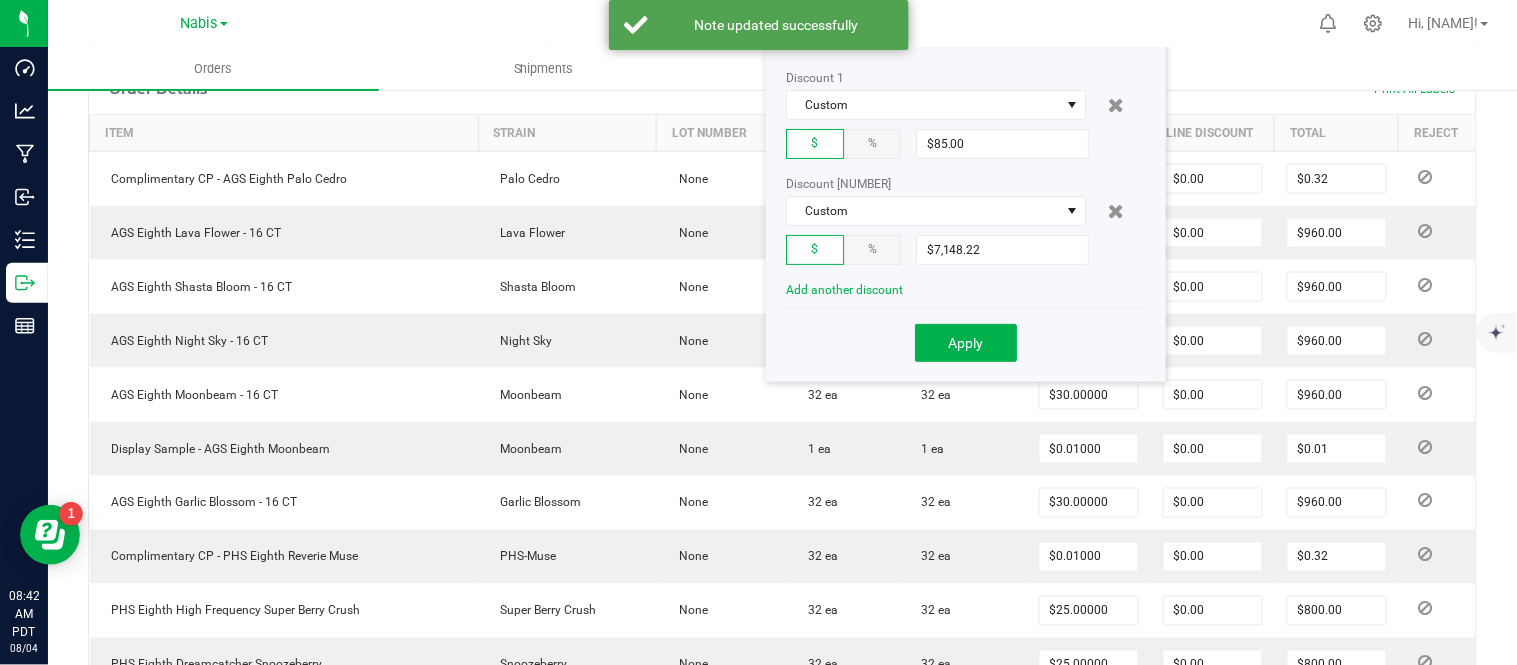 scroll, scrollTop: 546, scrollLeft: 0, axis: vertical 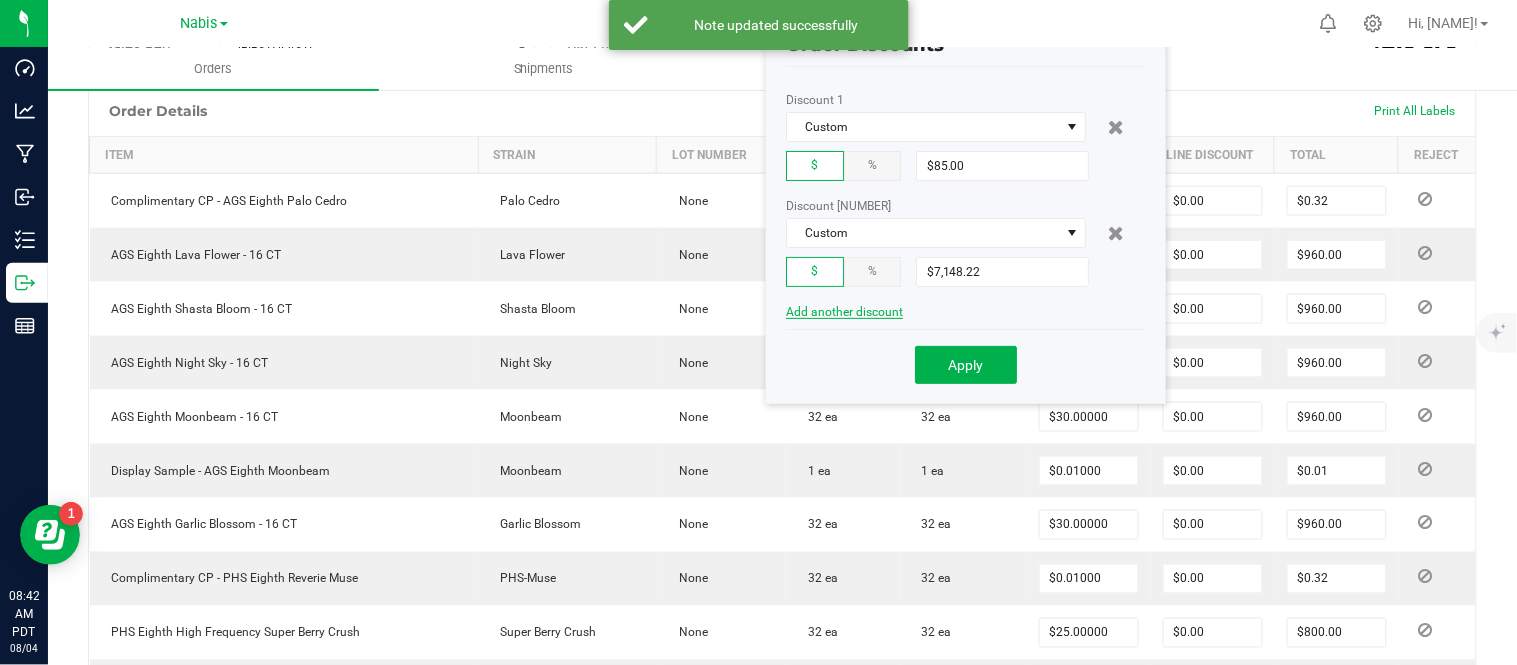 click on "Add another discount" at bounding box center [844, 312] 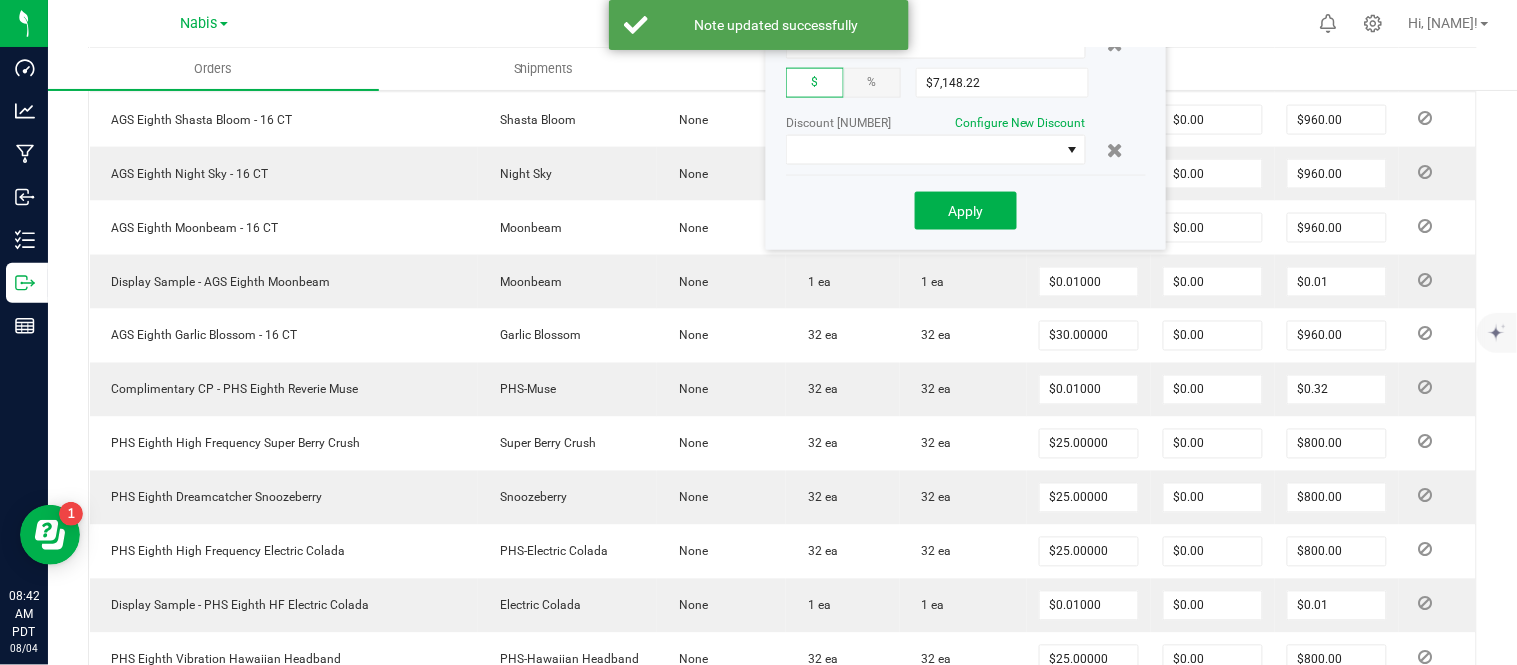 scroll, scrollTop: 736, scrollLeft: 0, axis: vertical 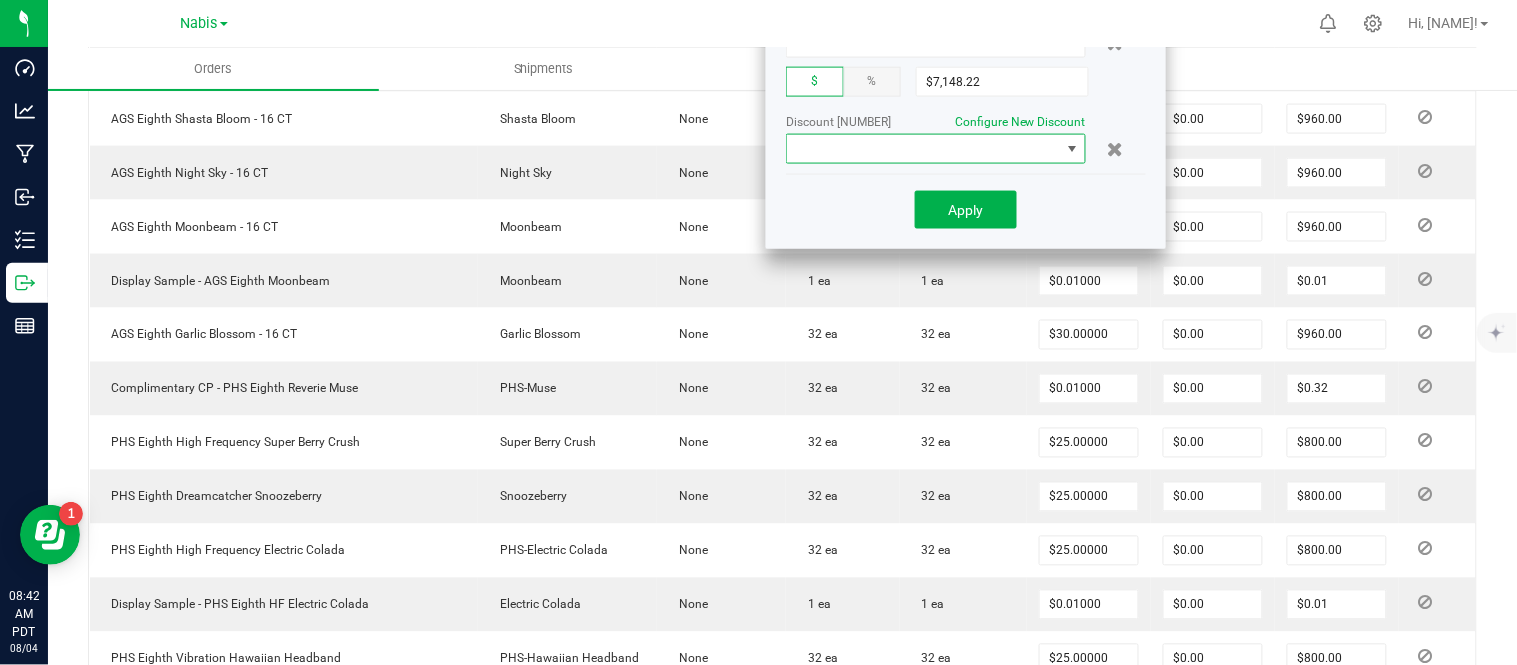 click at bounding box center [923, 149] 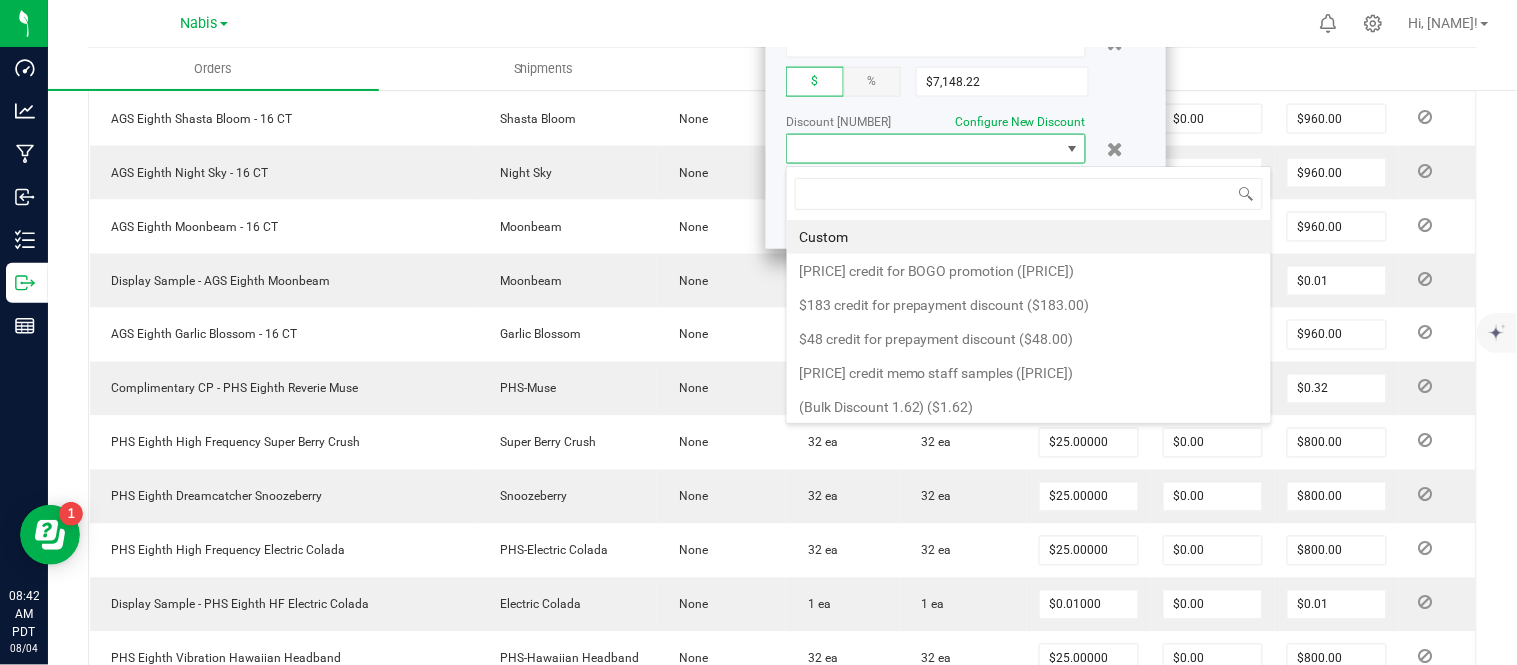 scroll, scrollTop: 99970, scrollLeft: 99700, axis: both 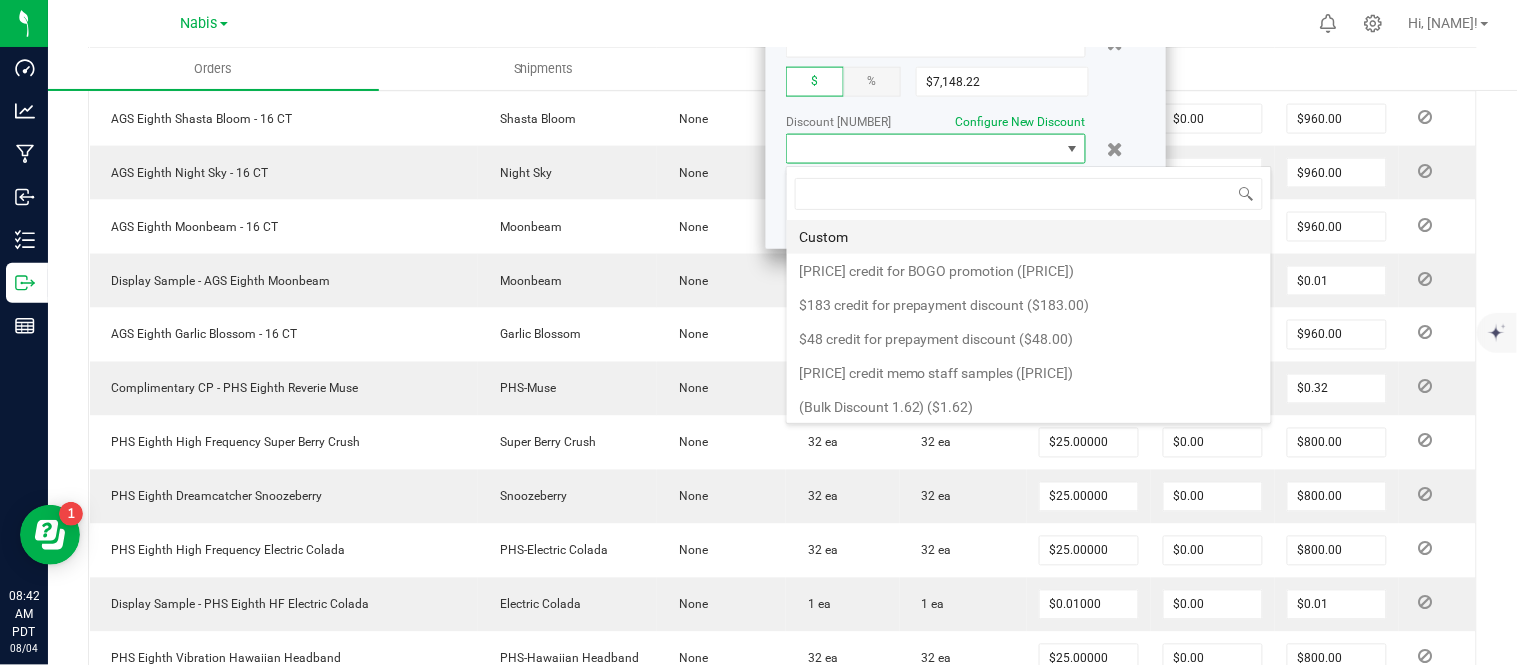click on "Custom" at bounding box center (1029, 237) 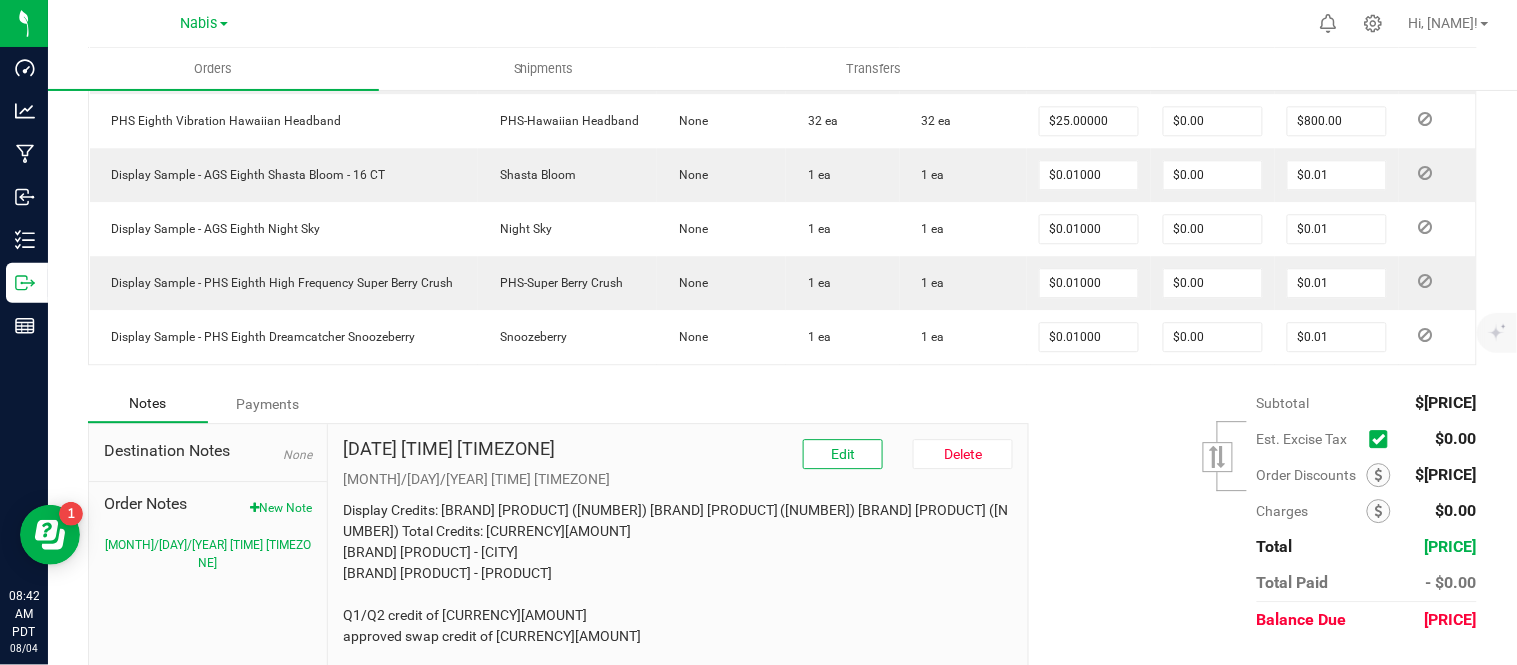 scroll, scrollTop: 1324, scrollLeft: 0, axis: vertical 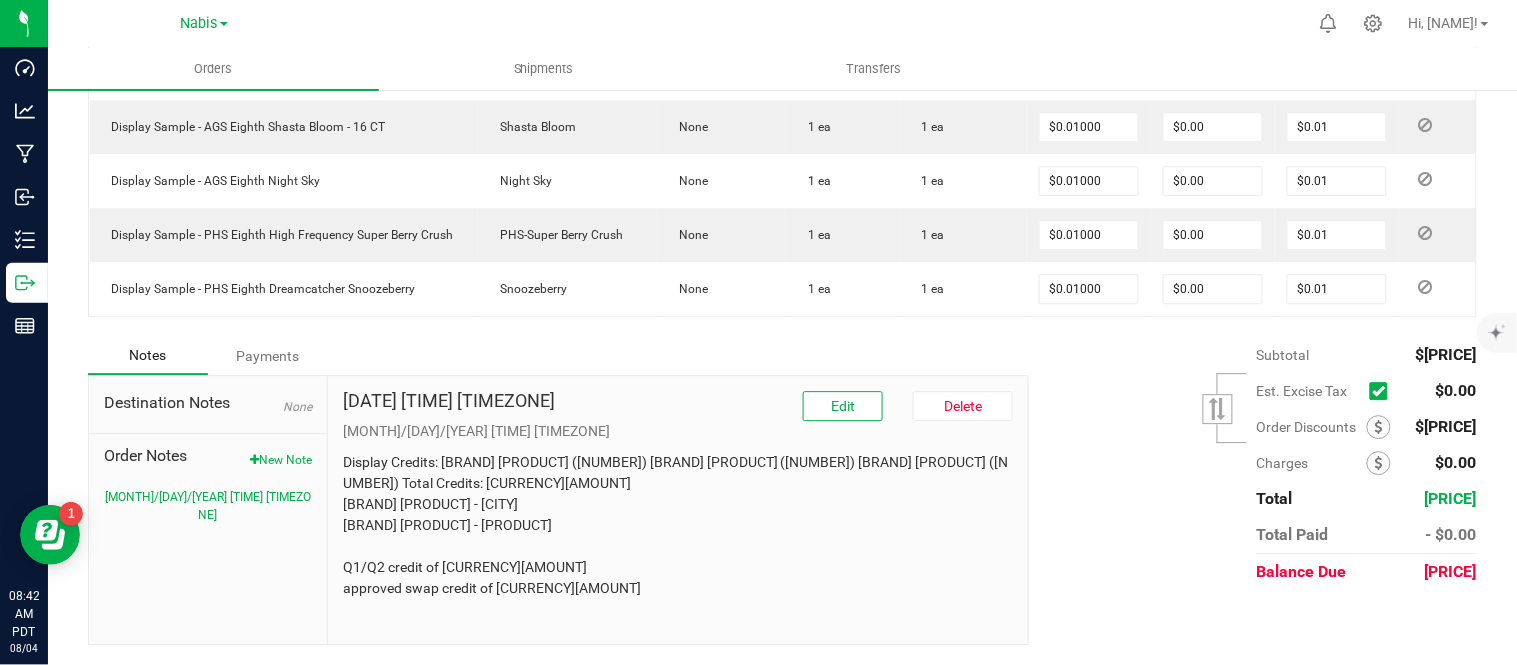 click on "Display Credits: [BRAND] [PRODUCT] ([NUMBER]) [BRAND] [PRODUCT] ([NUMBER]) [BRAND] [PRODUCT] ([NUMBER]) Total Credits: [CURRENCY][AMOUNT]
[BRAND] [PRODUCT] - [CITY]
[BRAND] [PRODUCT] - [PRODUCT]
Q1/Q2 credit of [CURRENCY][AMOUNT]
approved swap credit of [CURRENCY][AMOUNT]" at bounding box center [678, 525] 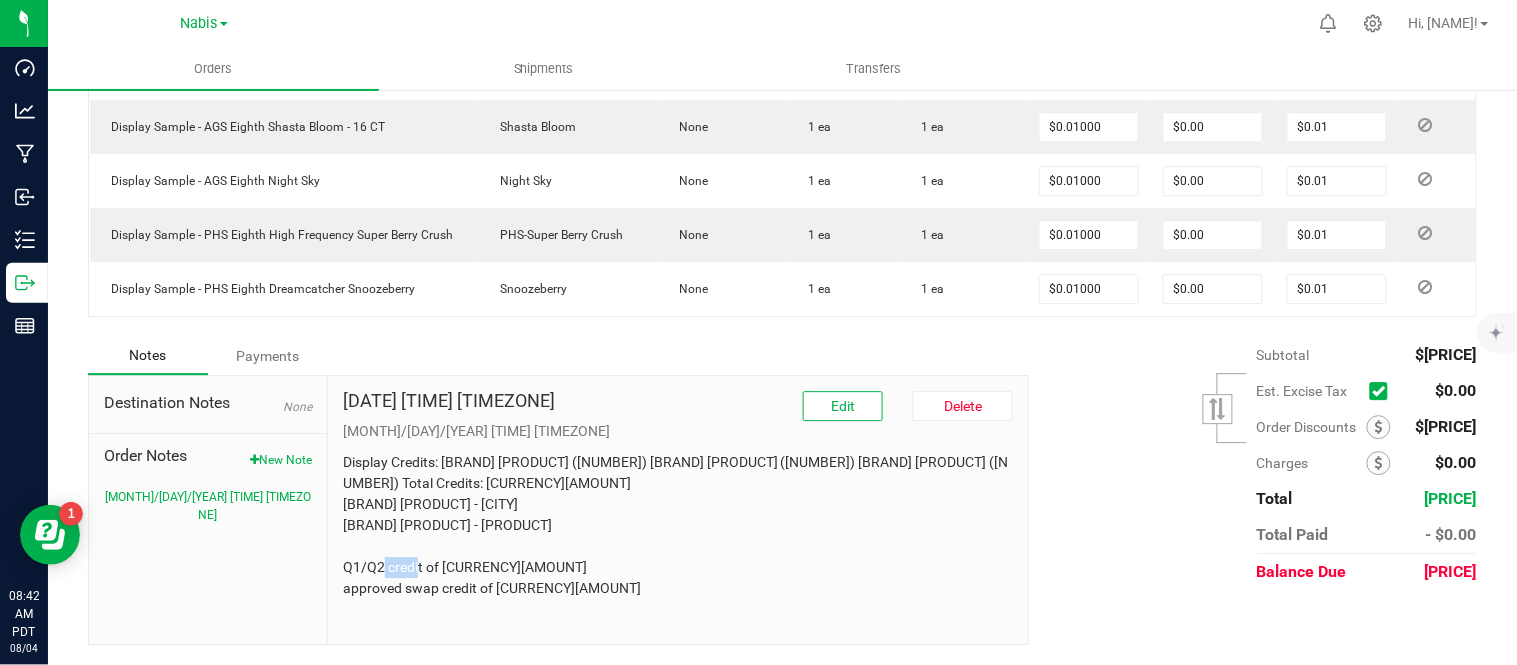 click on "Display Credits: [BRAND] [PRODUCT] ([NUMBER]) [BRAND] [PRODUCT] ([NUMBER]) [BRAND] [PRODUCT] ([NUMBER]) Total Credits: [CURRENCY][AMOUNT]
[BRAND] [PRODUCT] - [CITY]
[BRAND] [PRODUCT] - [PRODUCT]
Q1/Q2 credit of [CURRENCY][AMOUNT]
approved swap credit of [CURRENCY][AMOUNT]" at bounding box center (678, 525) 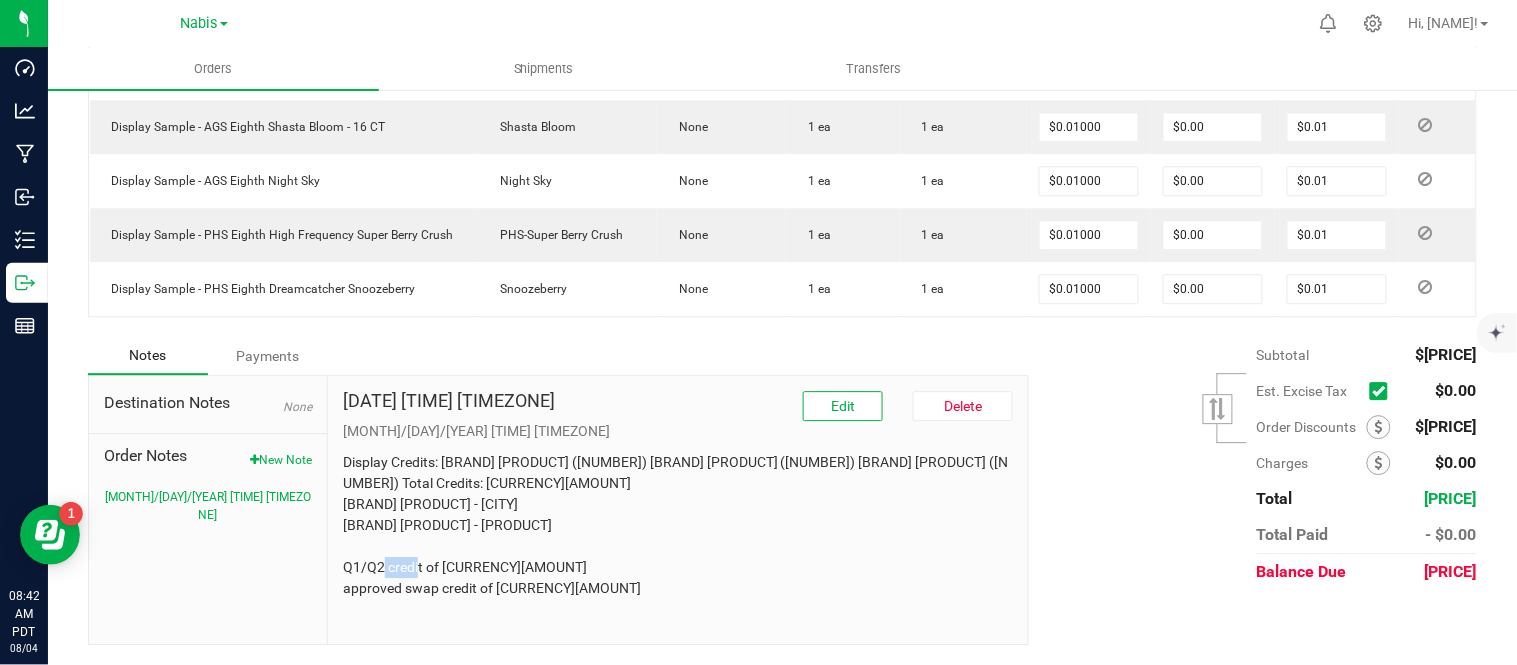 copy on "[CURRENCY][AMOUNT]" 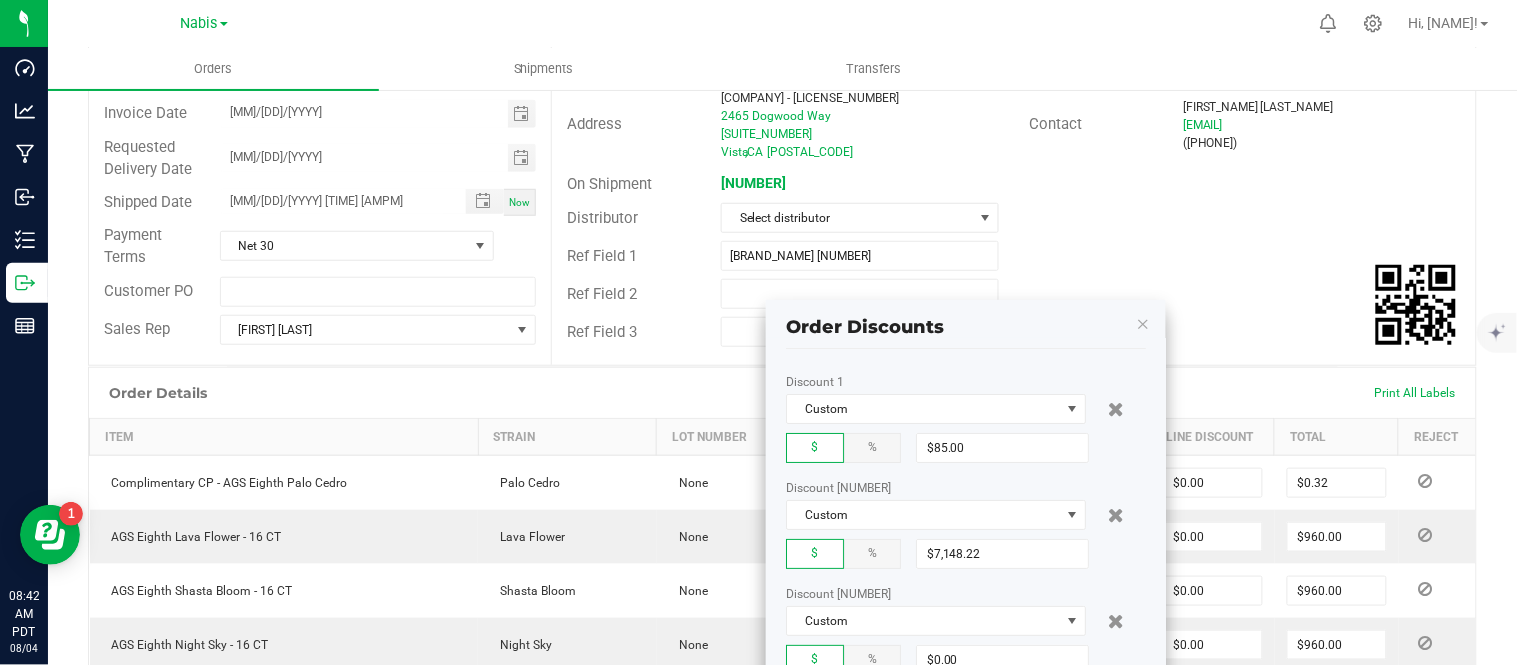 scroll, scrollTop: 446, scrollLeft: 0, axis: vertical 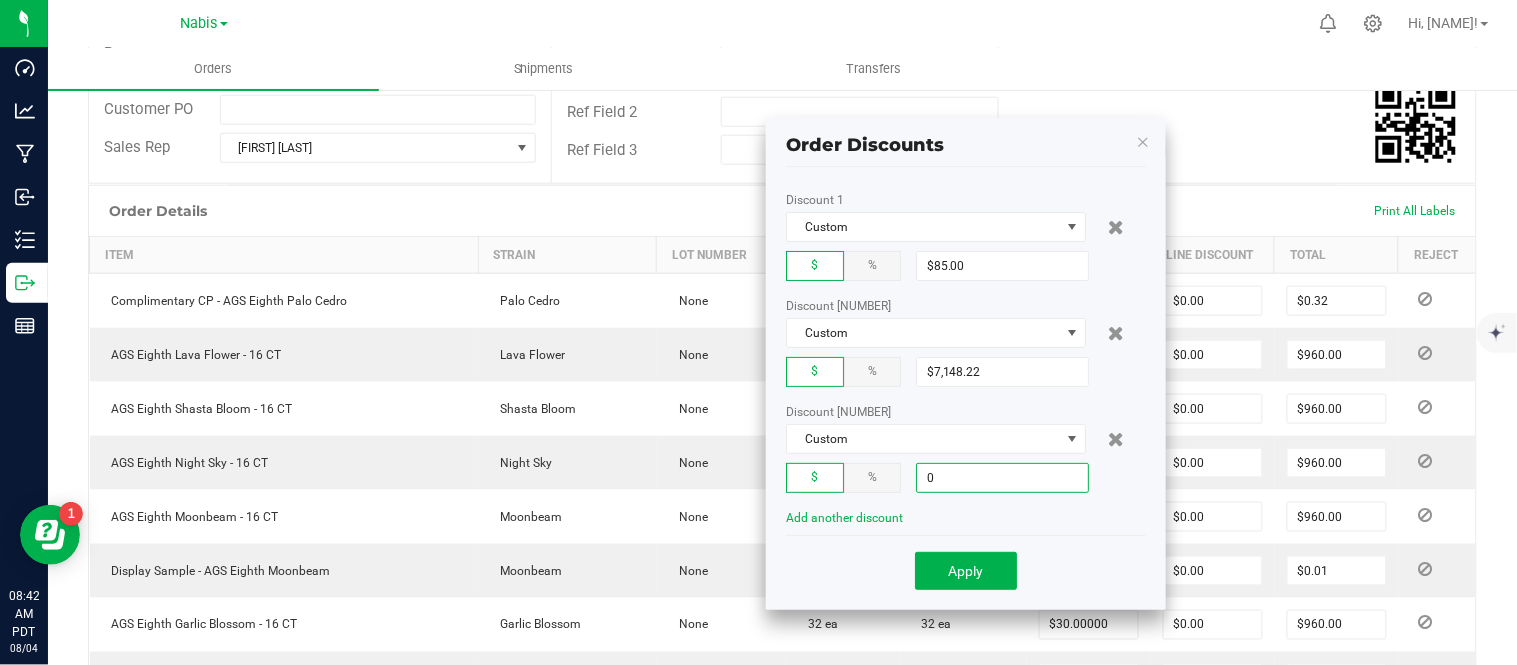 click on "0" at bounding box center [1002, 478] 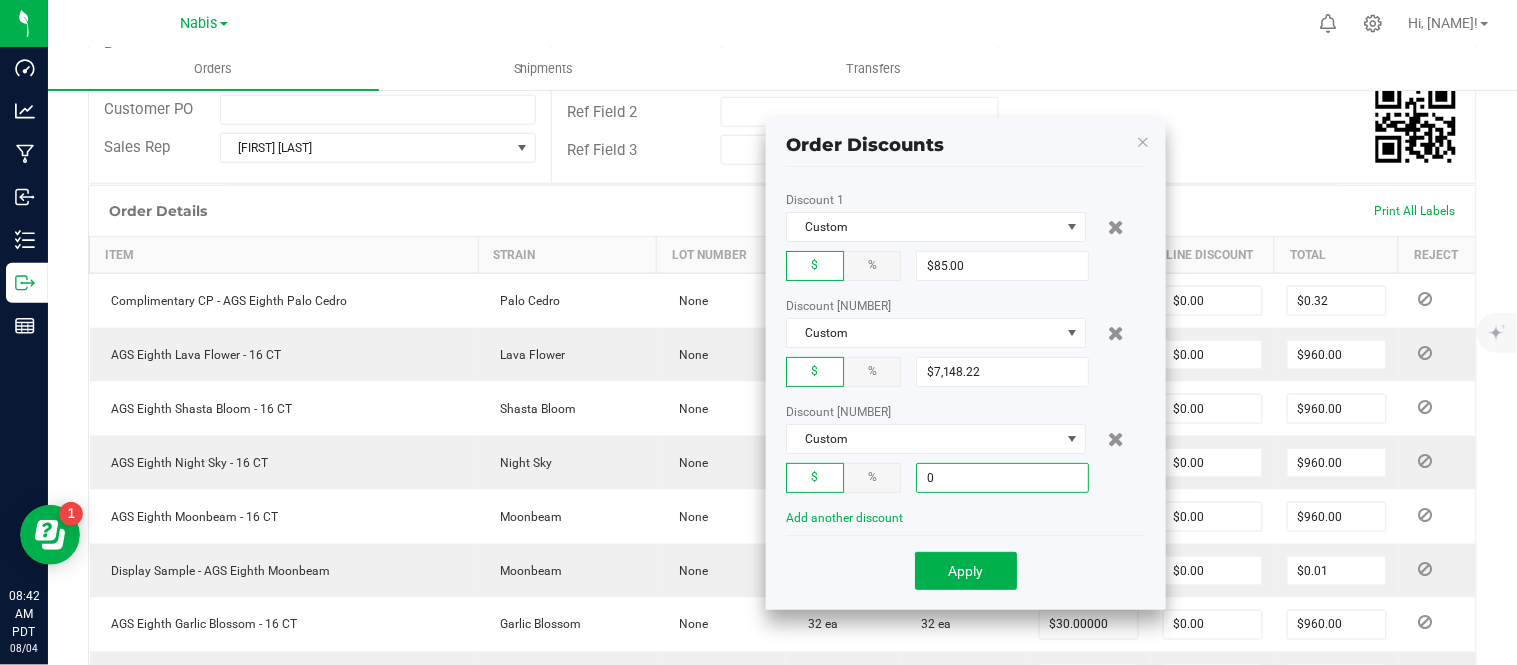 paste on "[CURRENCY][AMOUNT]" 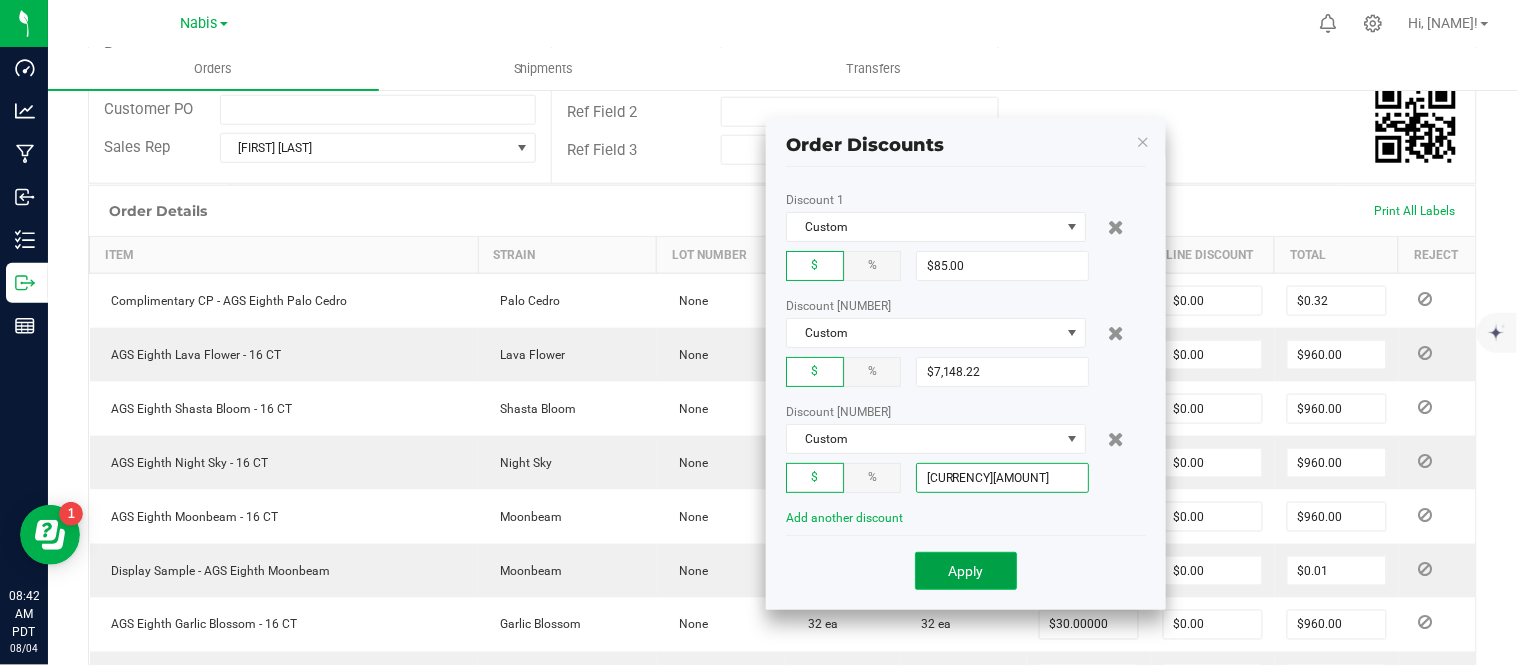 type on "[PRICE]" 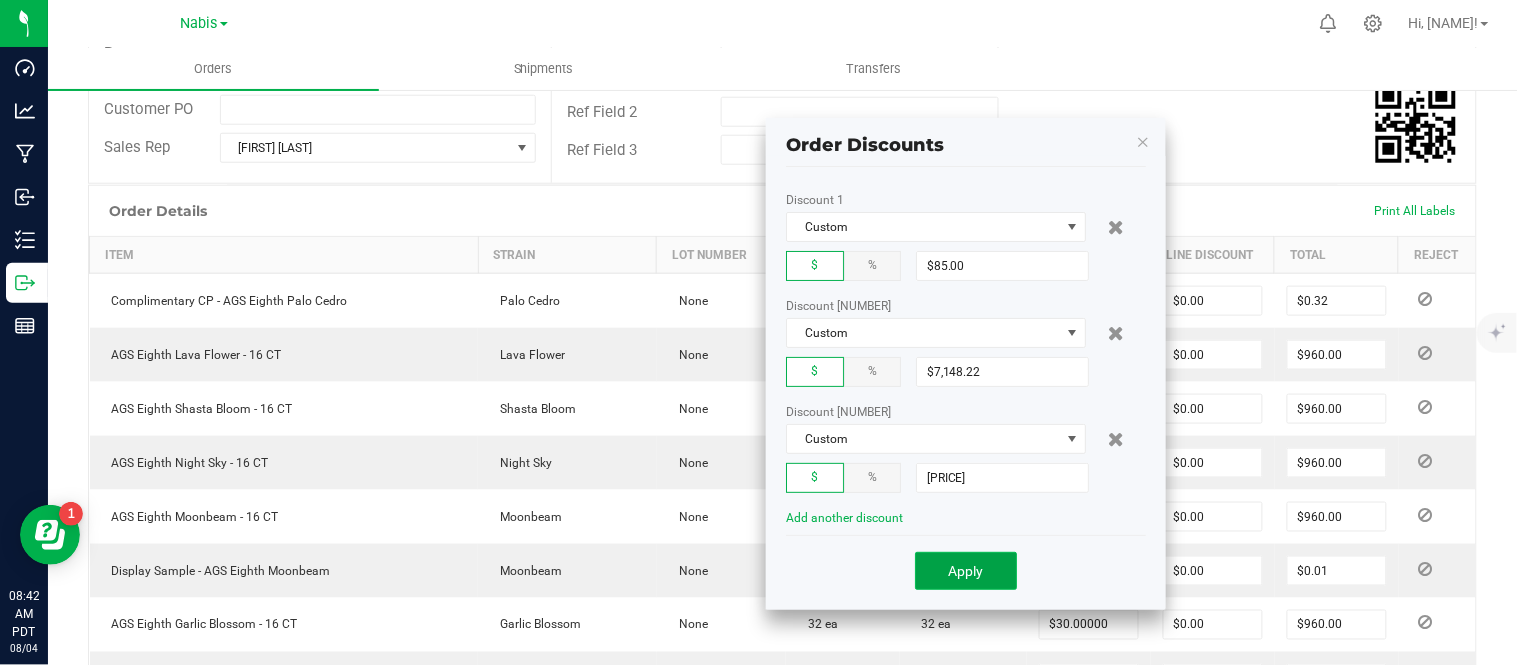 click on "Apply" at bounding box center [966, 571] 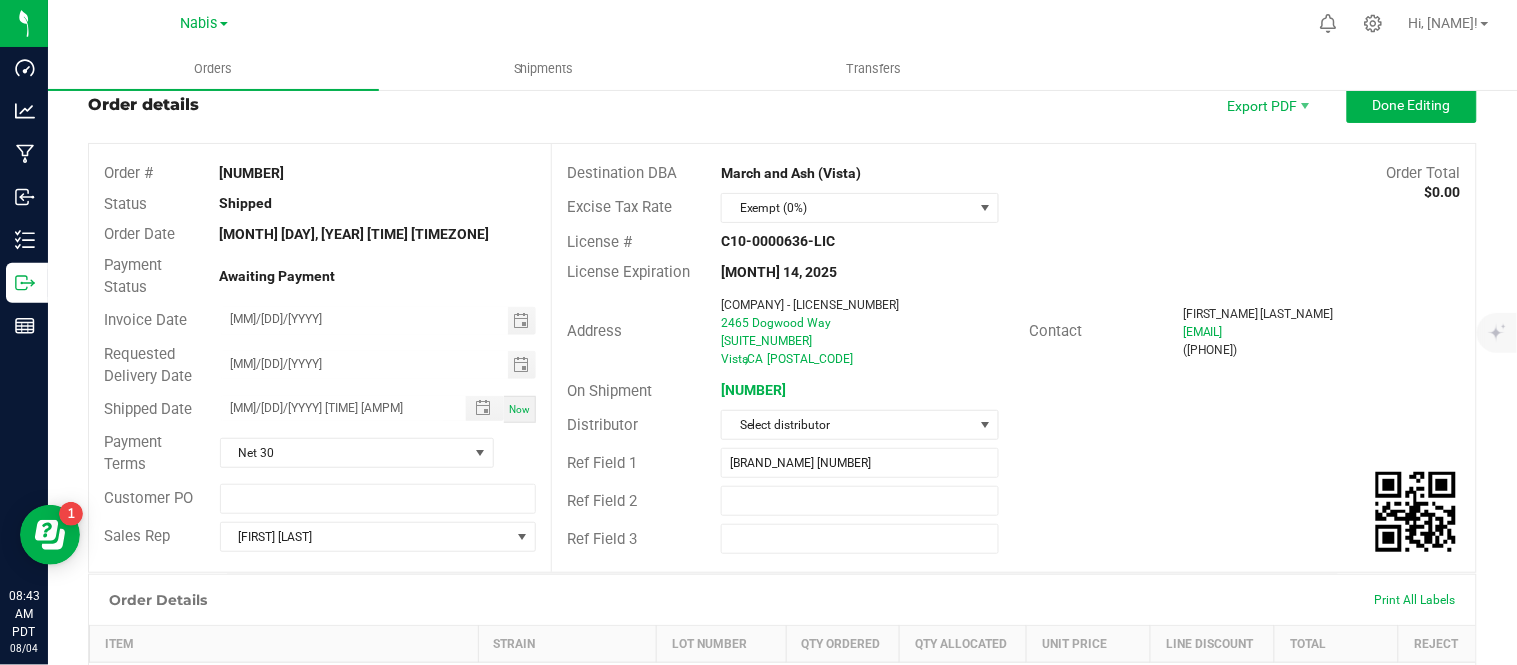 scroll, scrollTop: 0, scrollLeft: 0, axis: both 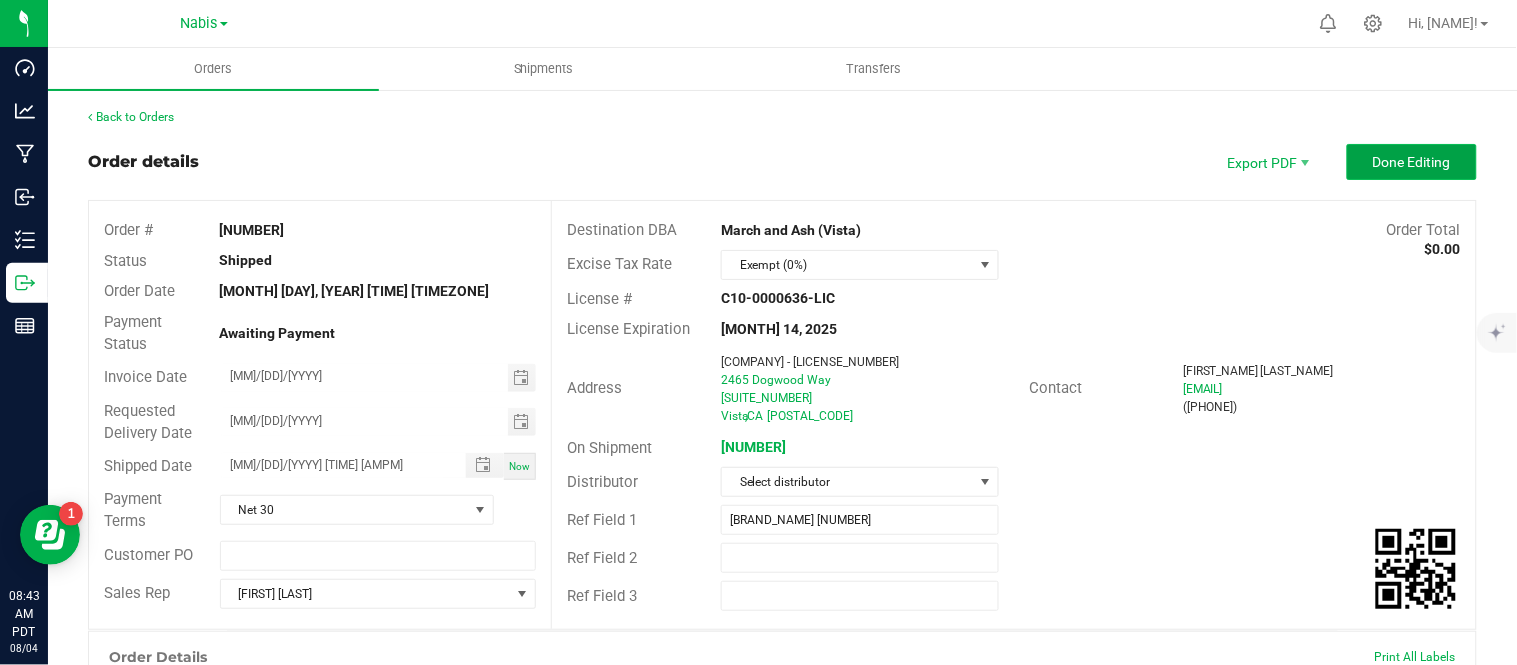 click on "Done Editing" at bounding box center (1412, 162) 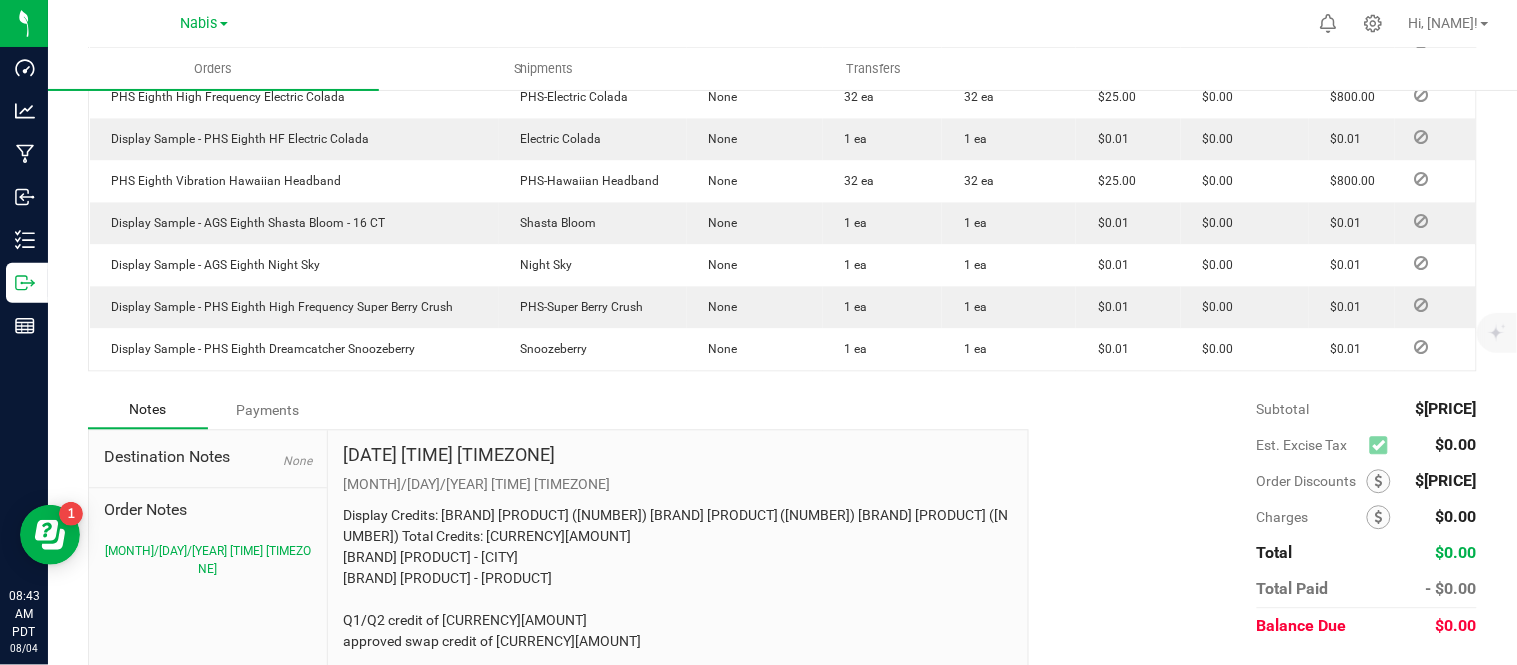 scroll, scrollTop: 1088, scrollLeft: 0, axis: vertical 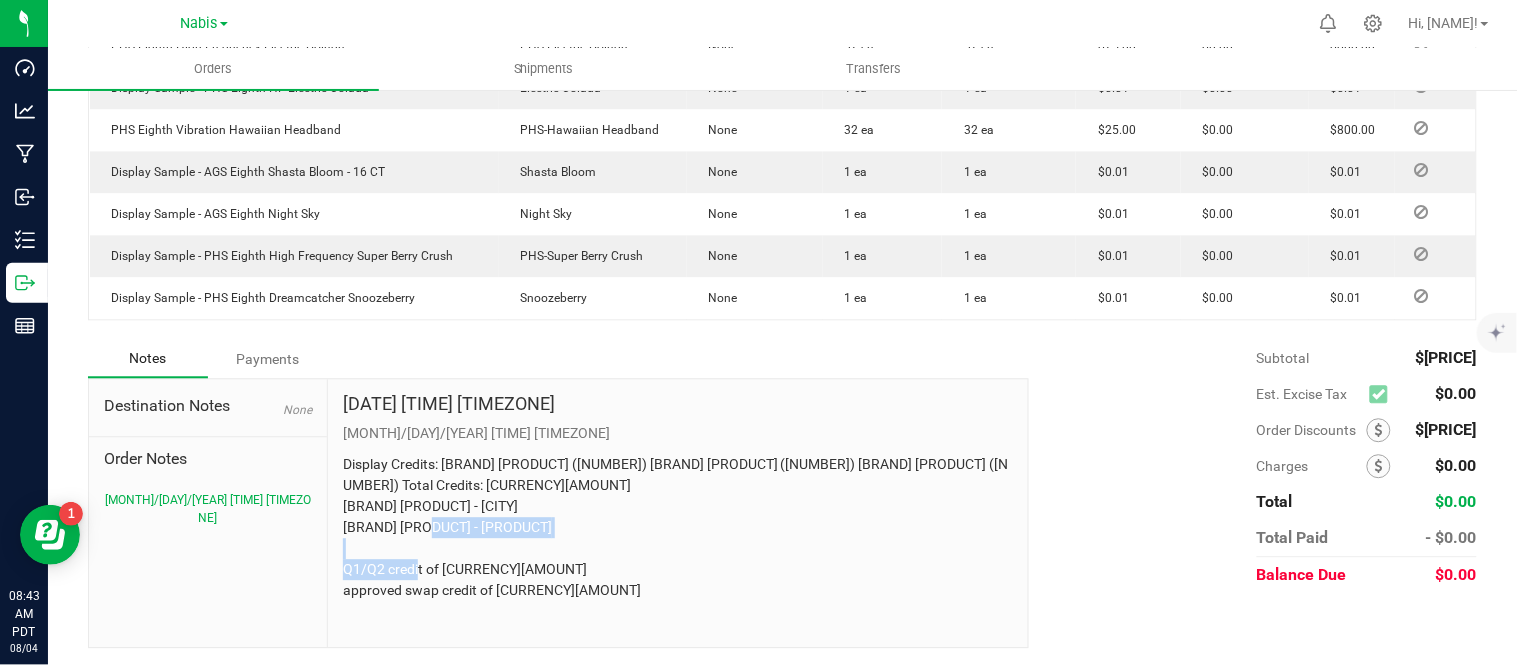 drag, startPoint x: 341, startPoint y: 584, endPoint x: 646, endPoint y: 611, distance: 306.19275 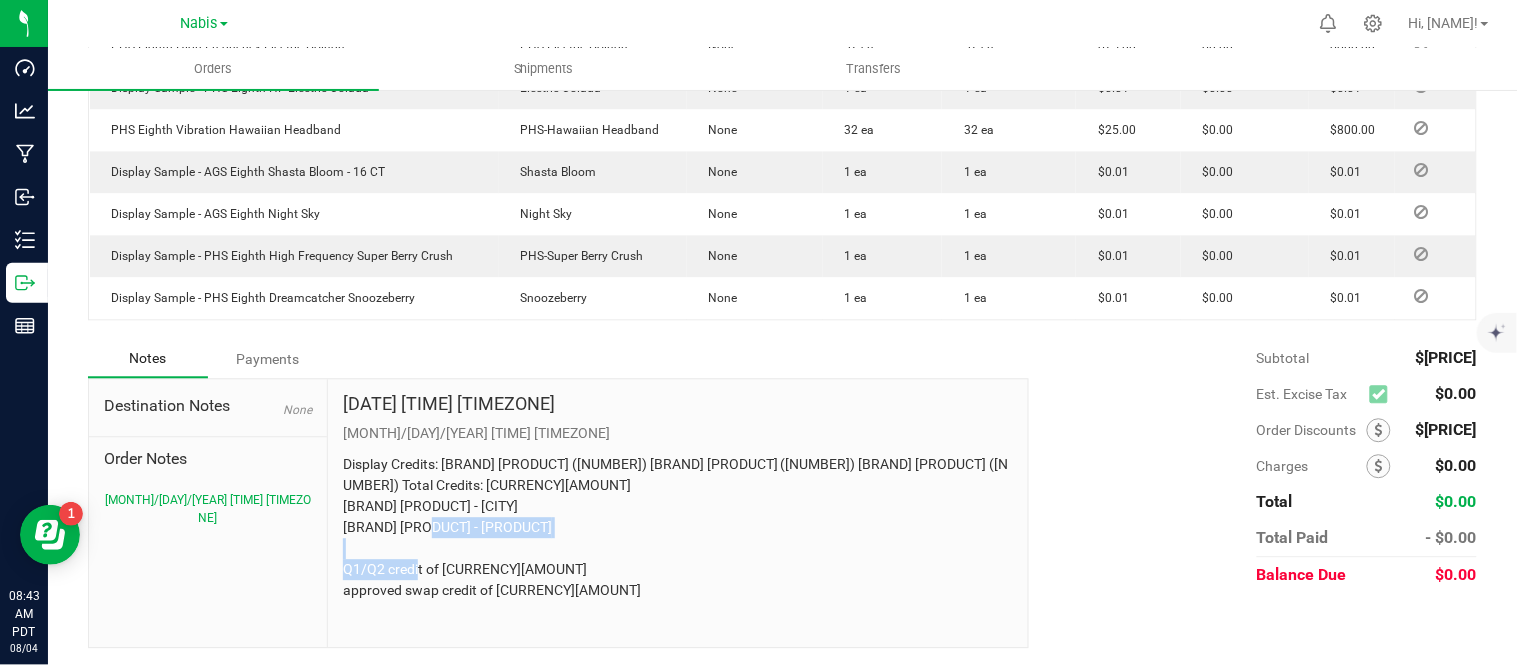 click on "[MONTH]/[DAY]/[YEAR] [TIME] [TIMEZONE]
[MONTH]/[DAY]/[YEAR] [TIME] [TIMEZONE]
[PRODUCT_NAME] [PRODUCT_NAME] ([NUMBER]) [PRODUCT_NAME] [PRODUCT_NAME] ([NUMBER]) [PRODUCT_NAME] [PRODUCT_NAME] ([NUMBER]) [PRODUCT_NAME] [PRODUCT_NAME] ($[PRICE])
[COMPANY_NAME]
[COMPANY_NAME]
[PRODUCT_NAME]/[PRODUCT_NAME] [PRODUCT_NAME] of $[PRICE]
[PRODUCT_NAME] [PRODUCT_NAME] of $[PRICE]" at bounding box center [678, 513] 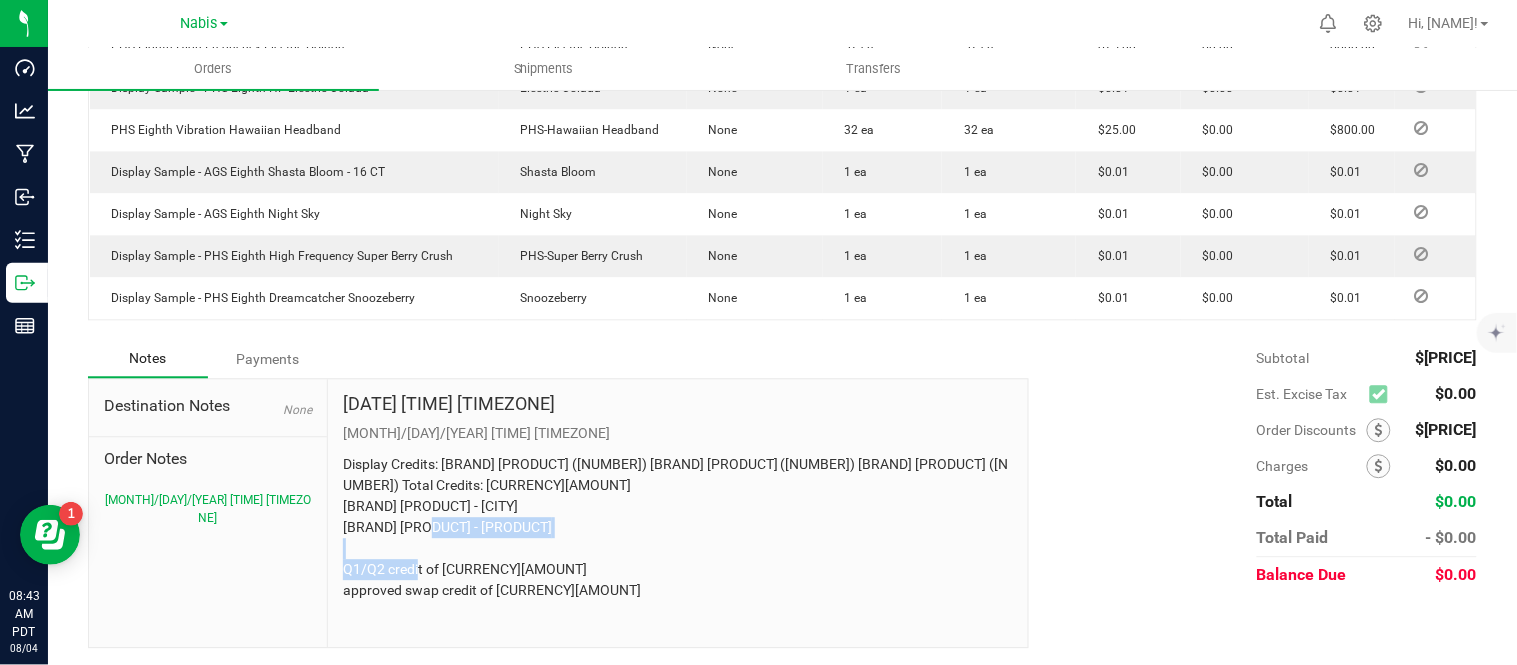 copy on "approved swap credit of $767.48" 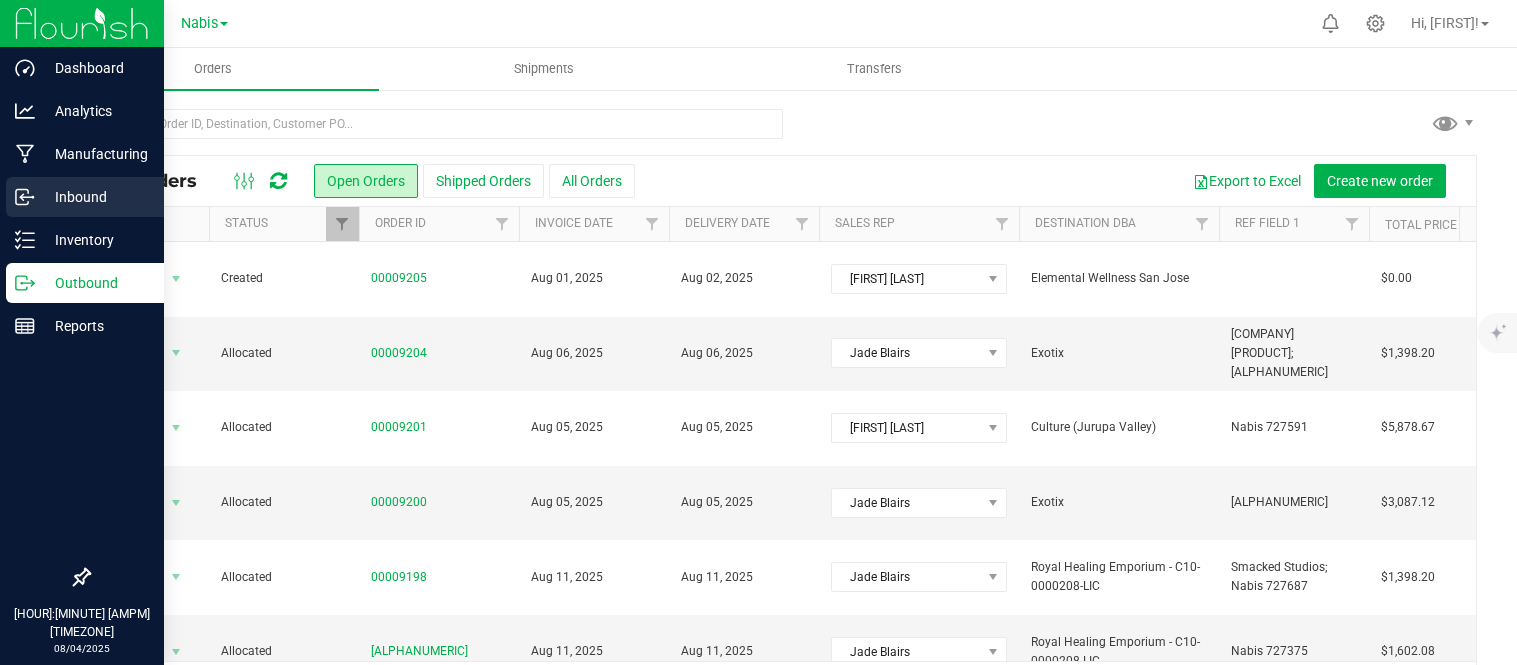 scroll, scrollTop: 0, scrollLeft: 0, axis: both 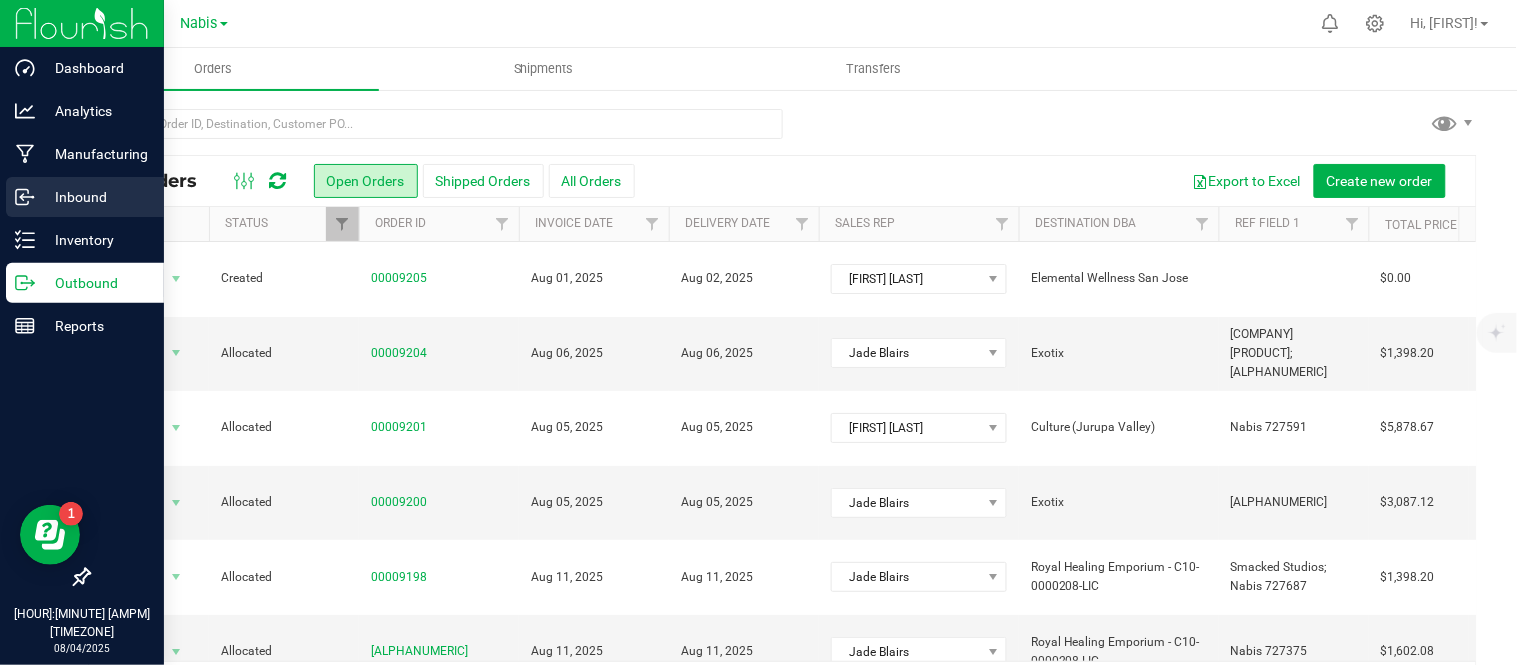 click on "Inbound" at bounding box center (95, 197) 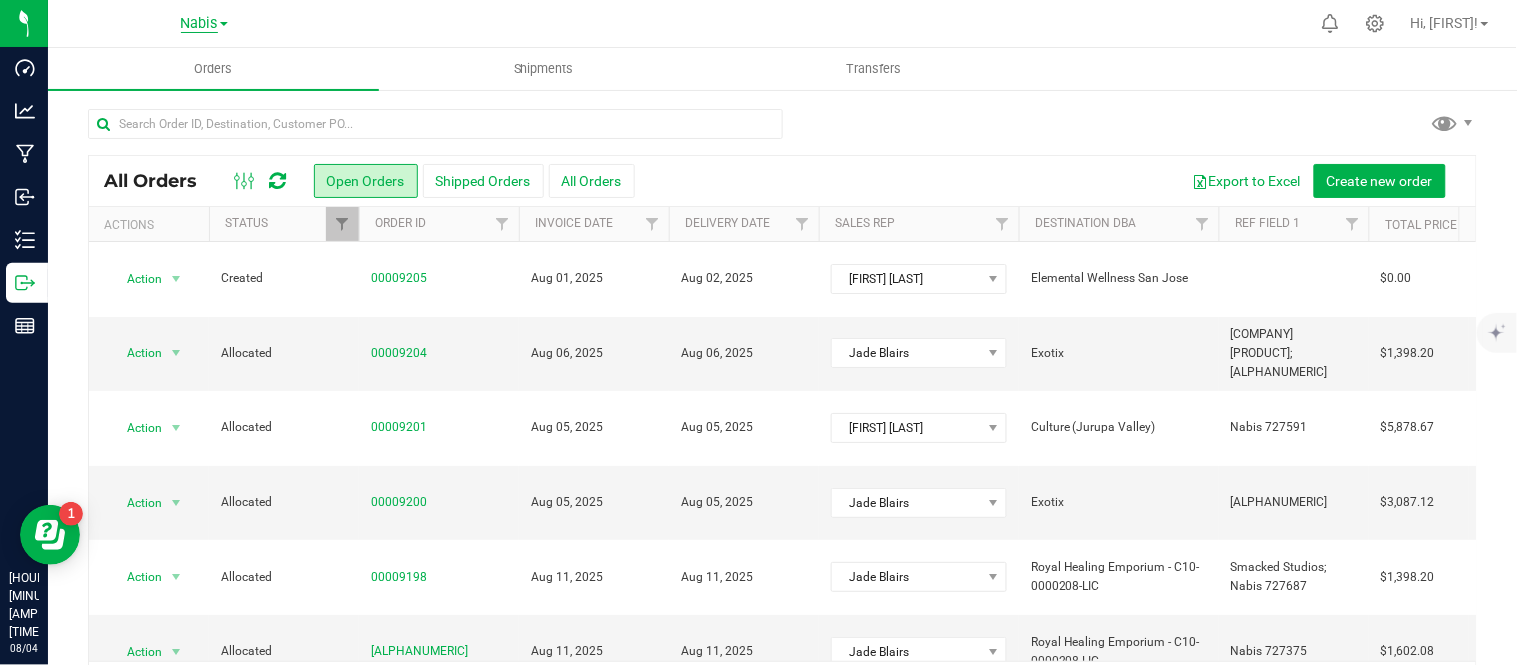 click on "Nabis" at bounding box center (199, 24) 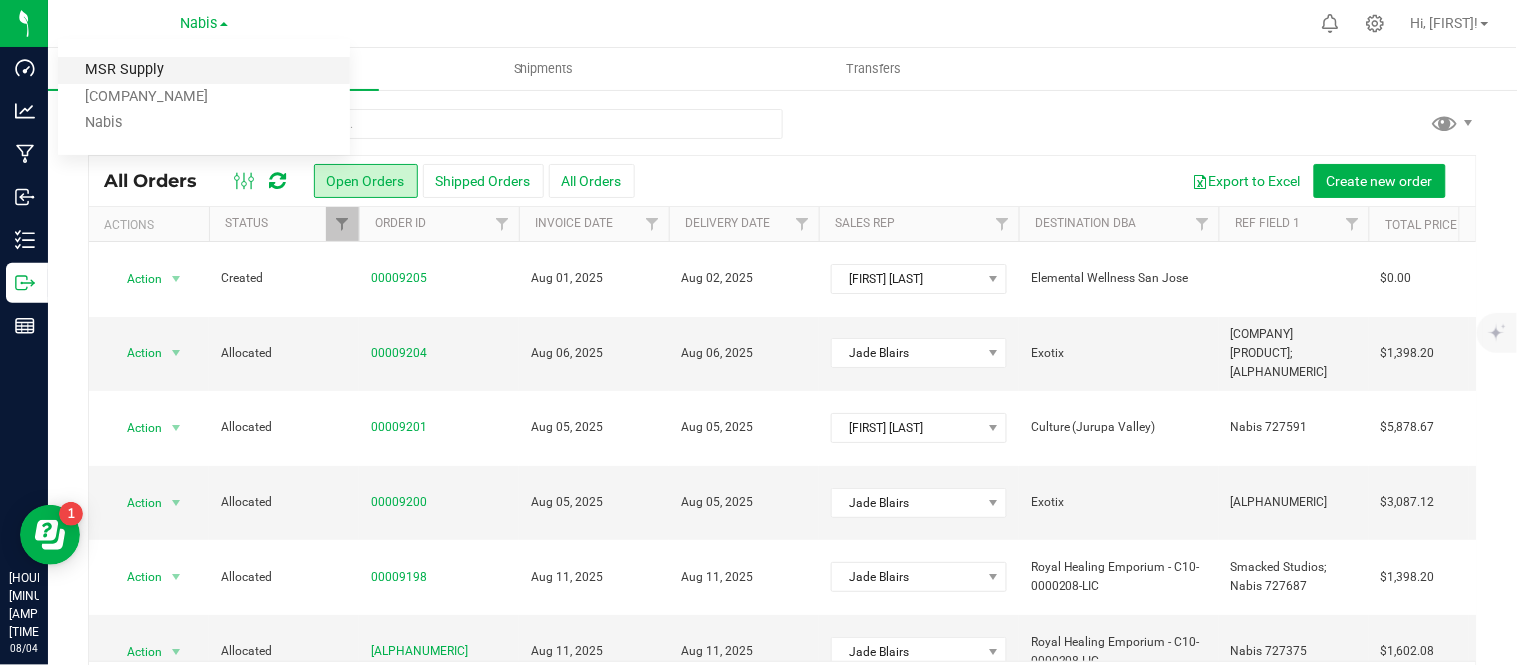 click on "MSR Supply" at bounding box center (204, 70) 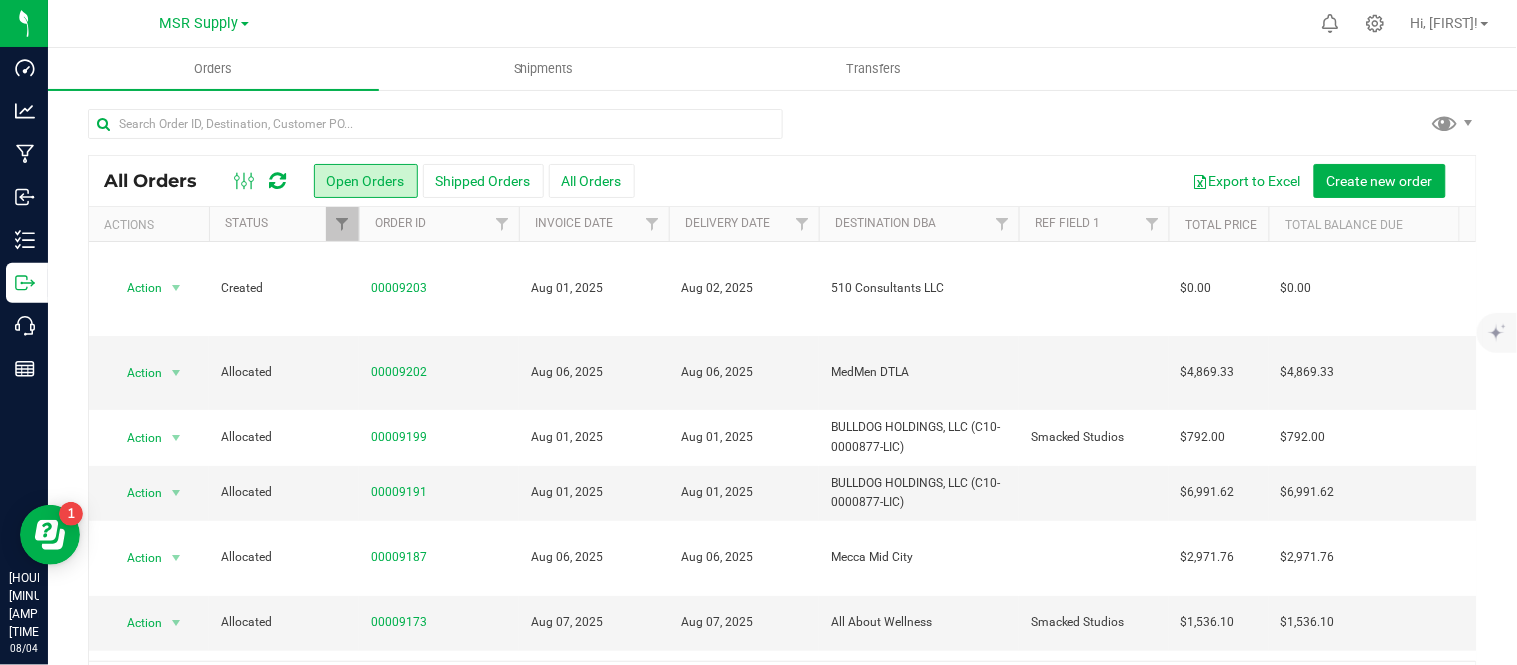 scroll, scrollTop: 173, scrollLeft: 0, axis: vertical 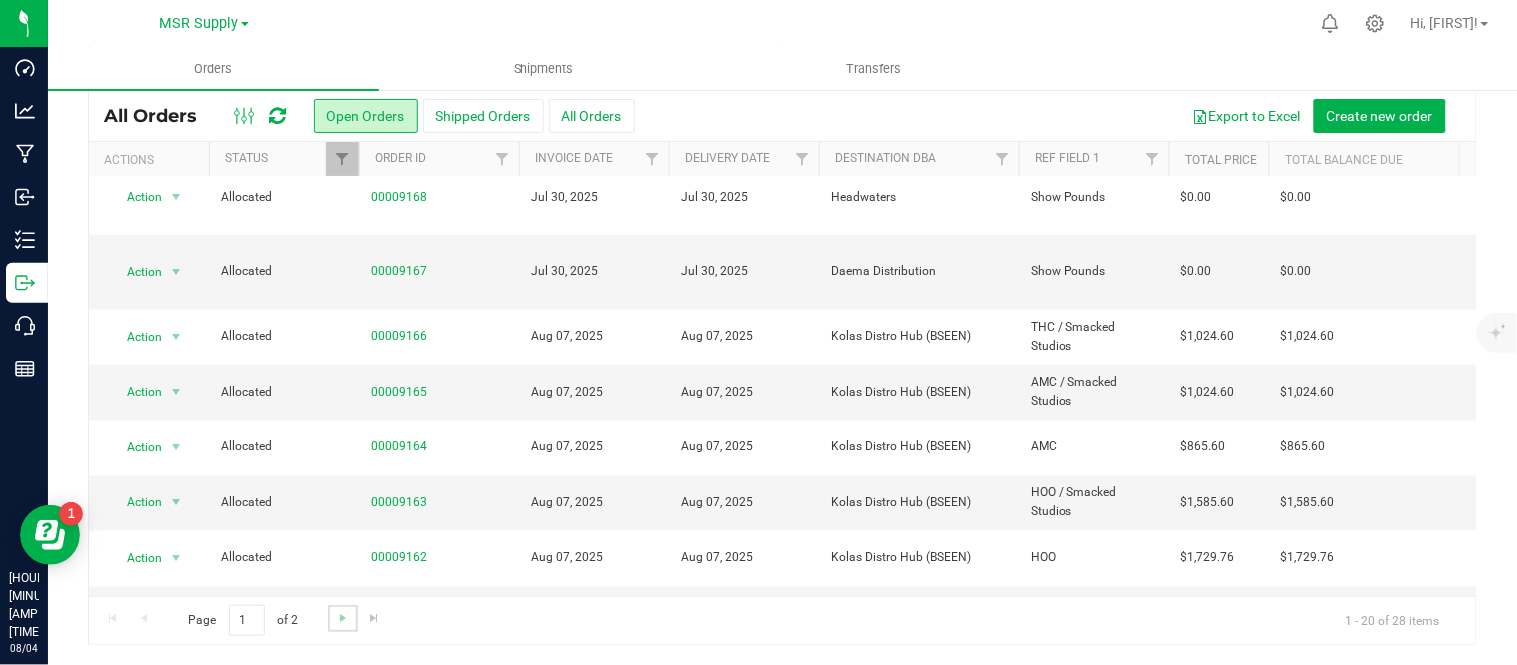click at bounding box center (342, 618) 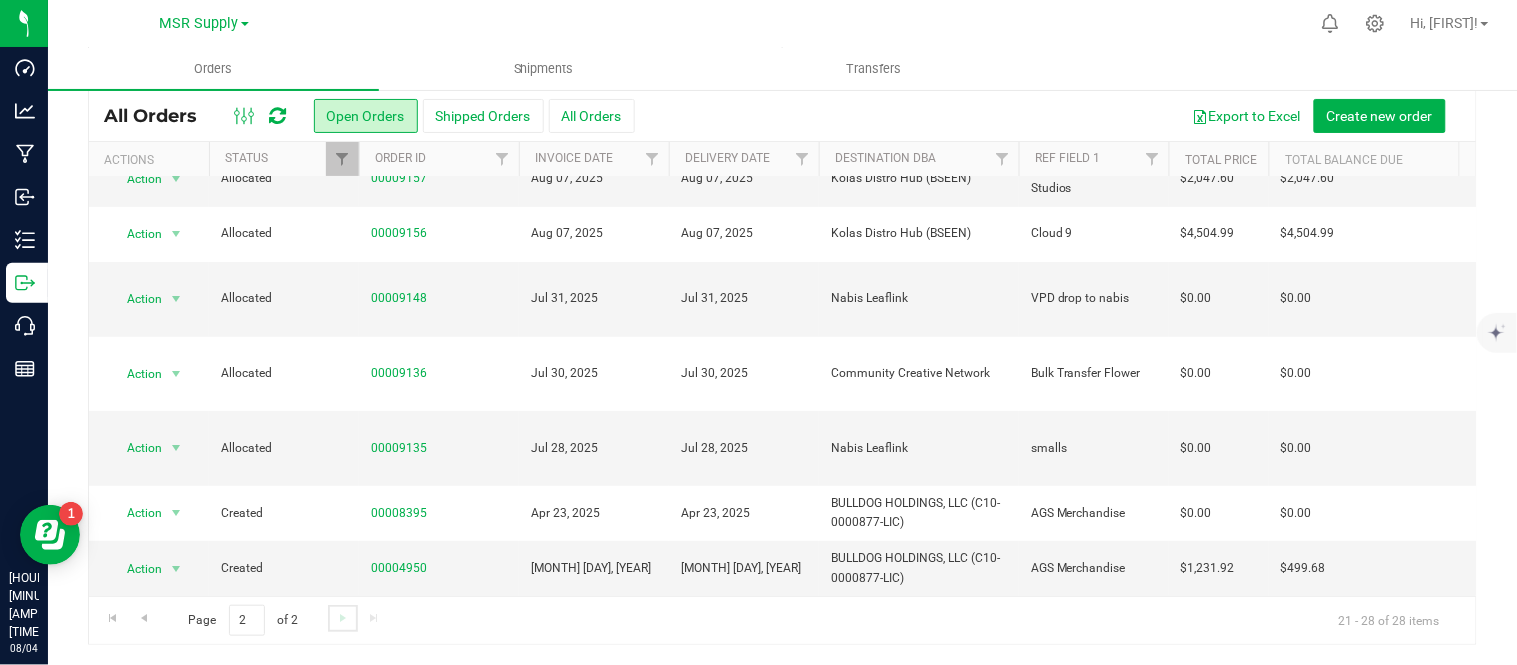 scroll, scrollTop: 0, scrollLeft: 0, axis: both 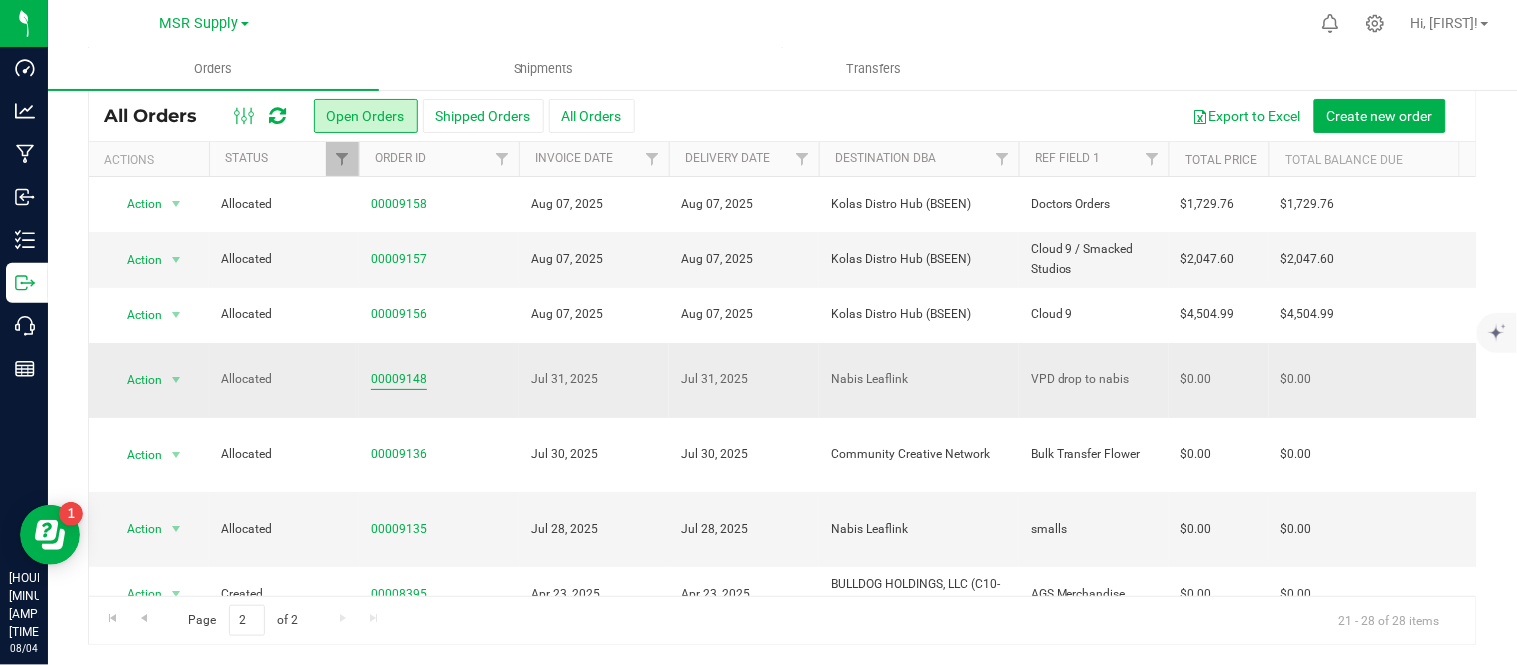 click on "00009148" at bounding box center [399, 379] 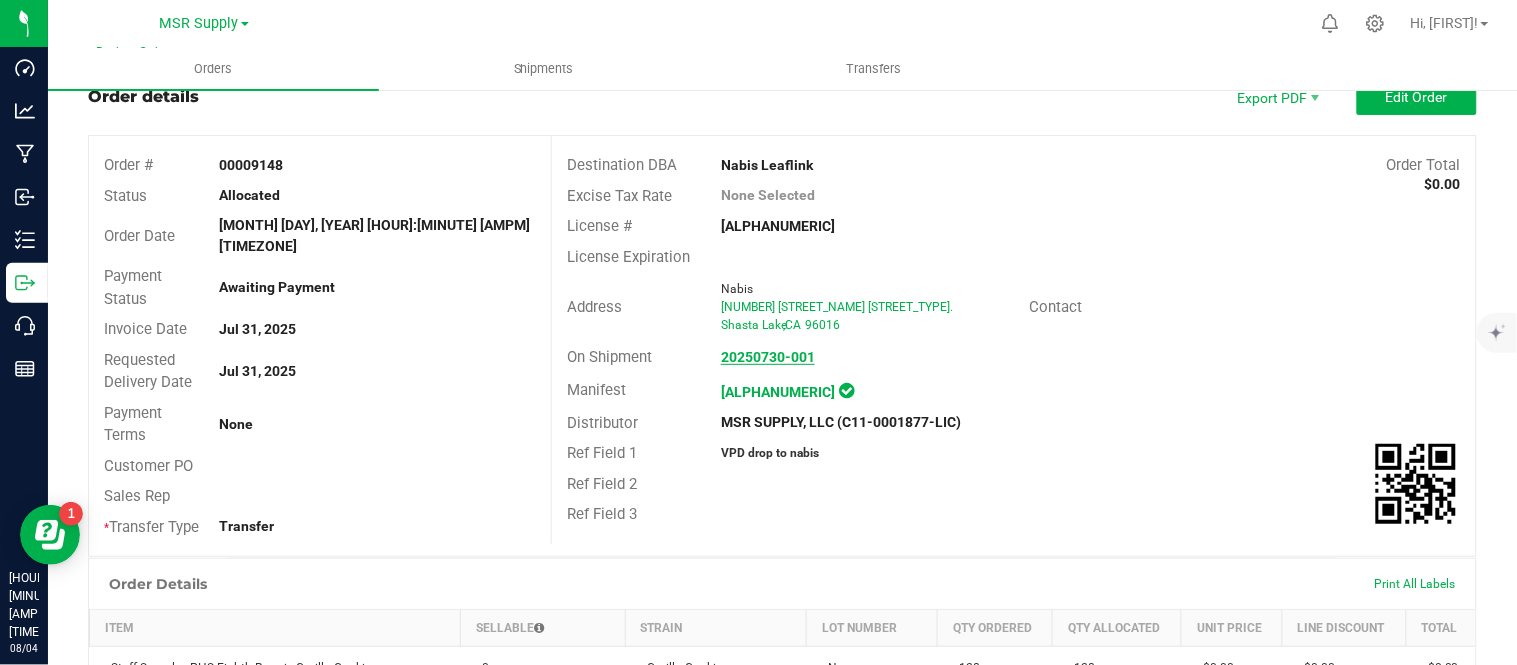 click on "20250730-001" at bounding box center [768, 357] 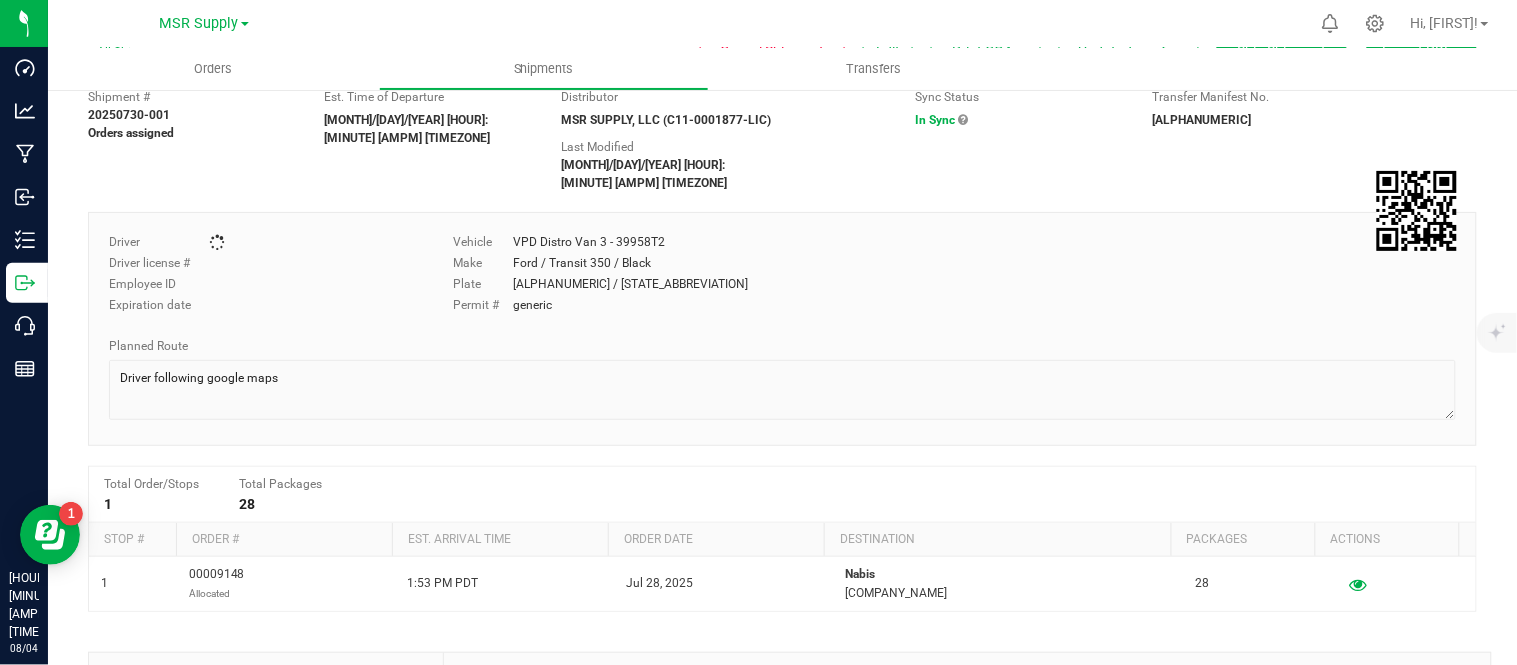 scroll, scrollTop: 0, scrollLeft: 0, axis: both 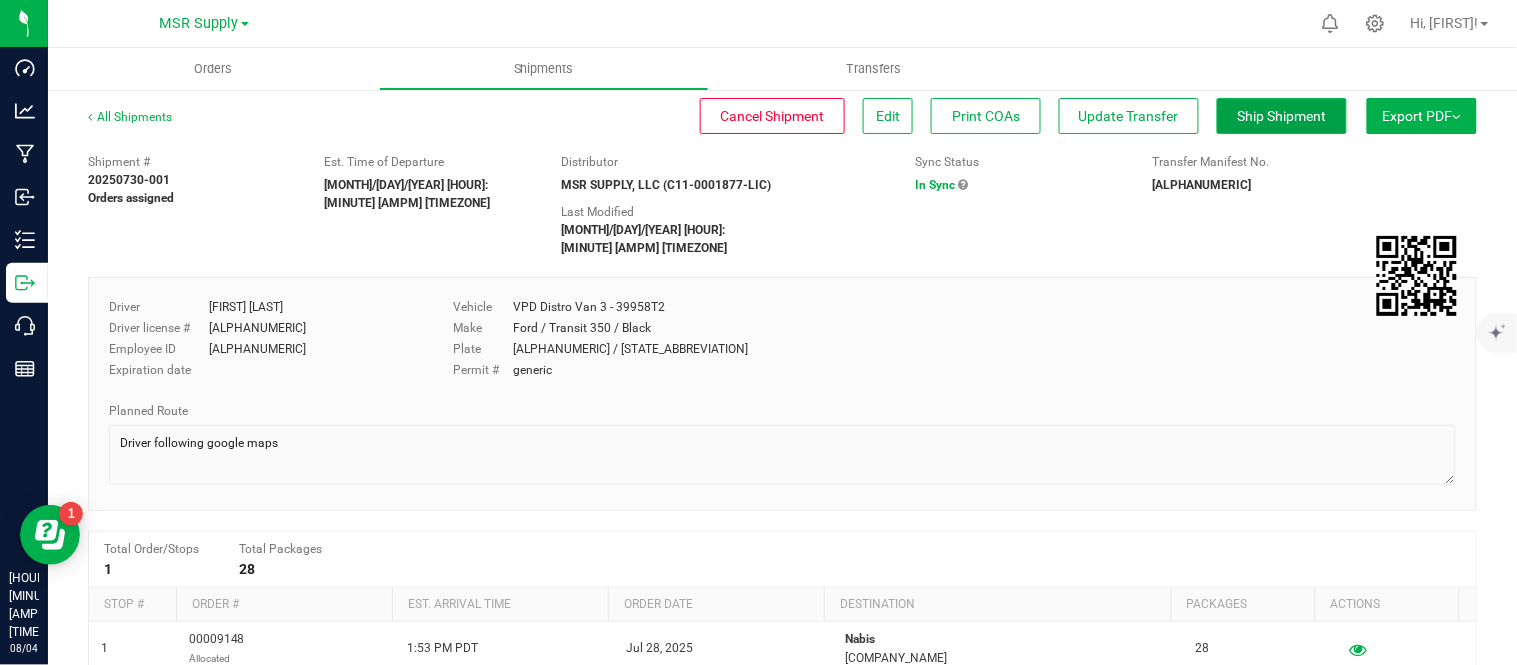 click on "Ship Shipment" at bounding box center (1282, 116) 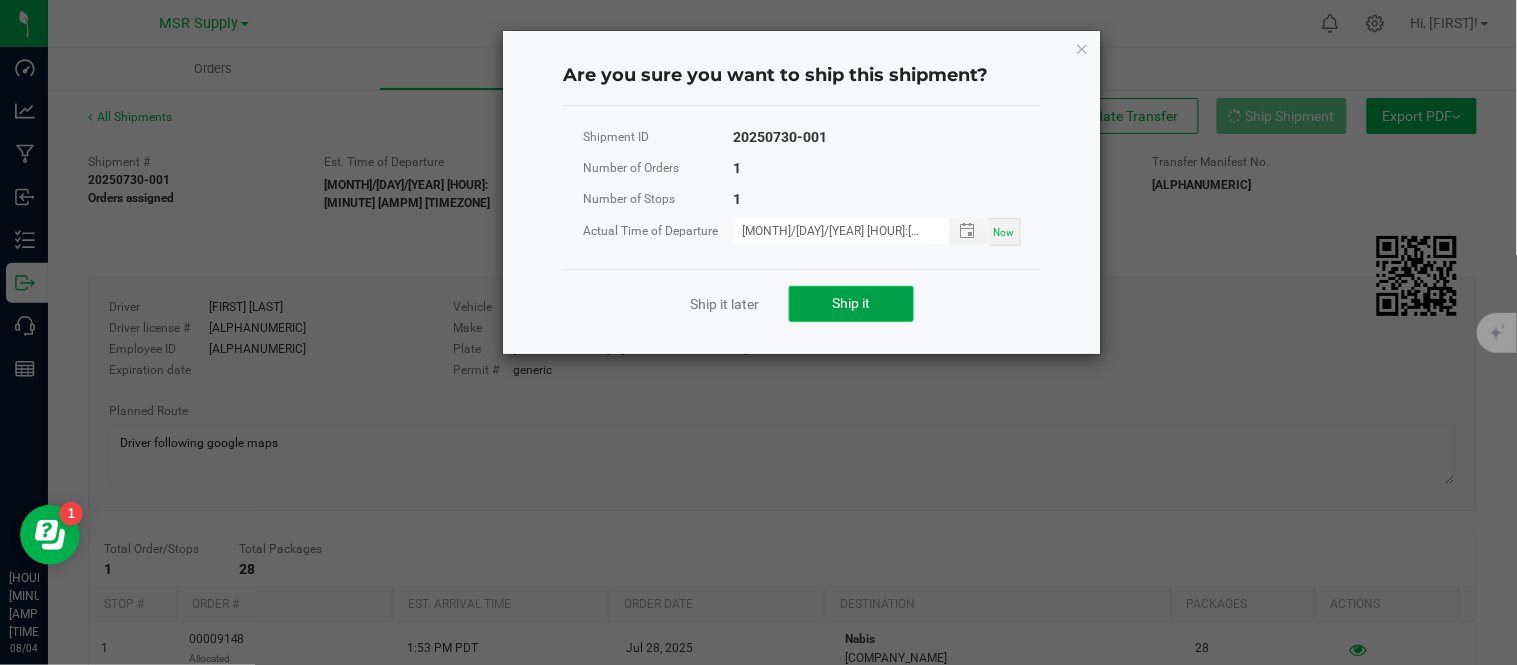click on "Ship it" 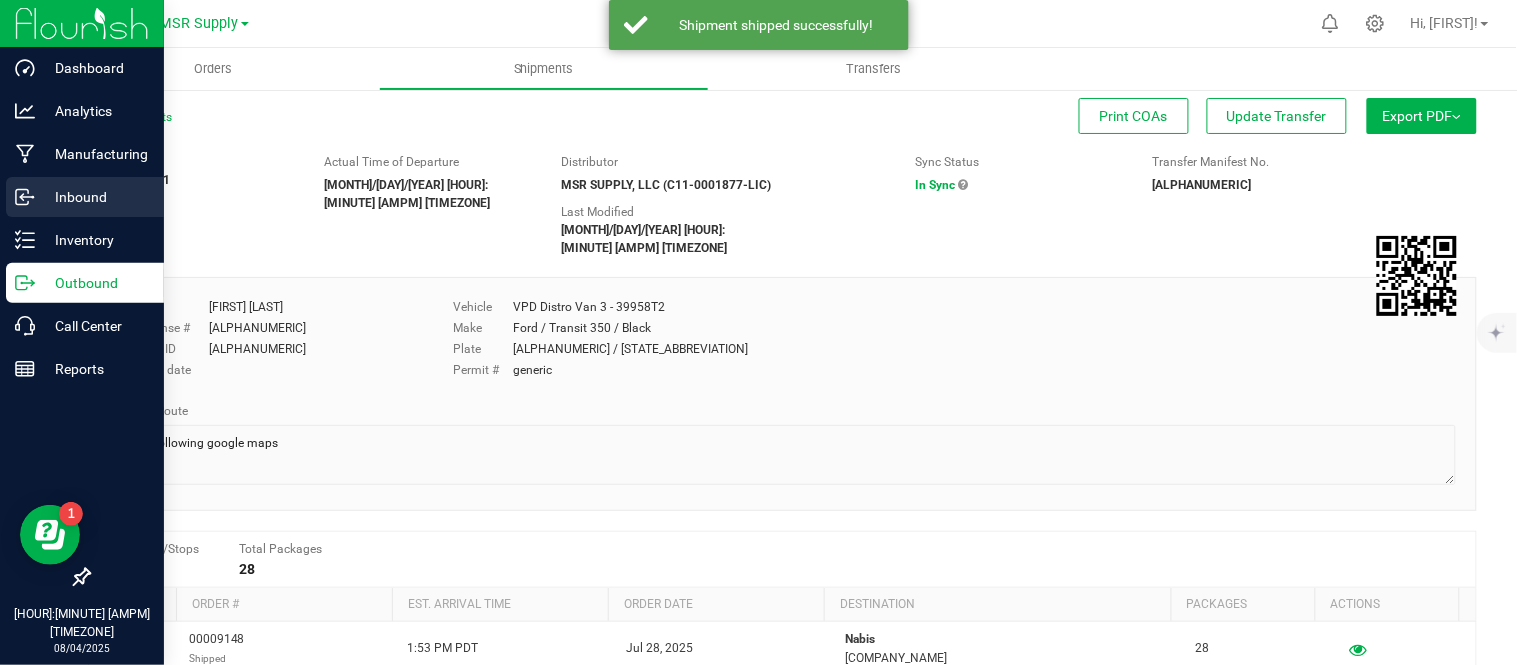click on "Inbound" at bounding box center (95, 197) 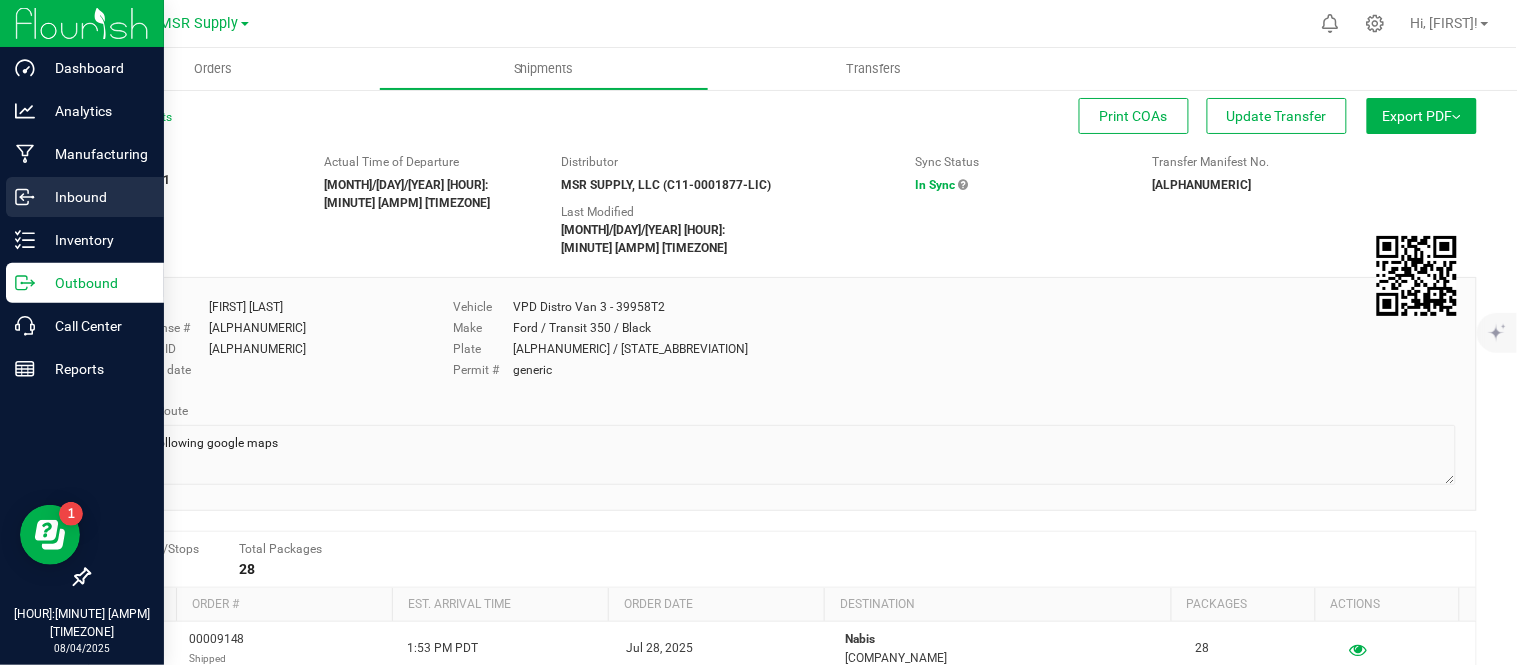 click on "Inbound" at bounding box center (95, 197) 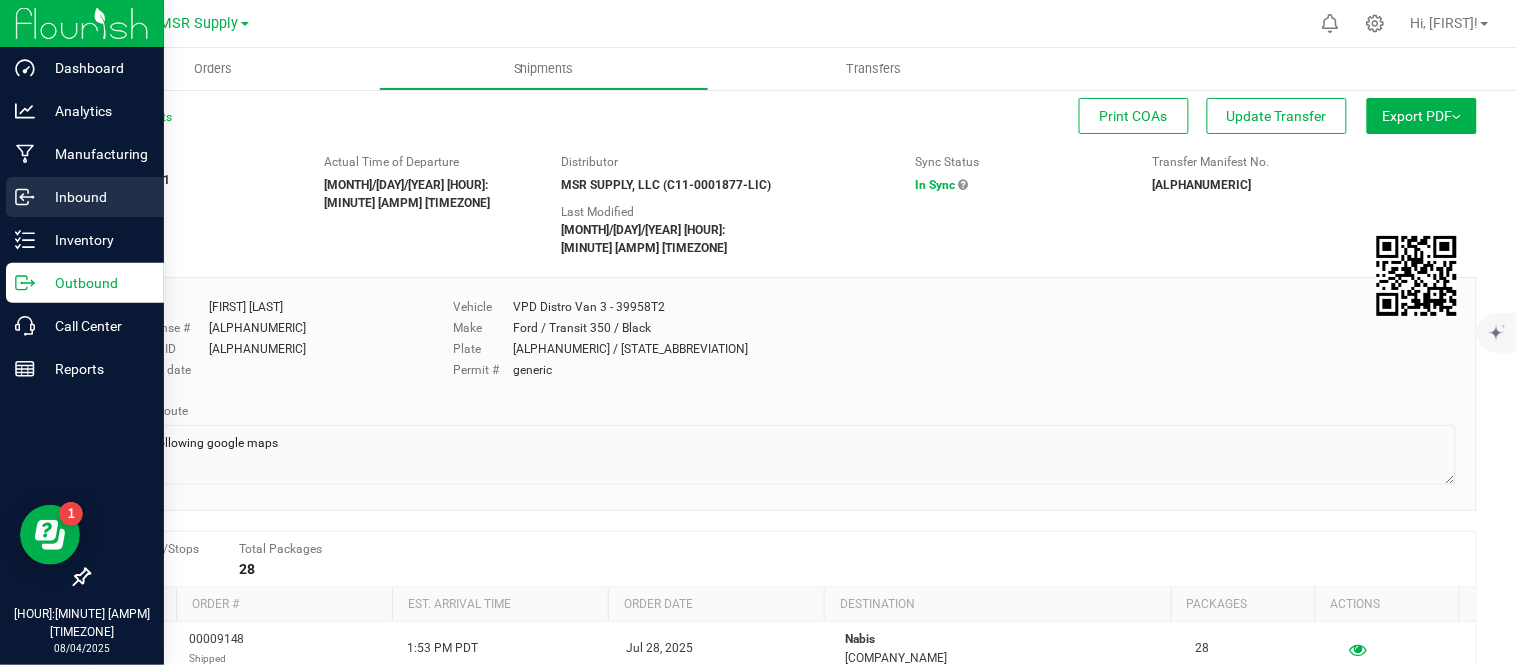 click on "Inbound" at bounding box center [95, 197] 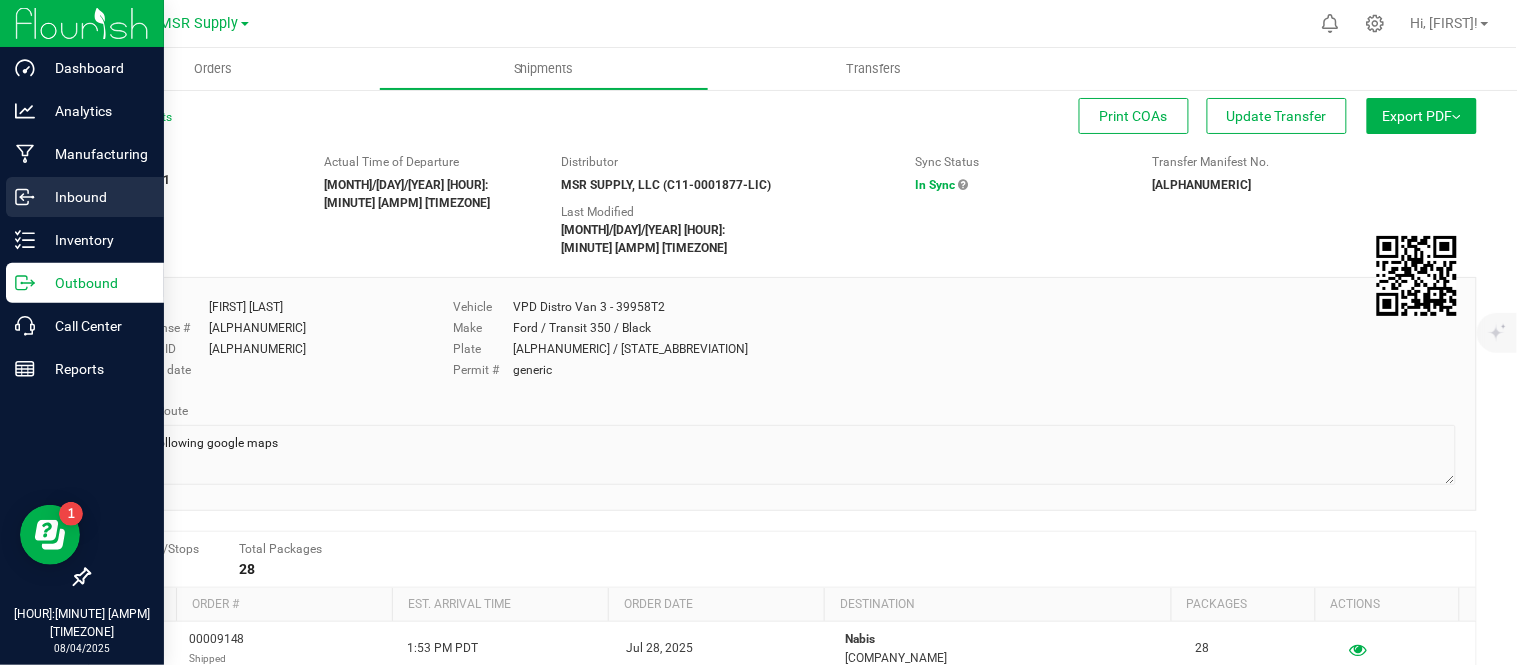 click 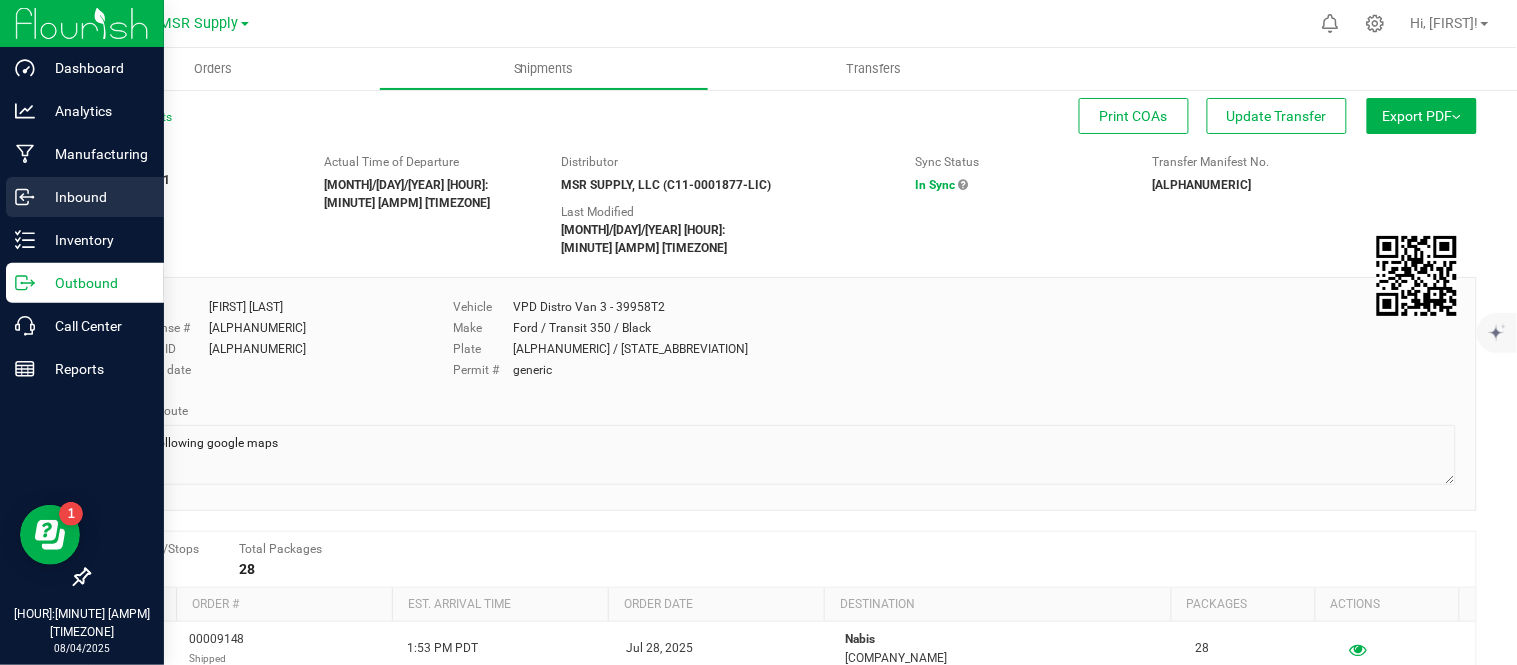 click 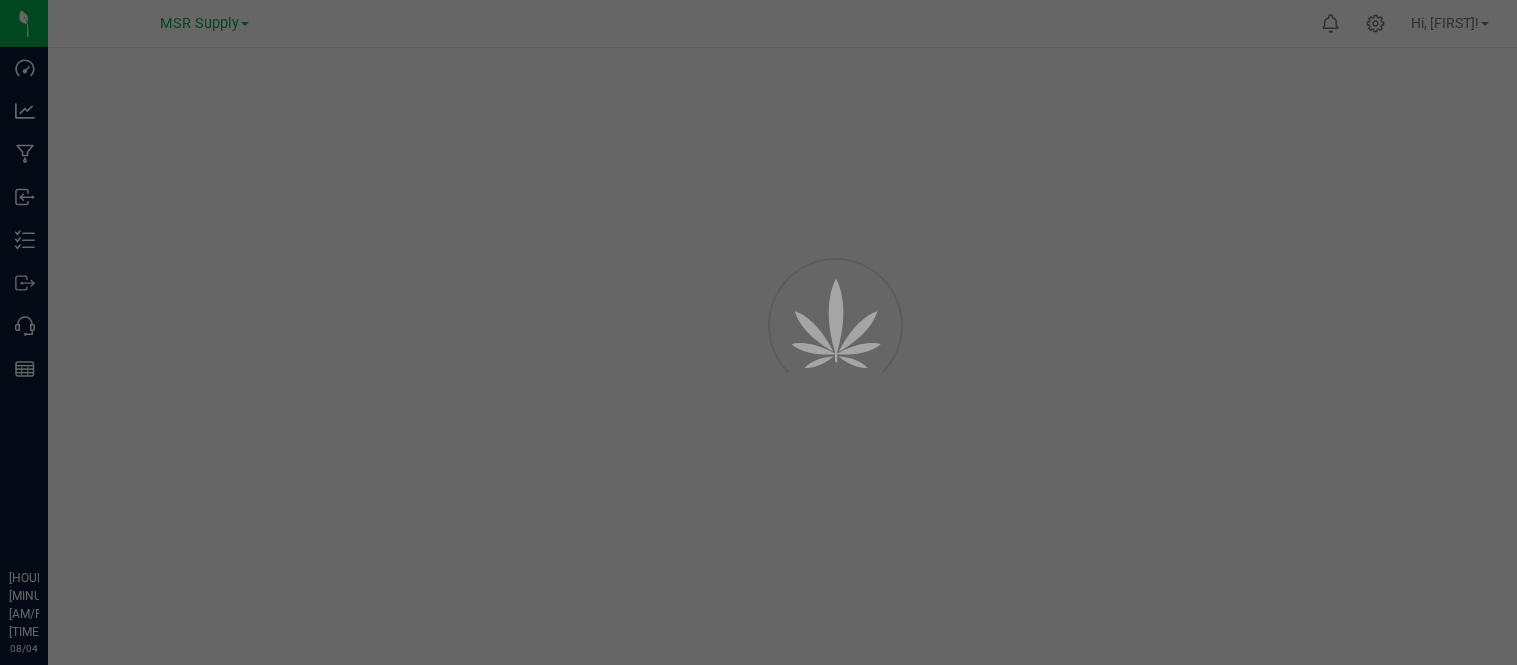 scroll, scrollTop: 0, scrollLeft: 0, axis: both 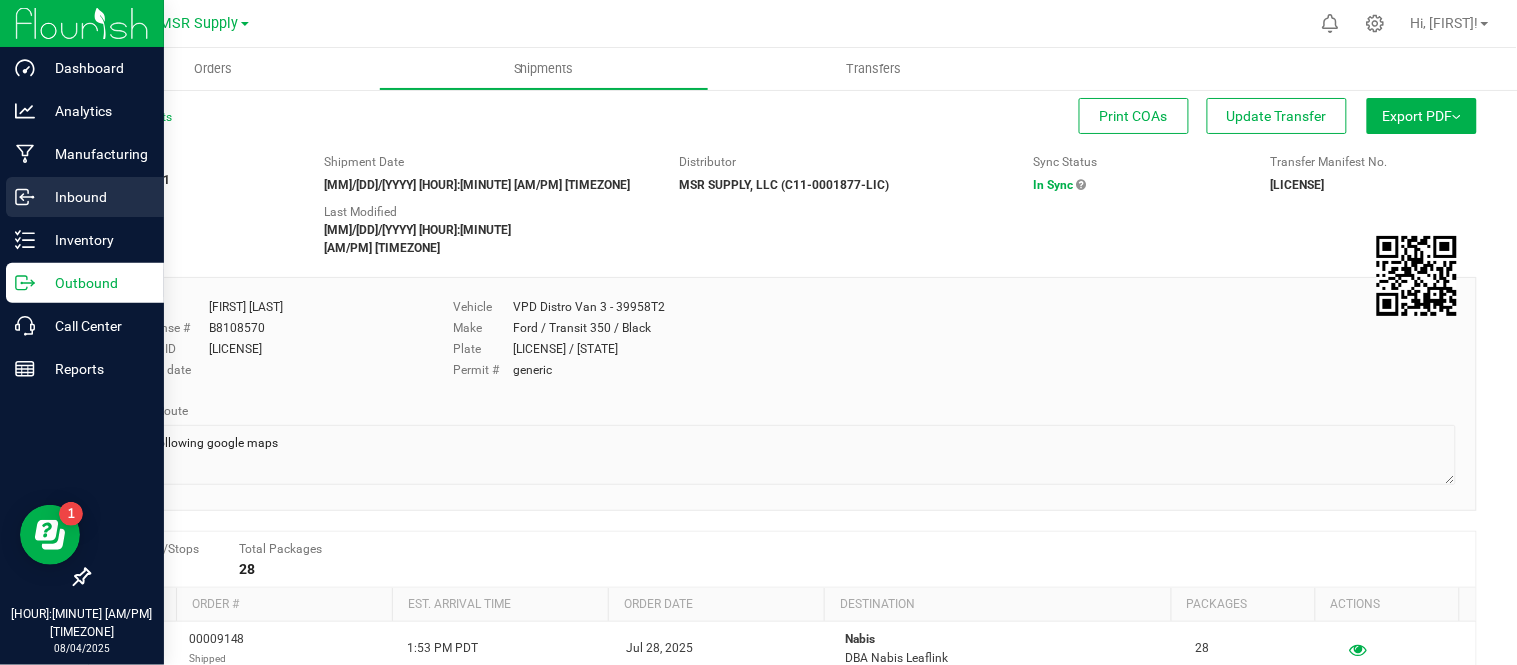 click on "Inbound" at bounding box center (85, 197) 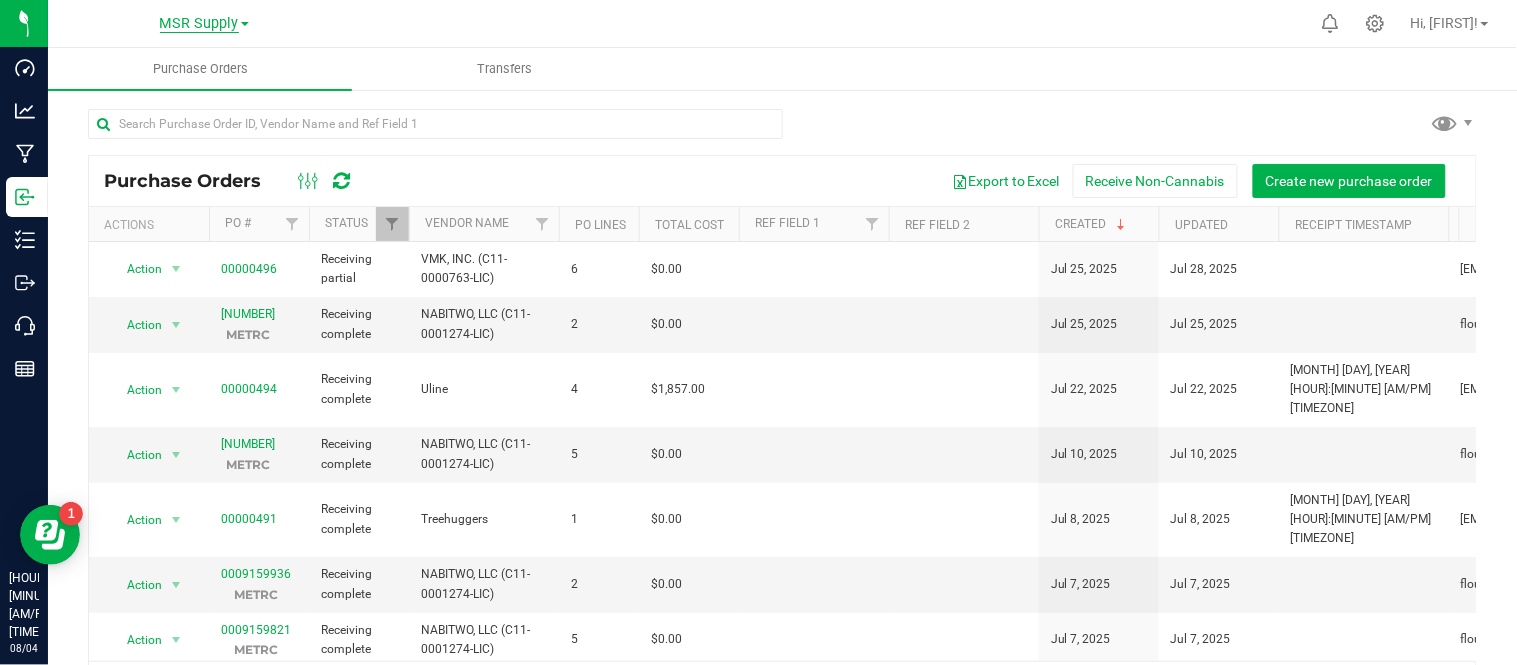 click on "MSR Supply" at bounding box center (199, 24) 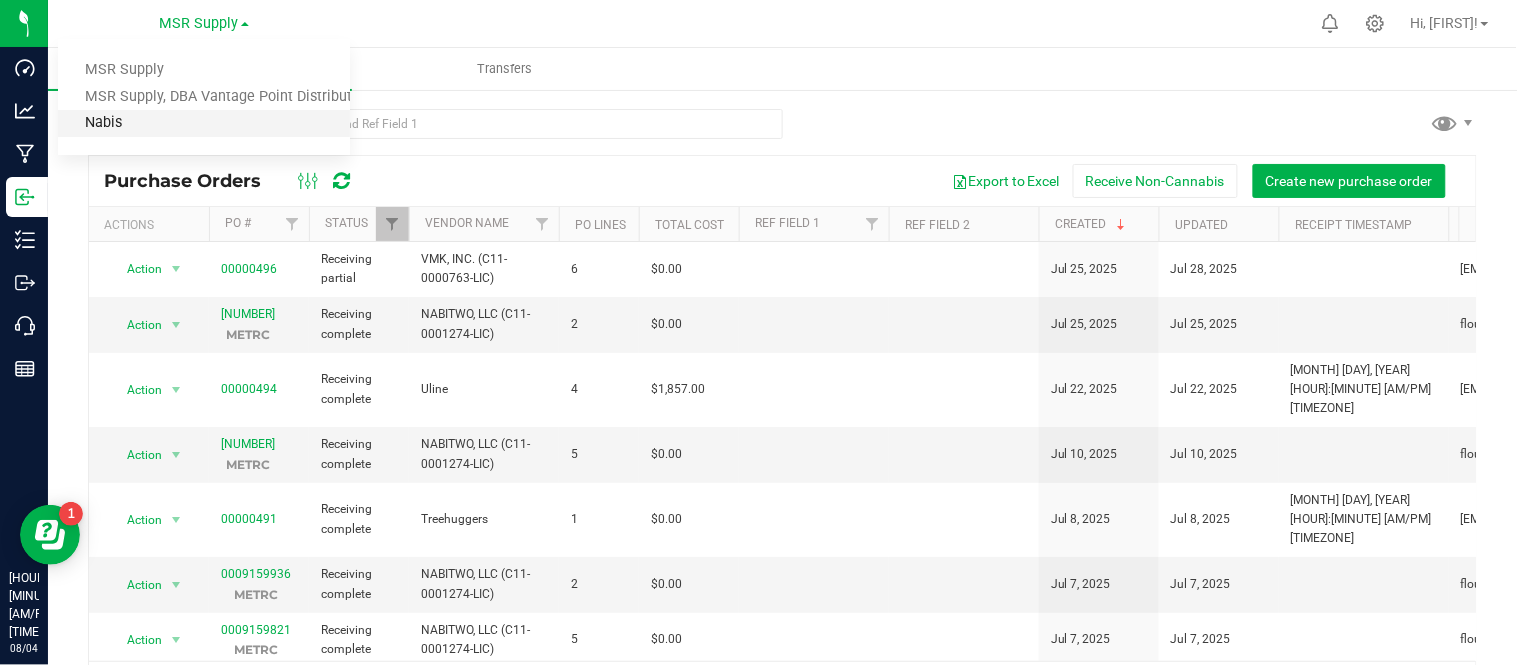 click on "Nabis" at bounding box center (204, 123) 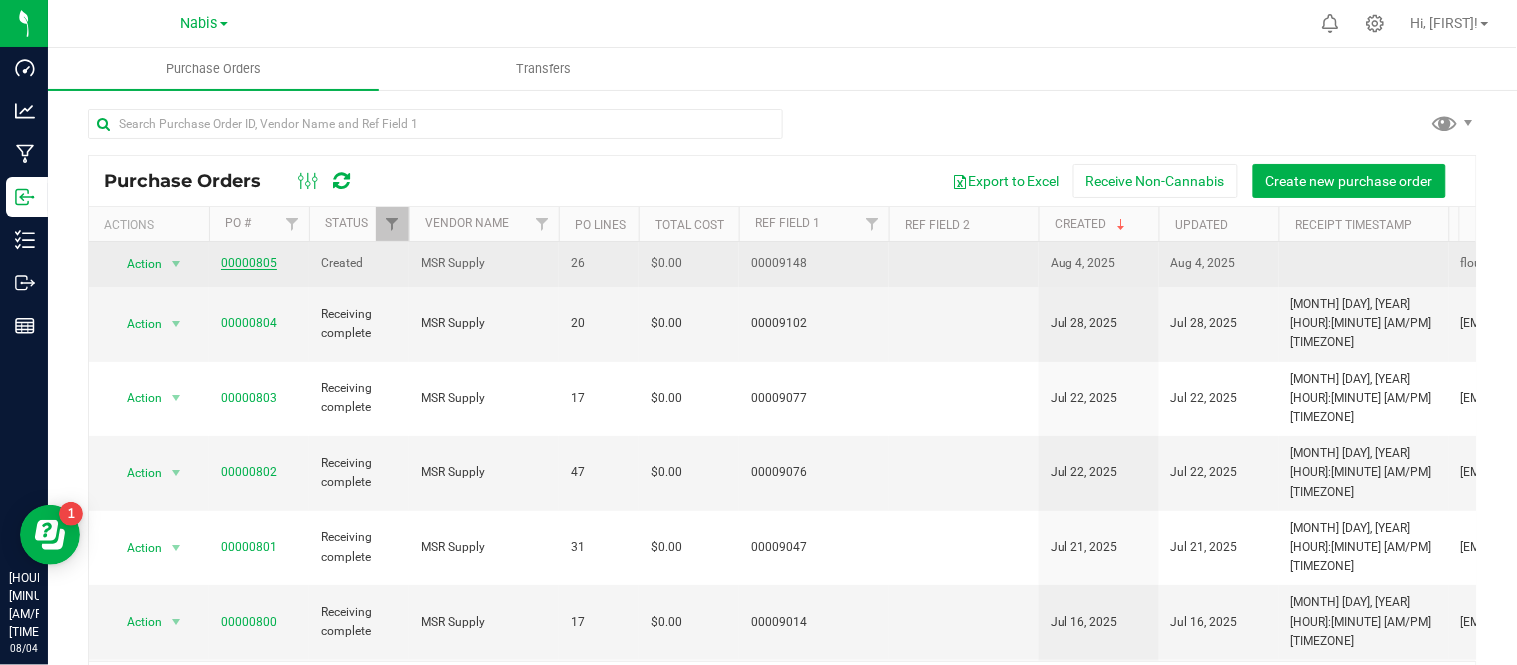 click on "00000805" at bounding box center [249, 263] 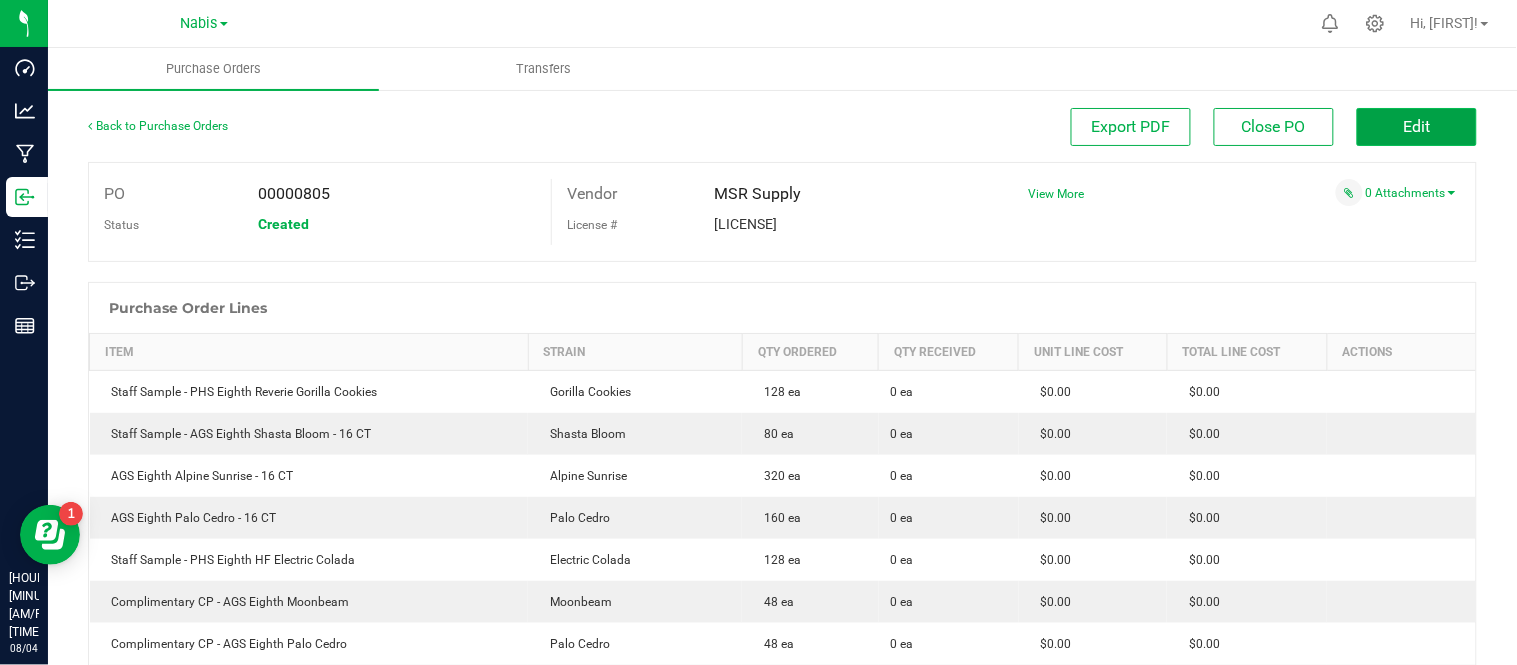 click on "Edit" at bounding box center (1417, 126) 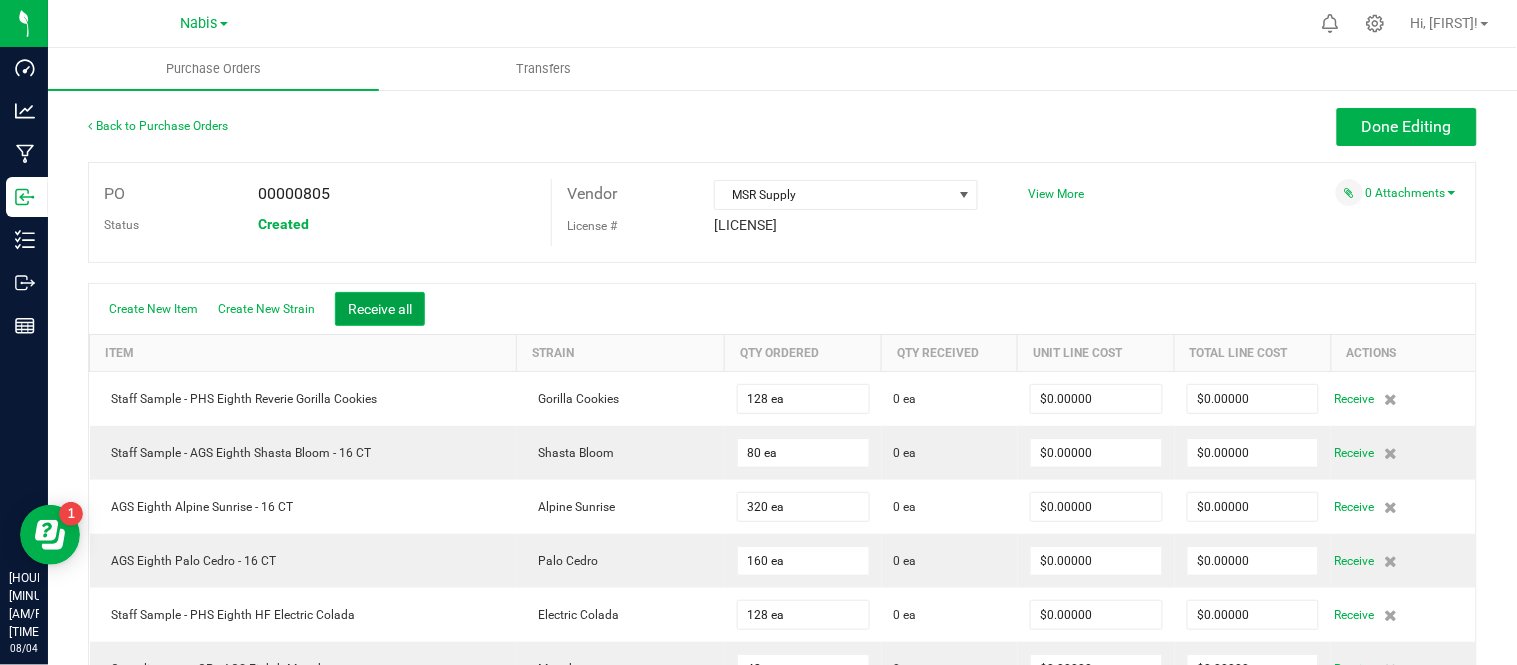 click on "Receive all" at bounding box center [380, 309] 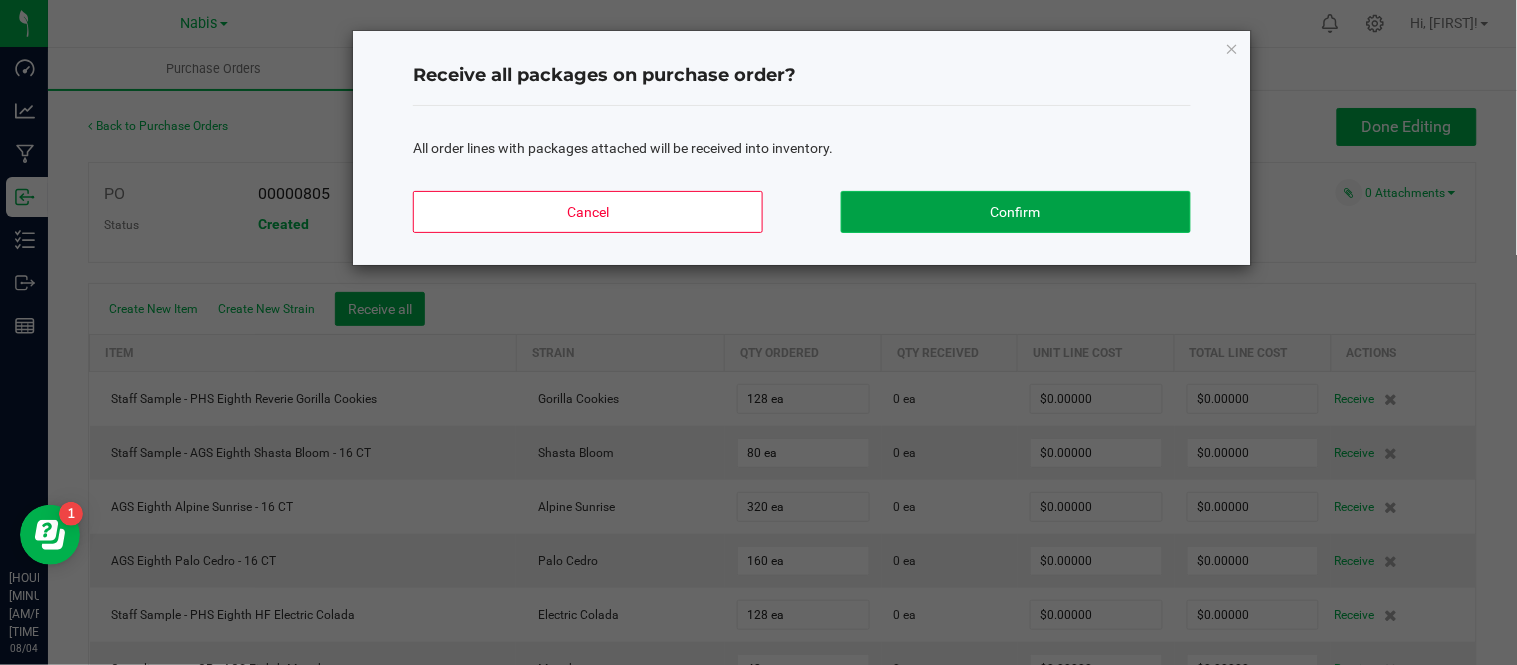 click on "Confirm" 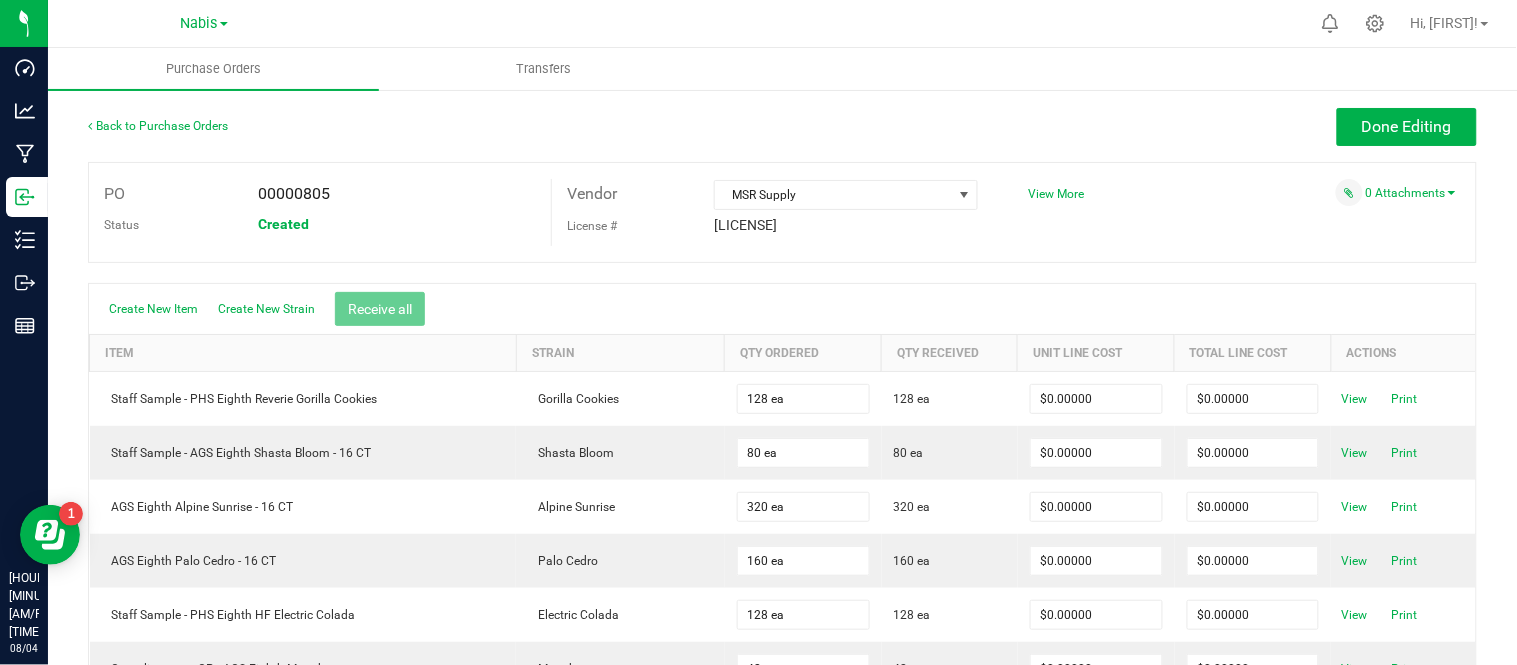 click on "PO
00000805
Status
Created
Vendor
MSR Supply
License #
C11-0001877
View More" at bounding box center [782, 212] 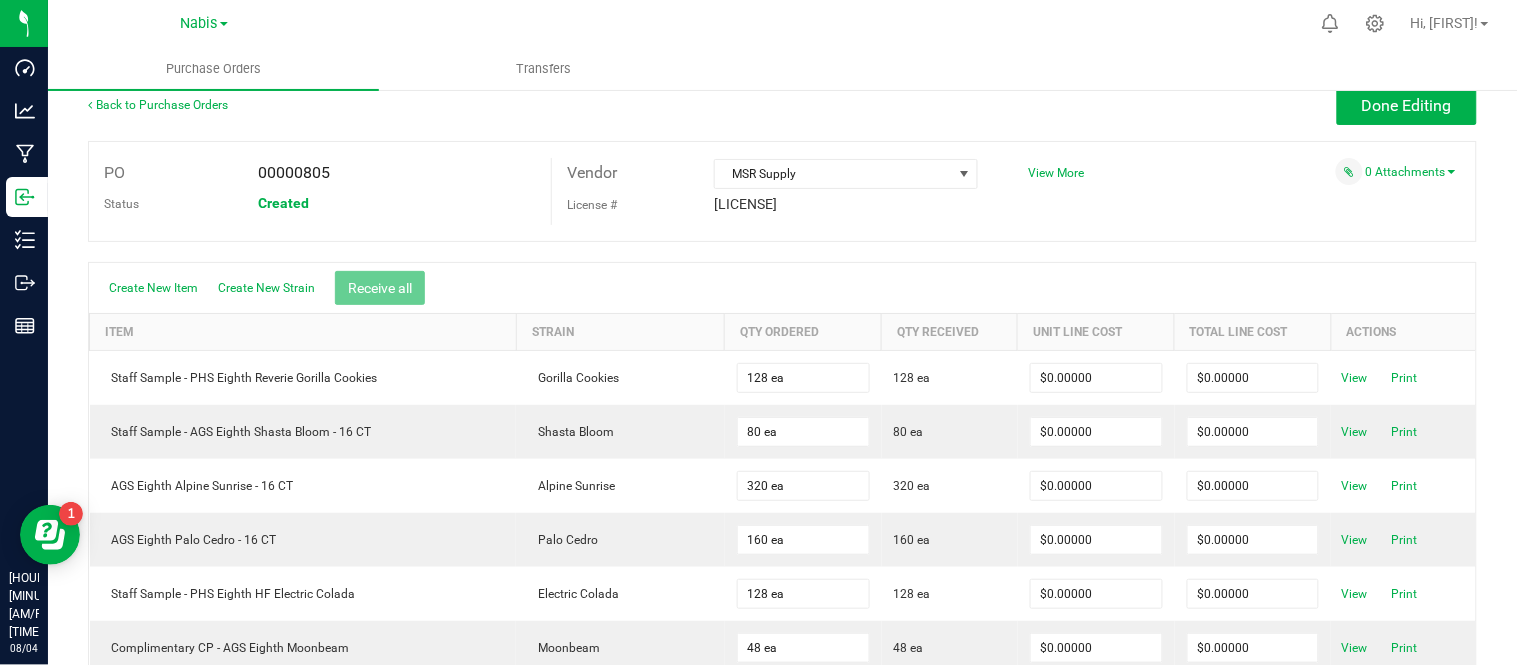 scroll, scrollTop: 0, scrollLeft: 0, axis: both 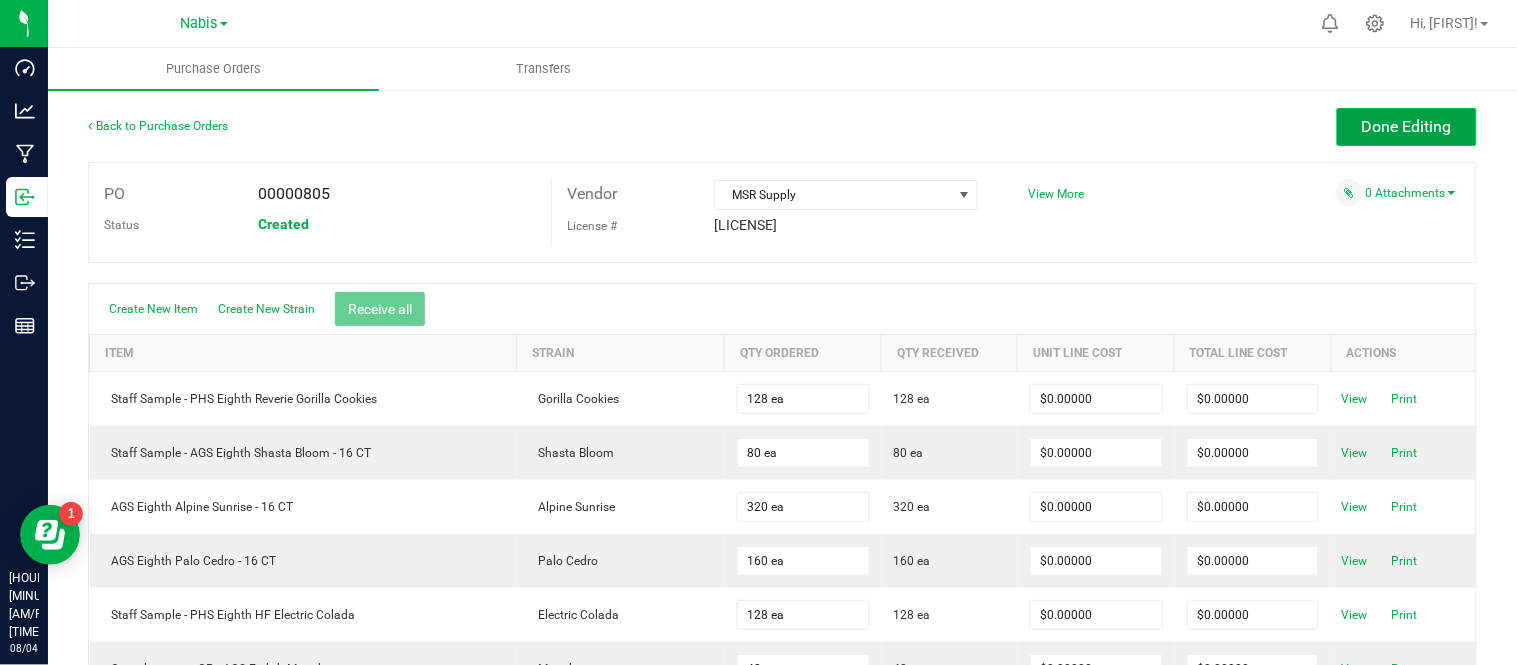 click on "Done Editing" at bounding box center (1407, 126) 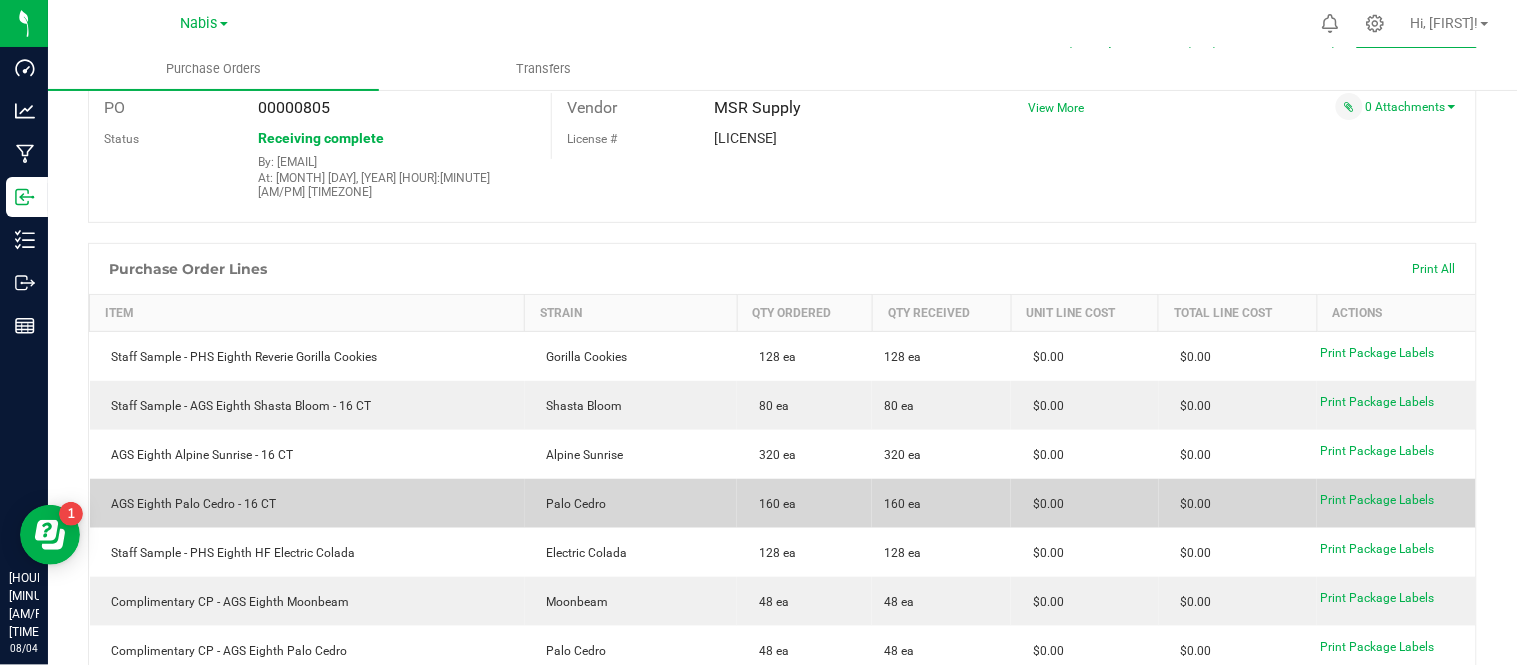 scroll, scrollTop: 292, scrollLeft: 0, axis: vertical 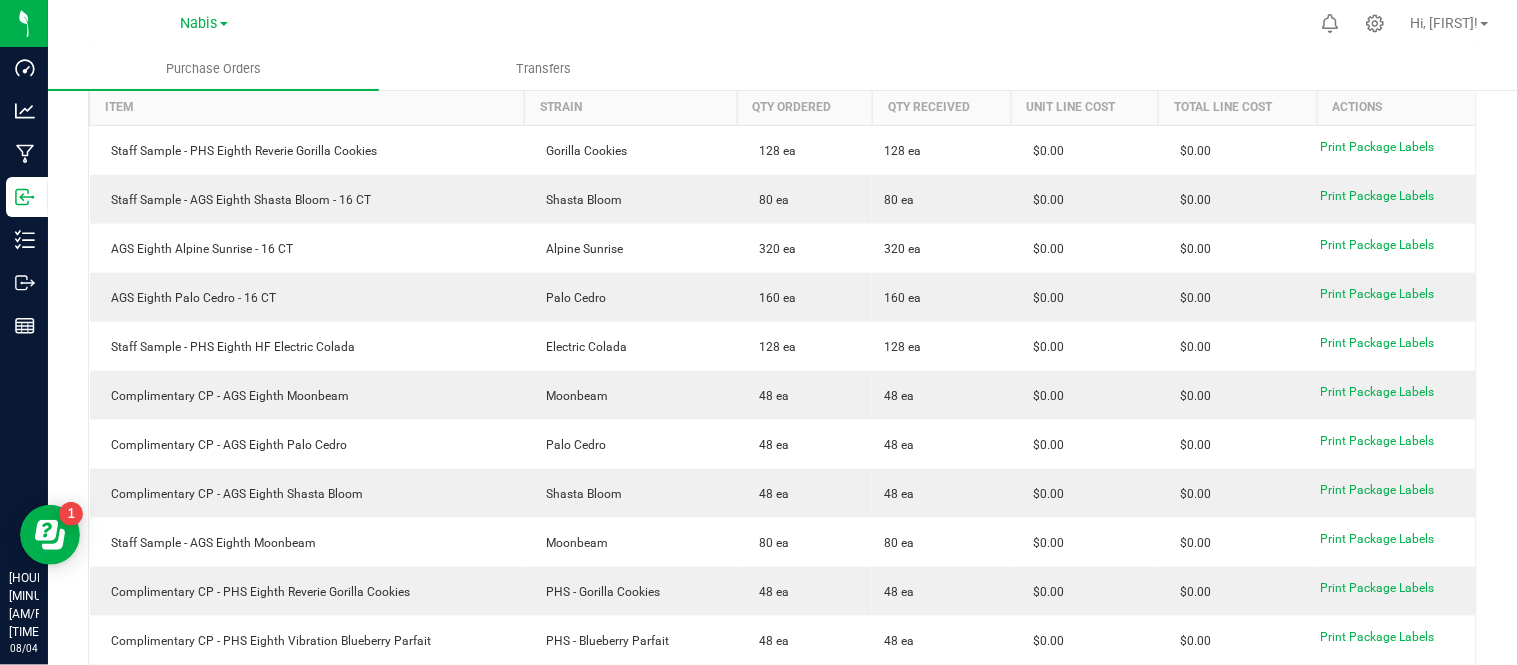 click on "Back to Purchase Orders
Export PDF
Close PO
Edit
PO
00000805
Status
Receiving complete
By: rvarona@vantagepointdistro.com
At: Aug 4, 2025 8:19 AM PDT
Vendor
MSR Supply" at bounding box center [782, 764] 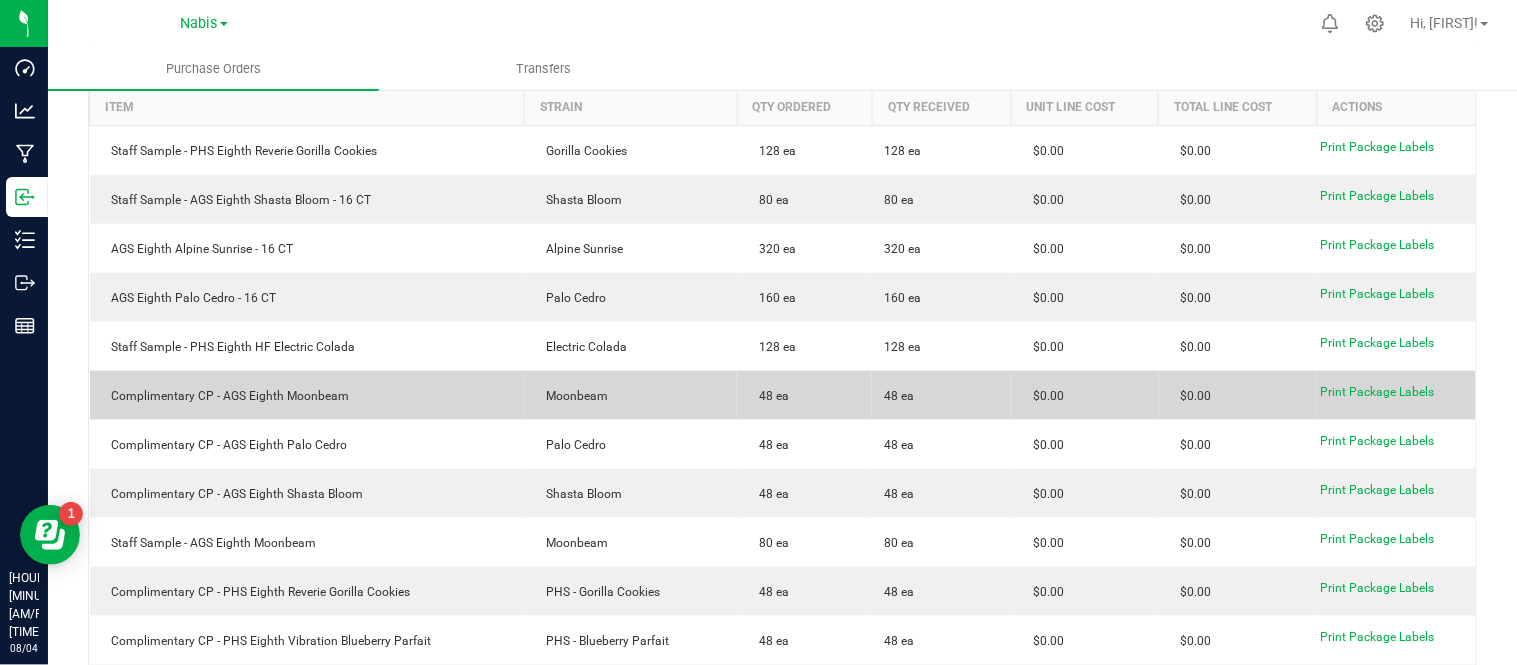 scroll, scrollTop: 0, scrollLeft: 0, axis: both 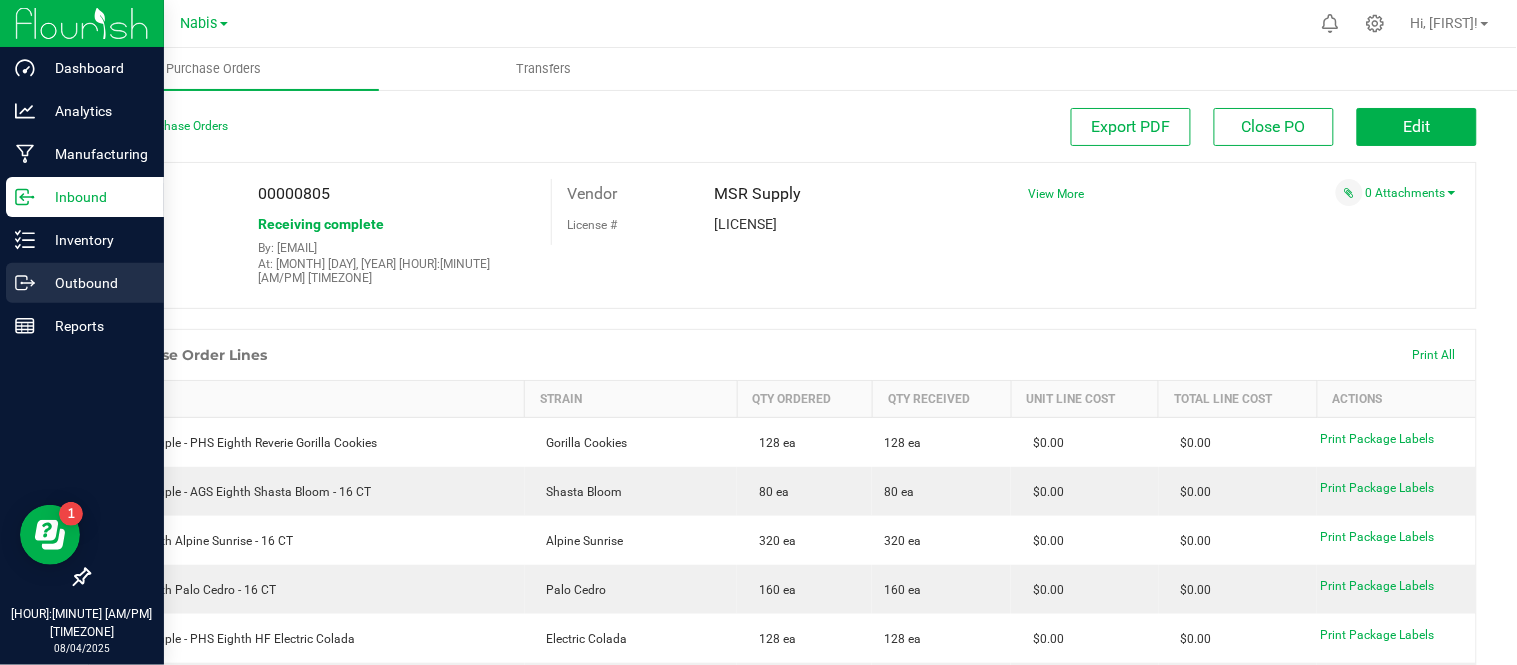 click on "Outbound" at bounding box center [95, 283] 